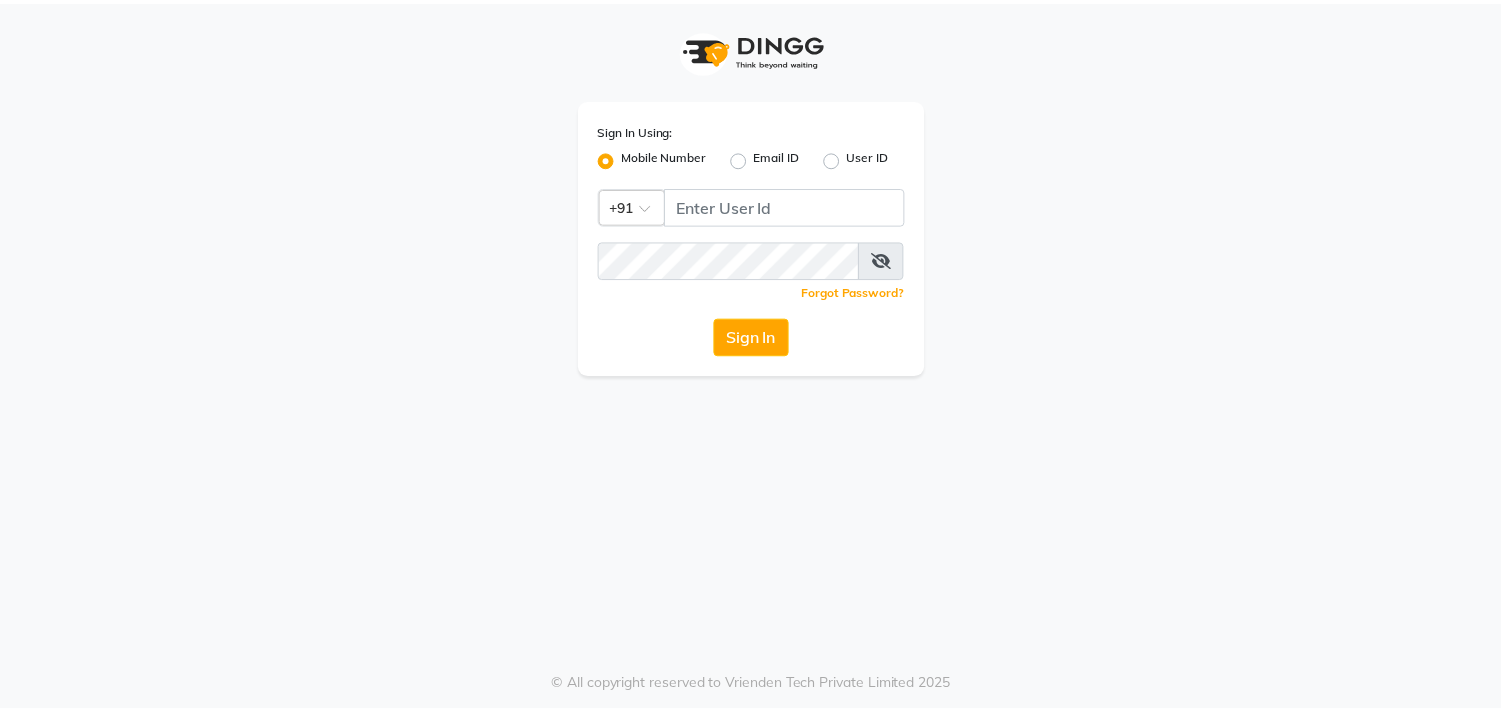 scroll, scrollTop: 0, scrollLeft: 0, axis: both 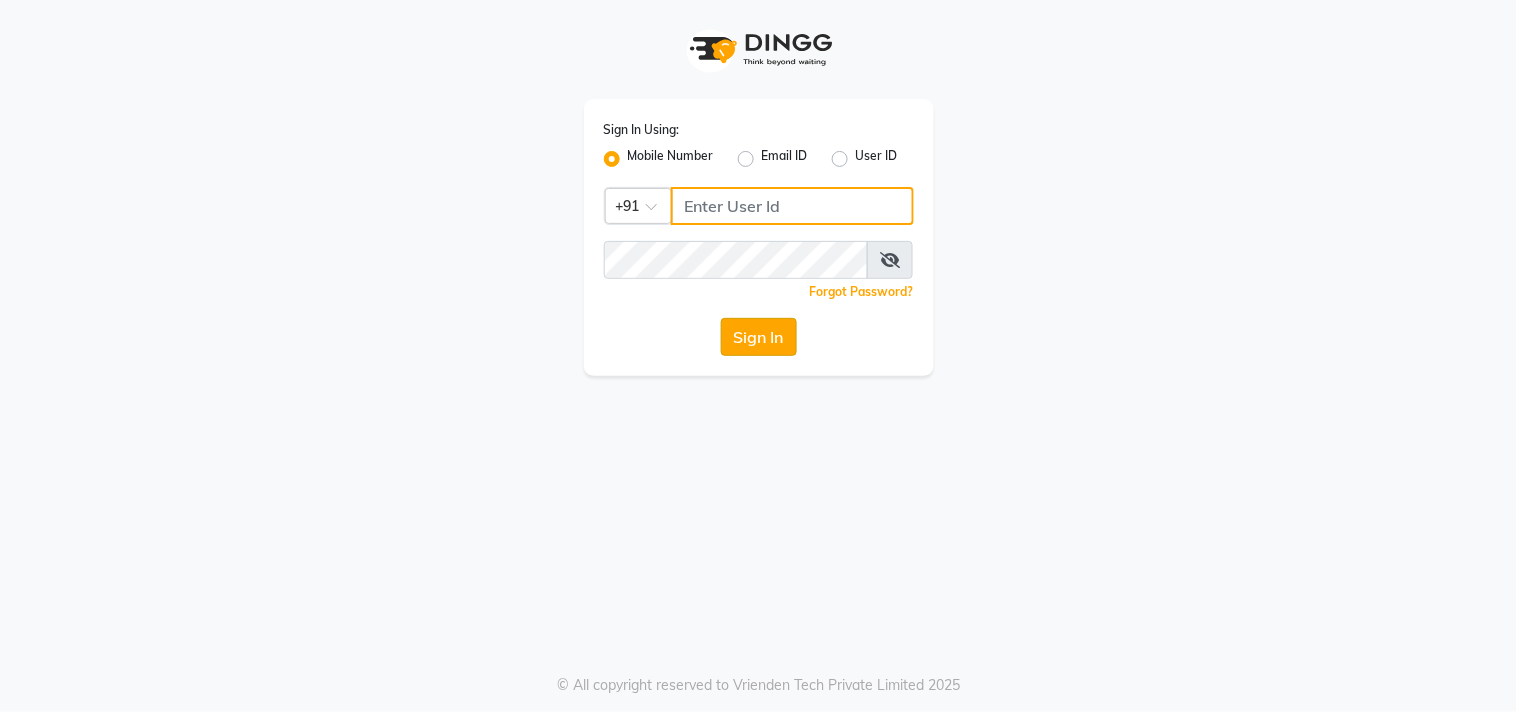 type on "9552660660" 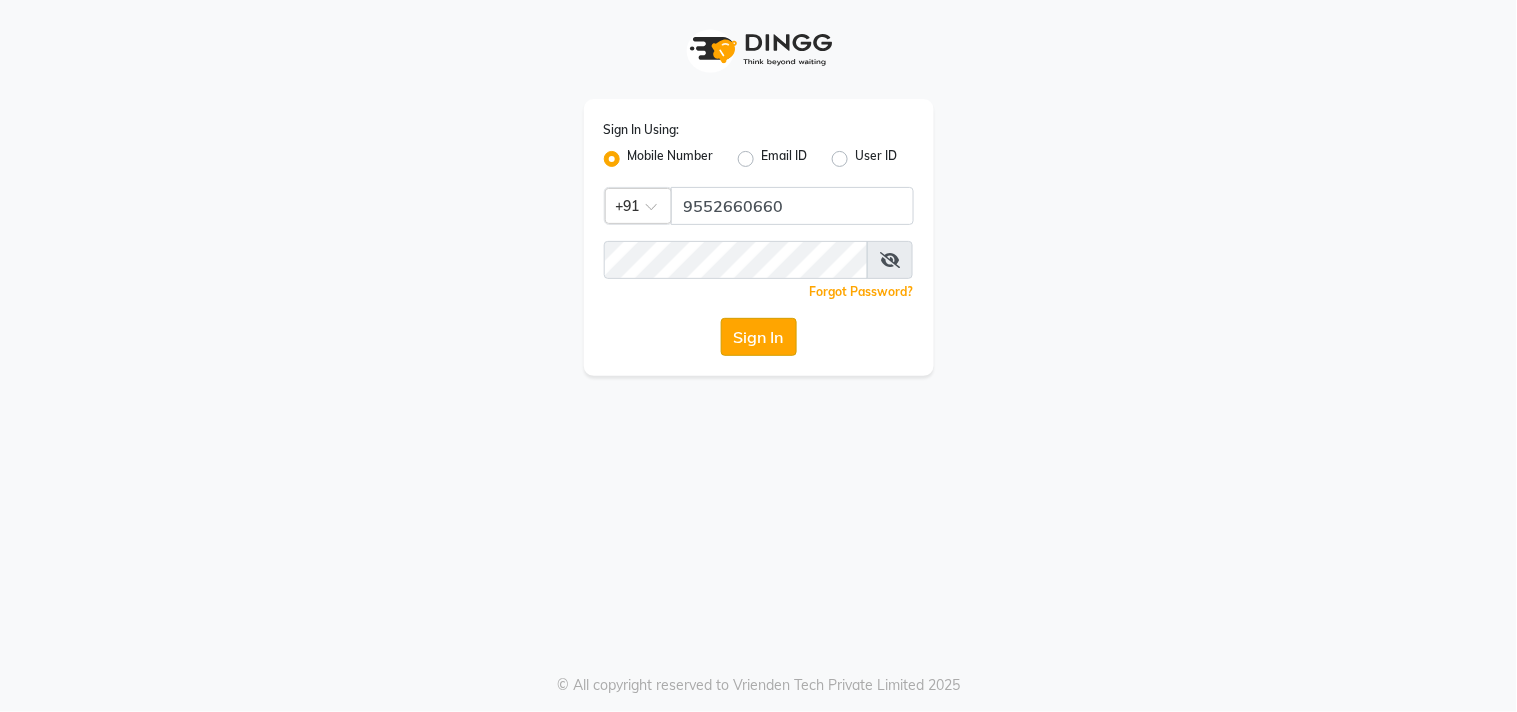 click on "Sign In" 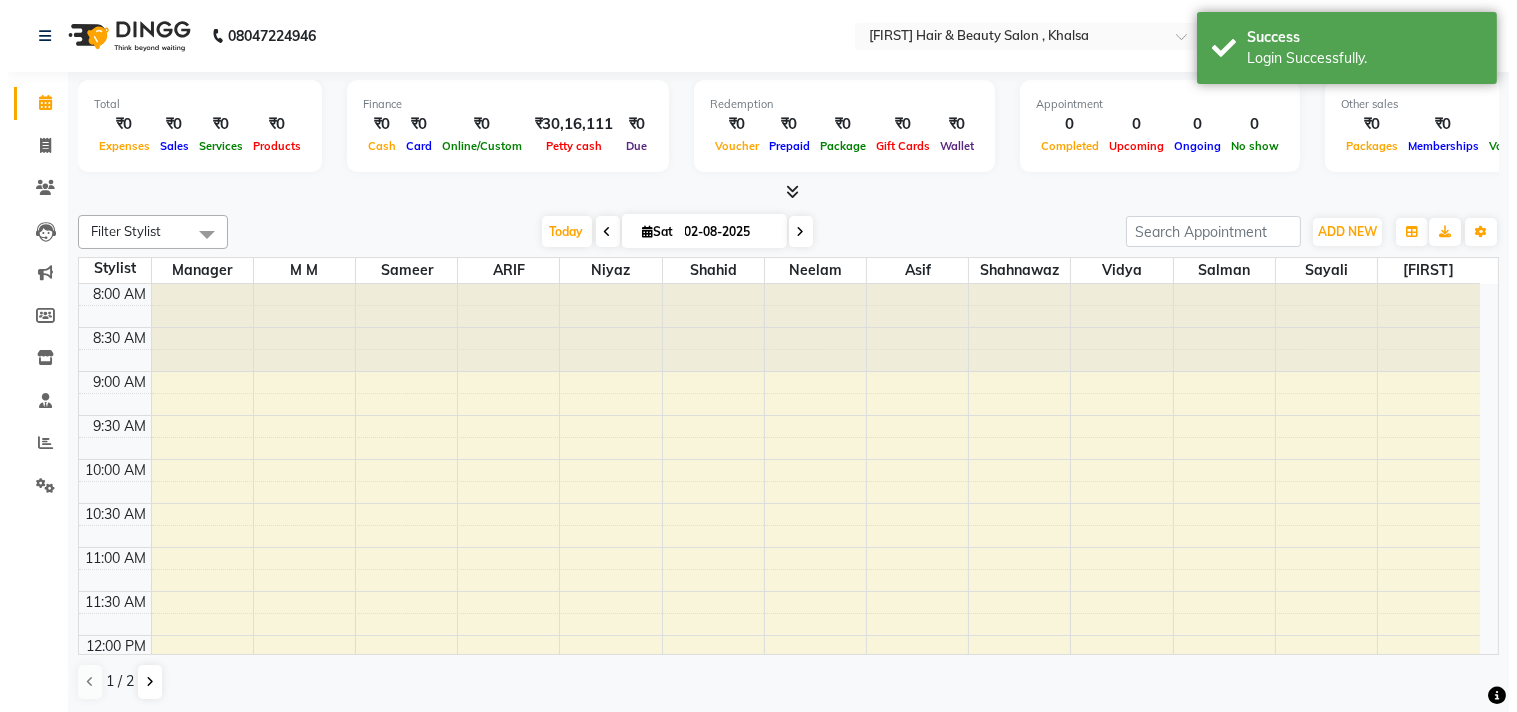 scroll, scrollTop: 0, scrollLeft: 0, axis: both 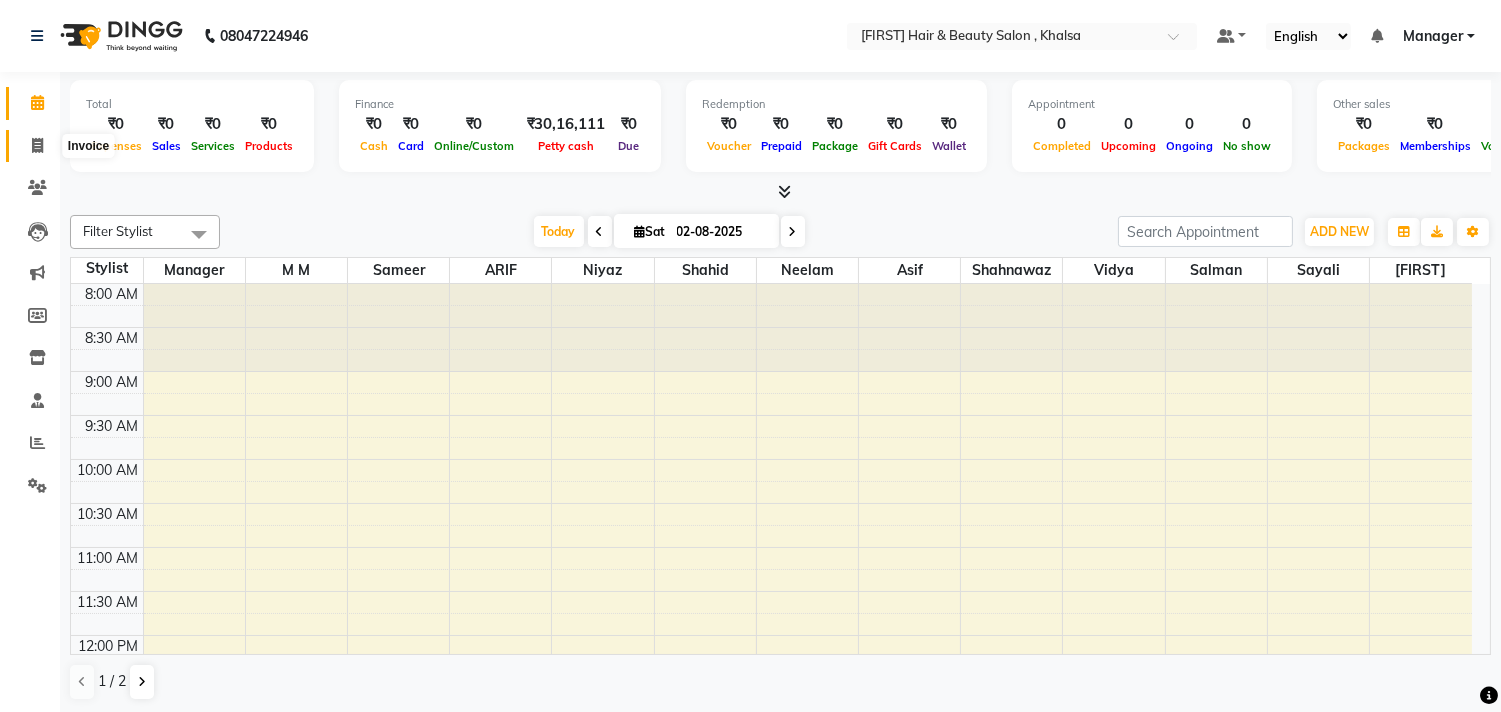 click 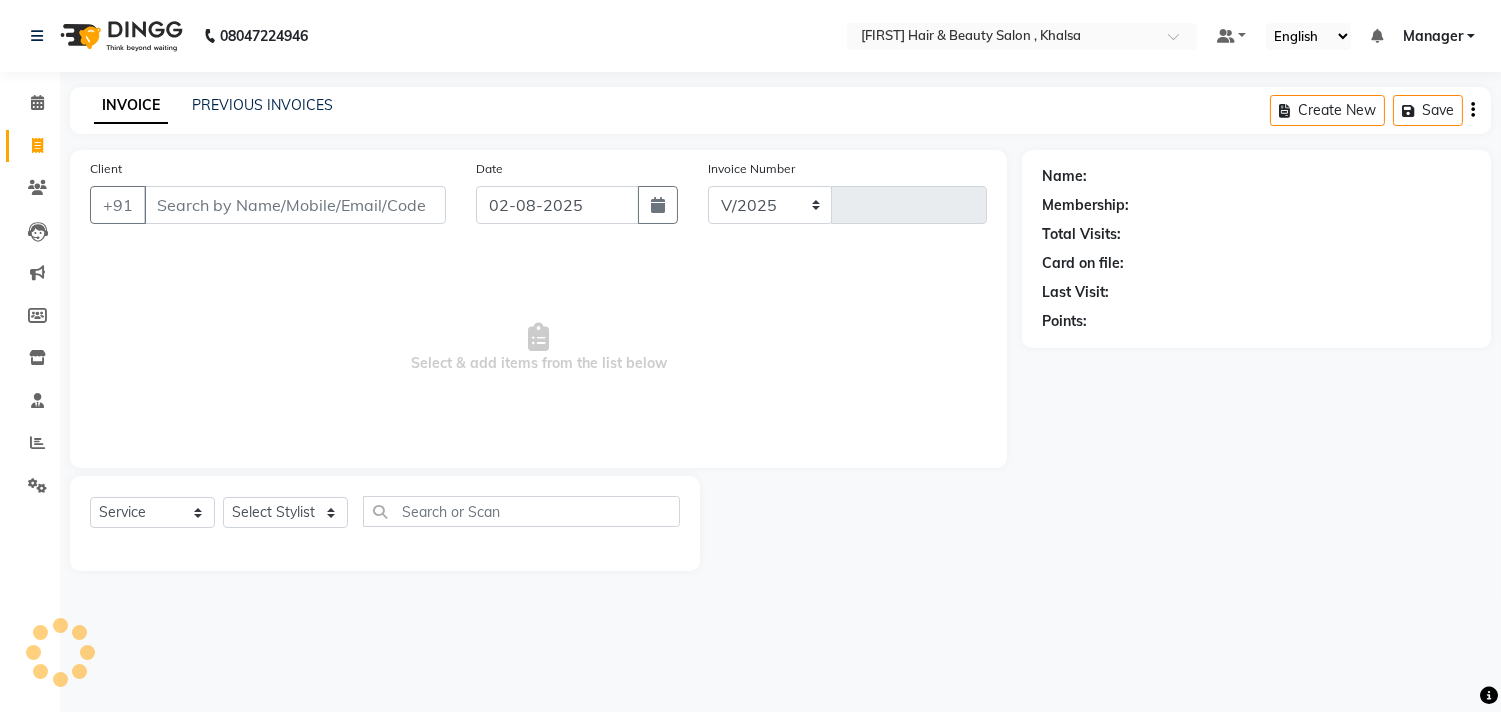 select on "4838" 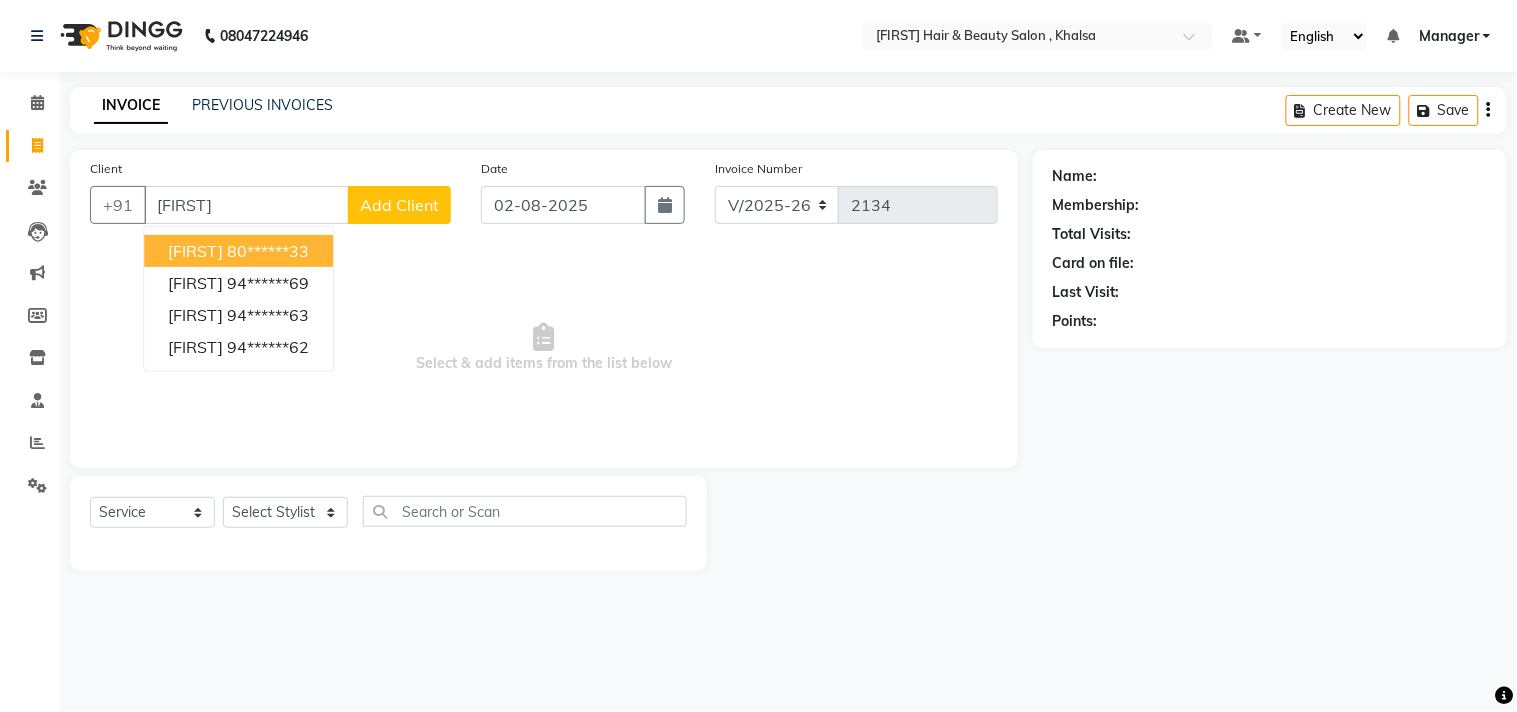 scroll, scrollTop: 0, scrollLeft: 0, axis: both 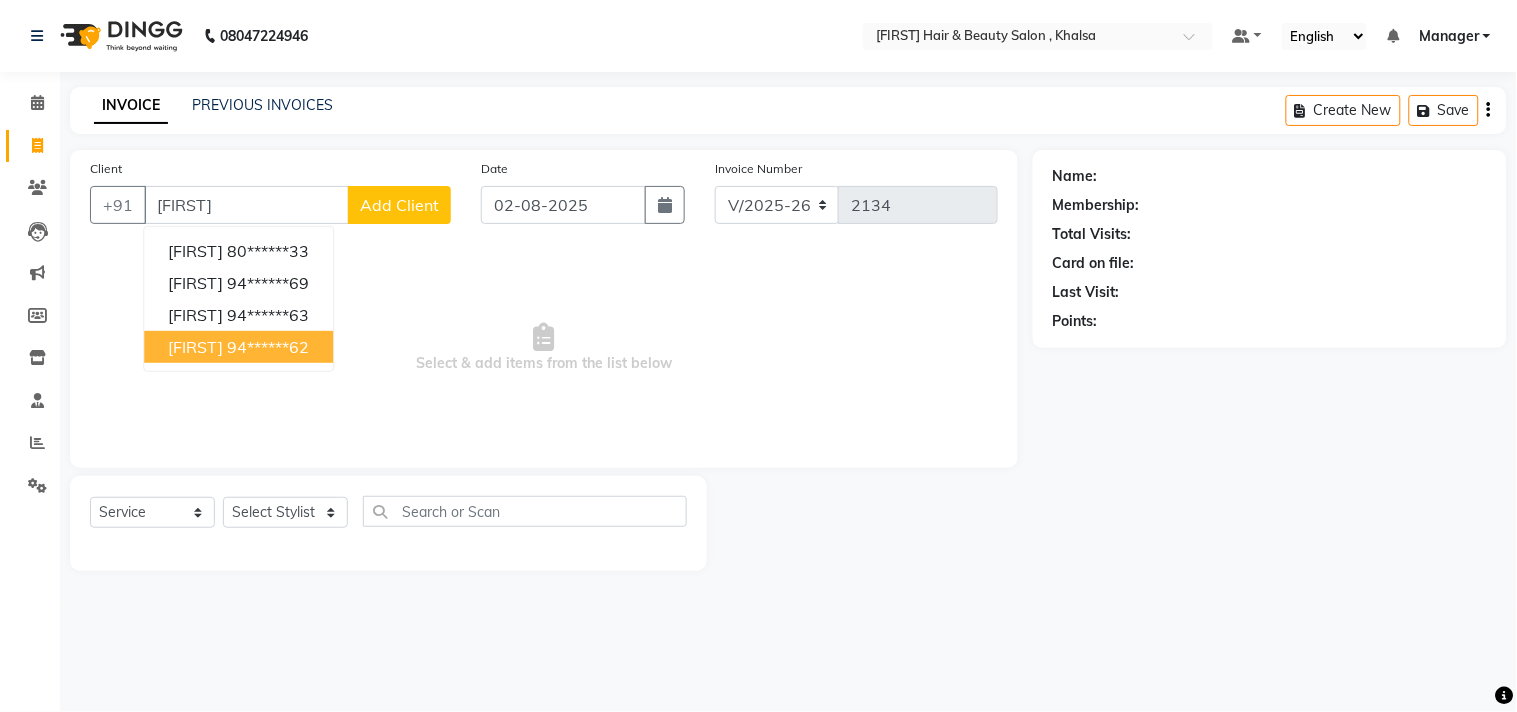 click on "[FIRST] [PHONE]" at bounding box center (238, 347) 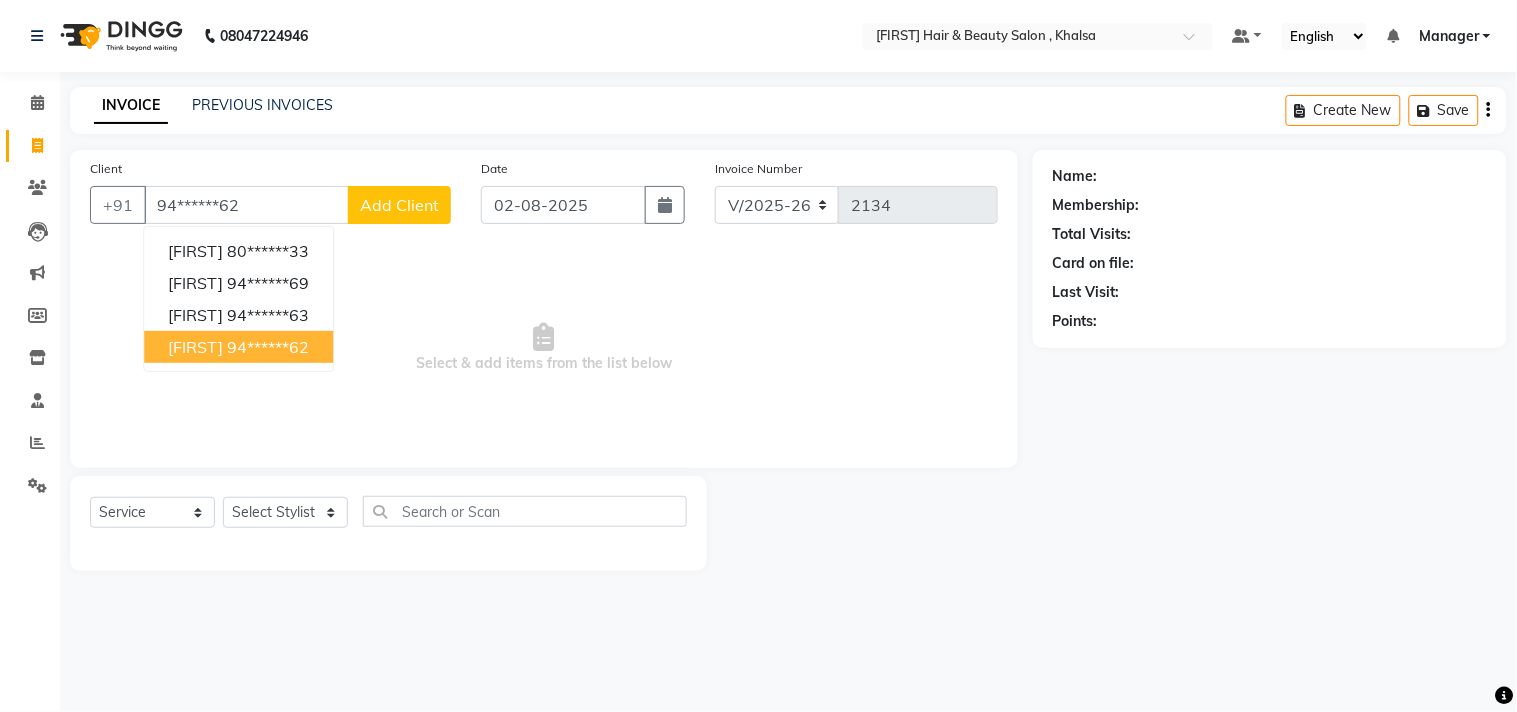 type on "94******62" 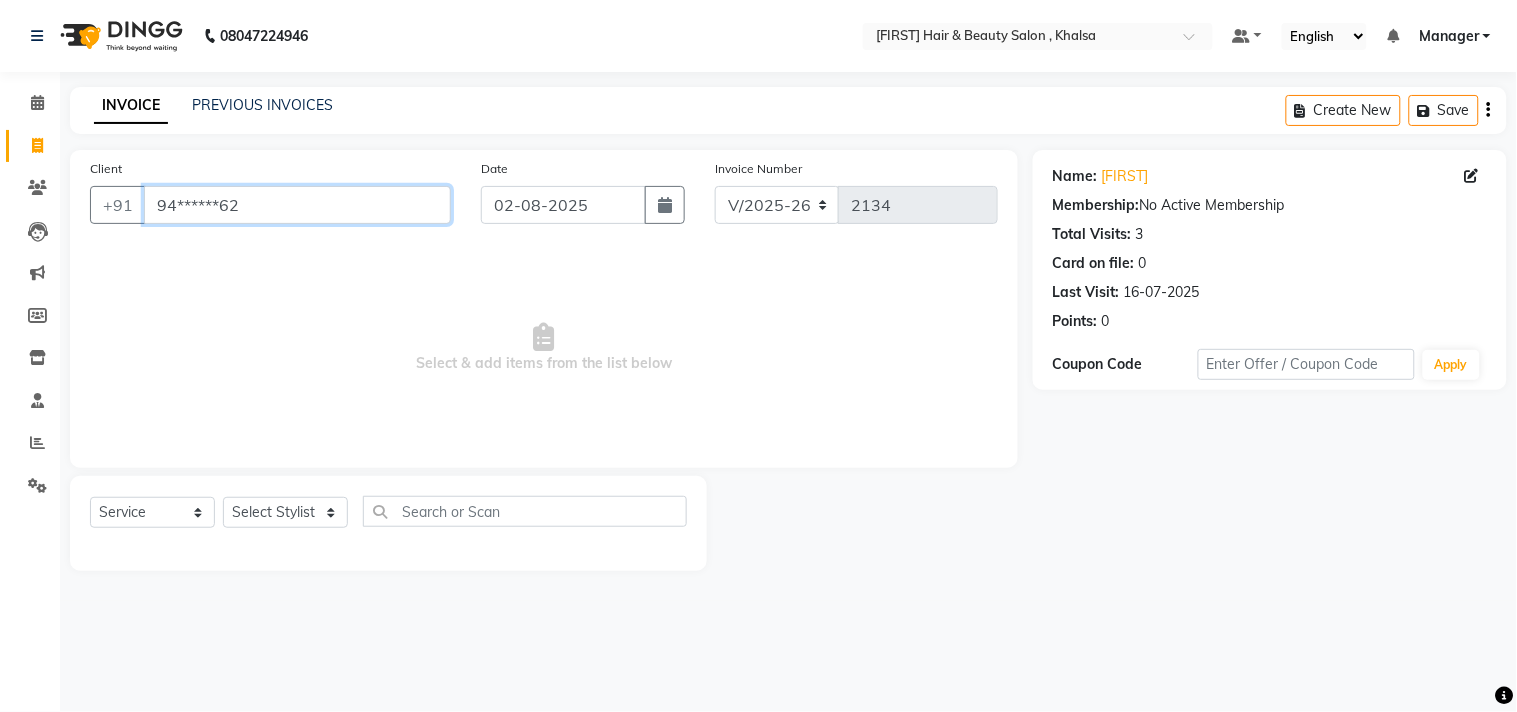 click on "94******62" at bounding box center (297, 205) 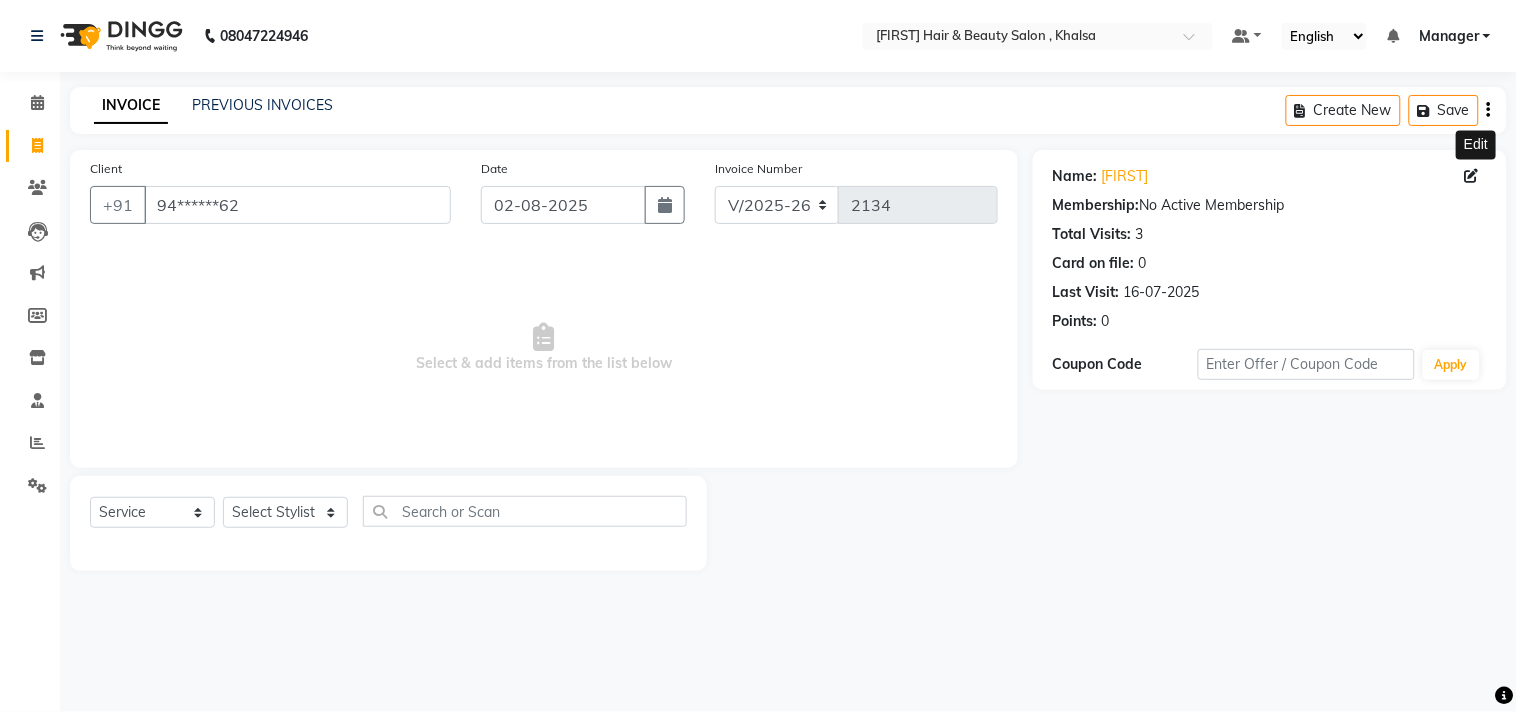 click 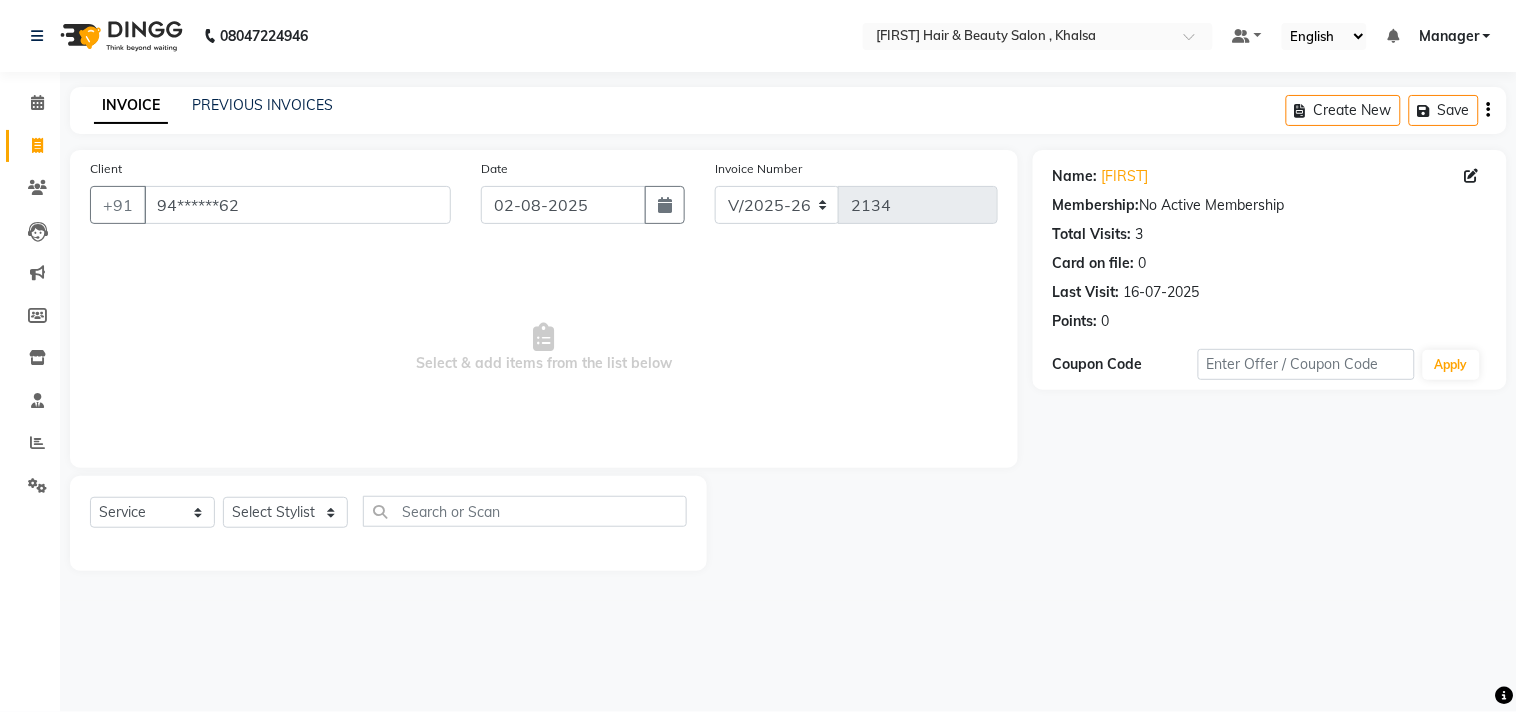 click 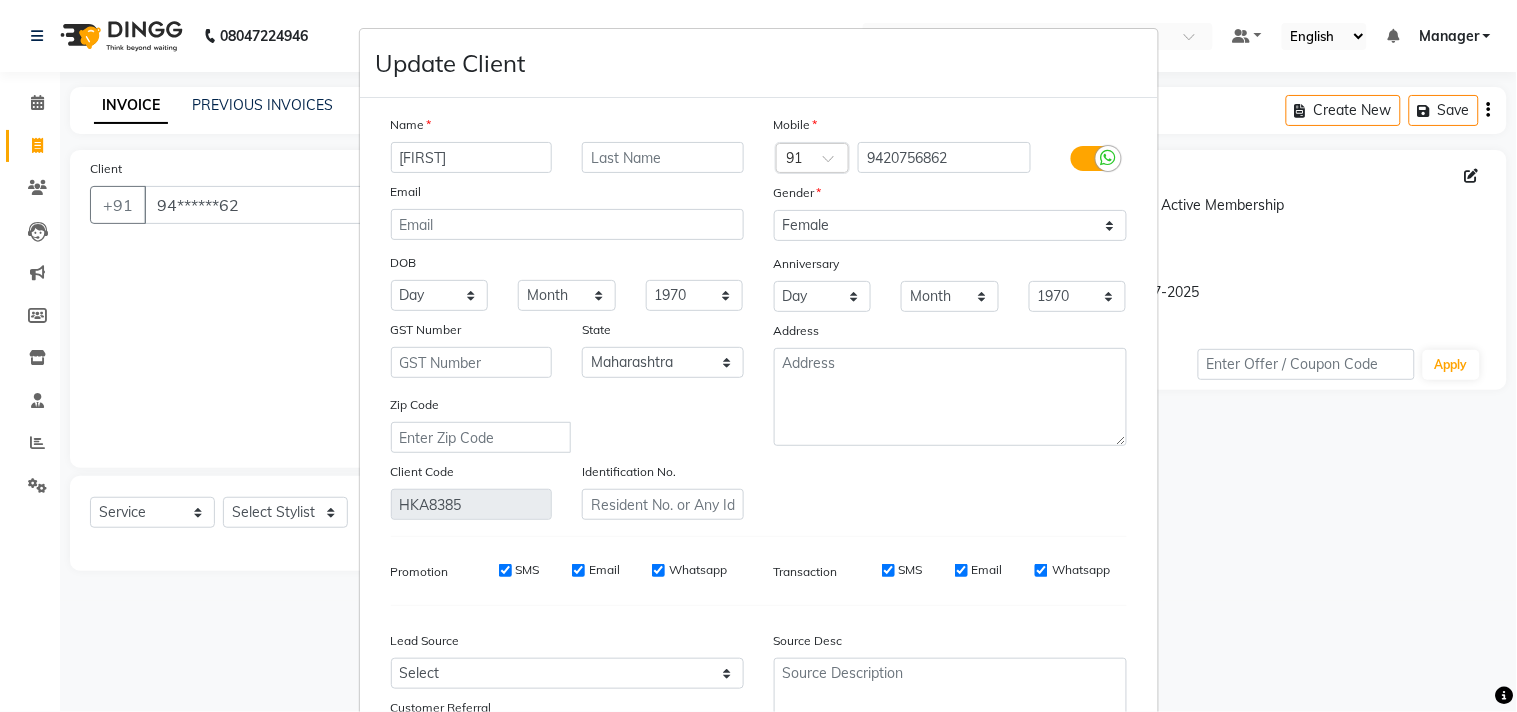 type on "[FIRST]" 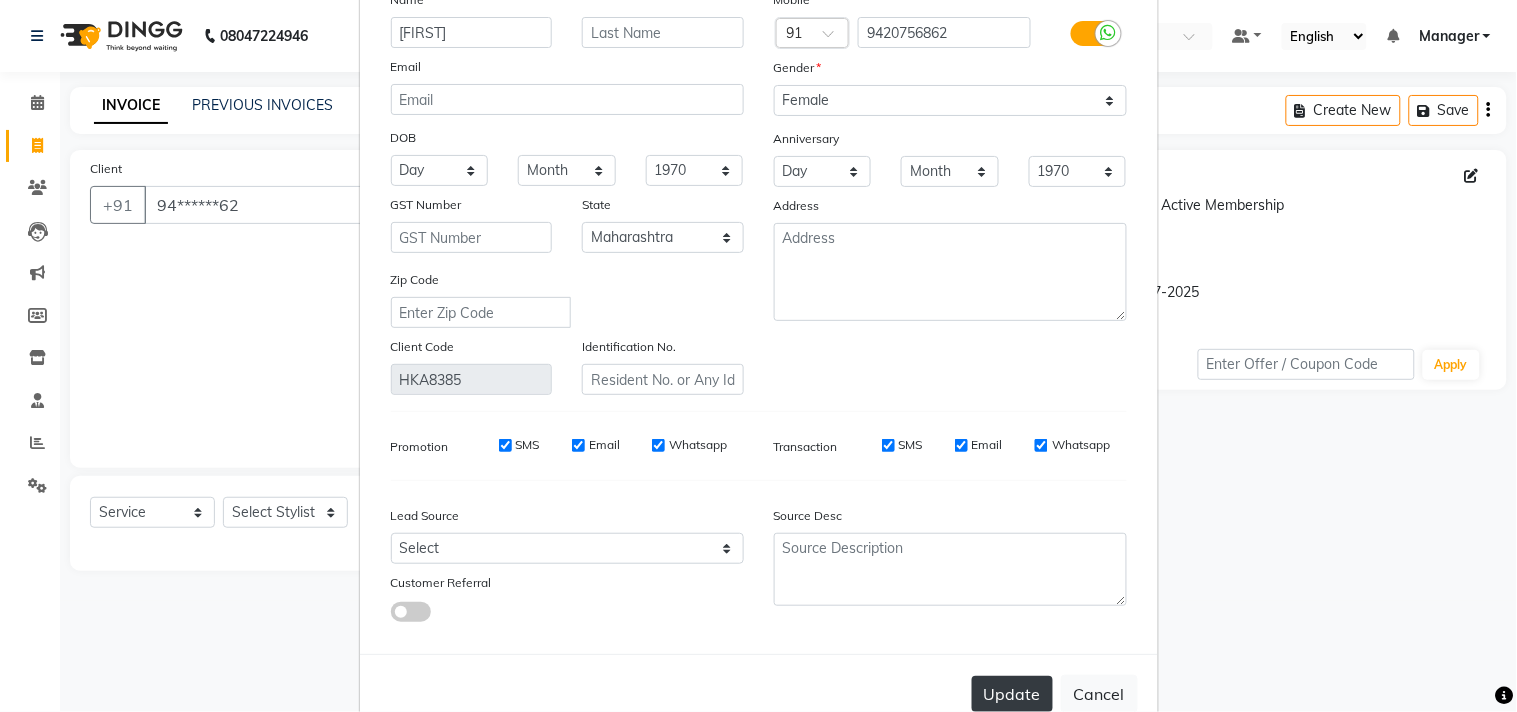 scroll, scrollTop: 177, scrollLeft: 0, axis: vertical 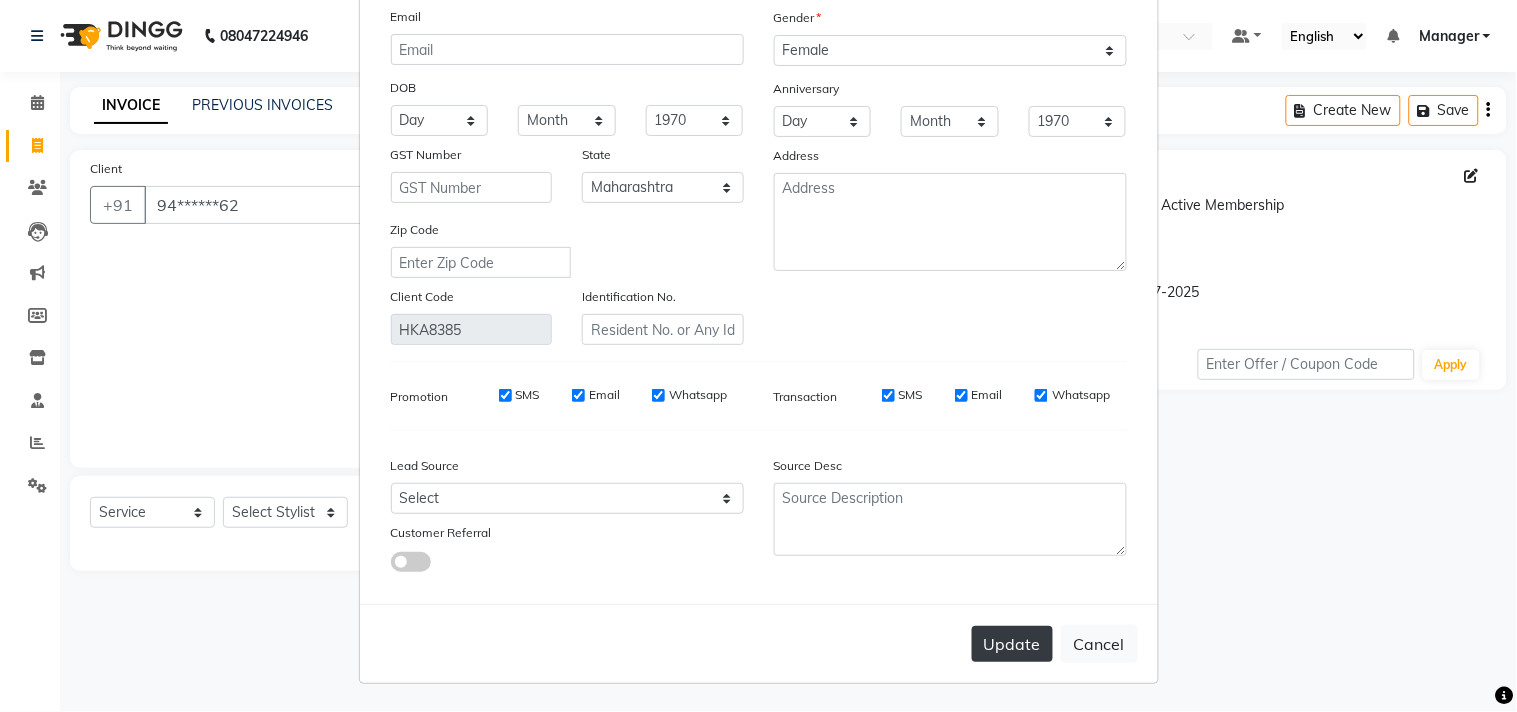 click on "Update" at bounding box center [1012, 644] 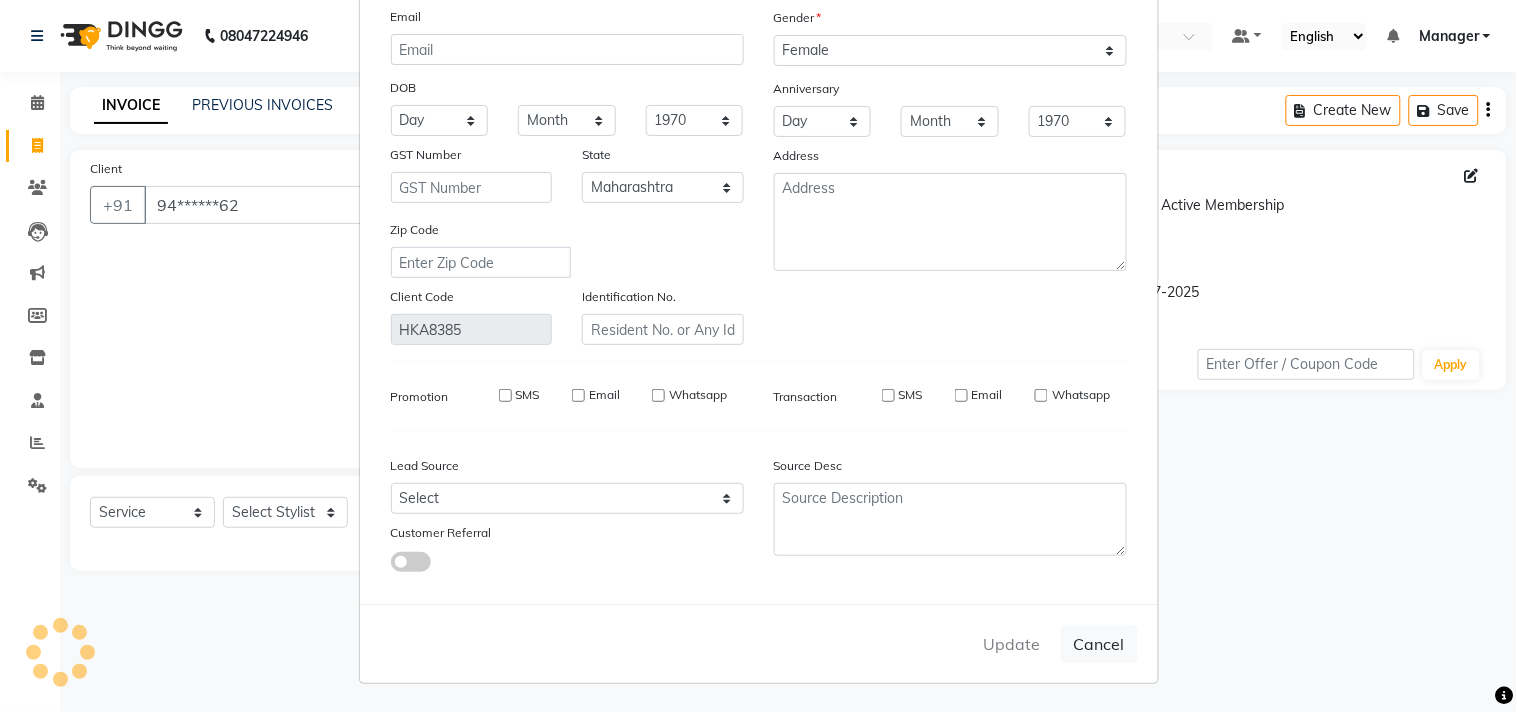type 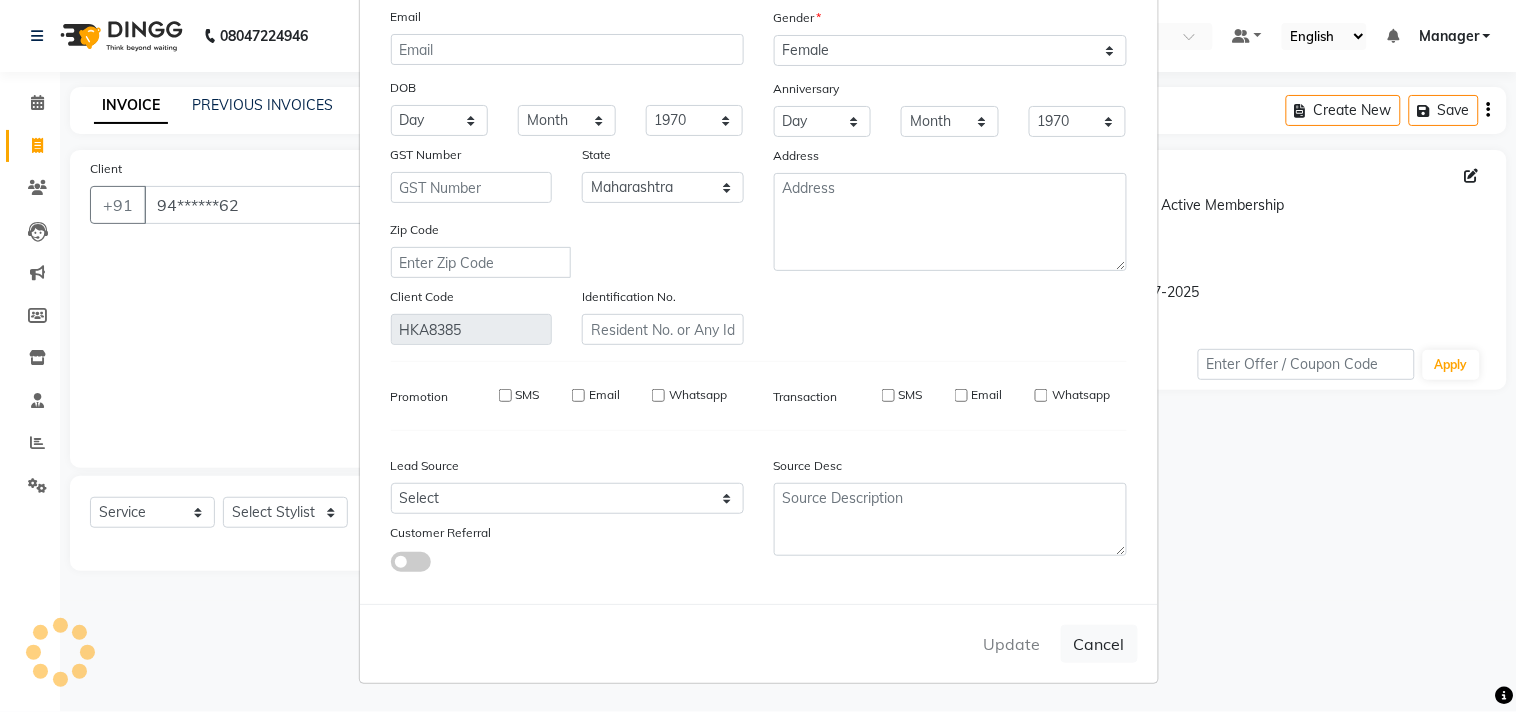 select 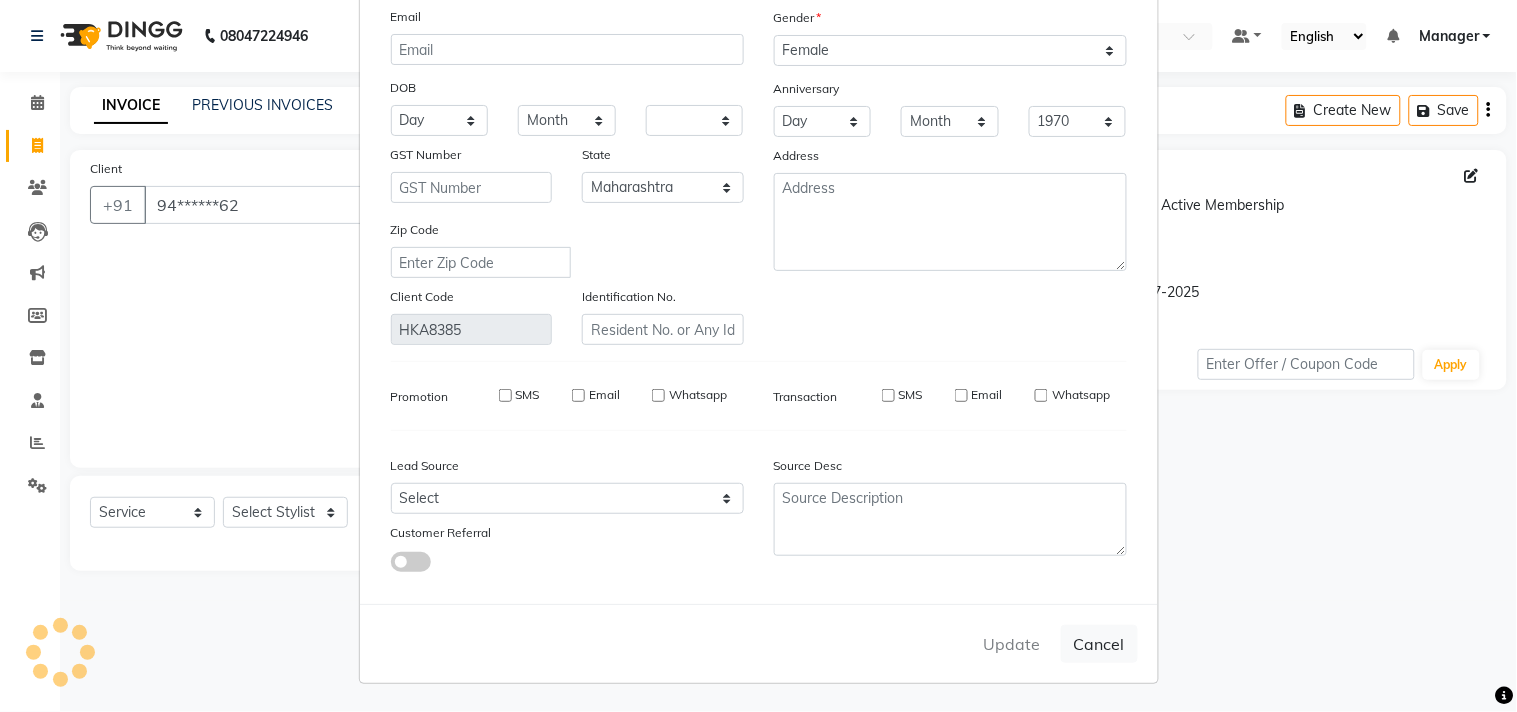 select on "null" 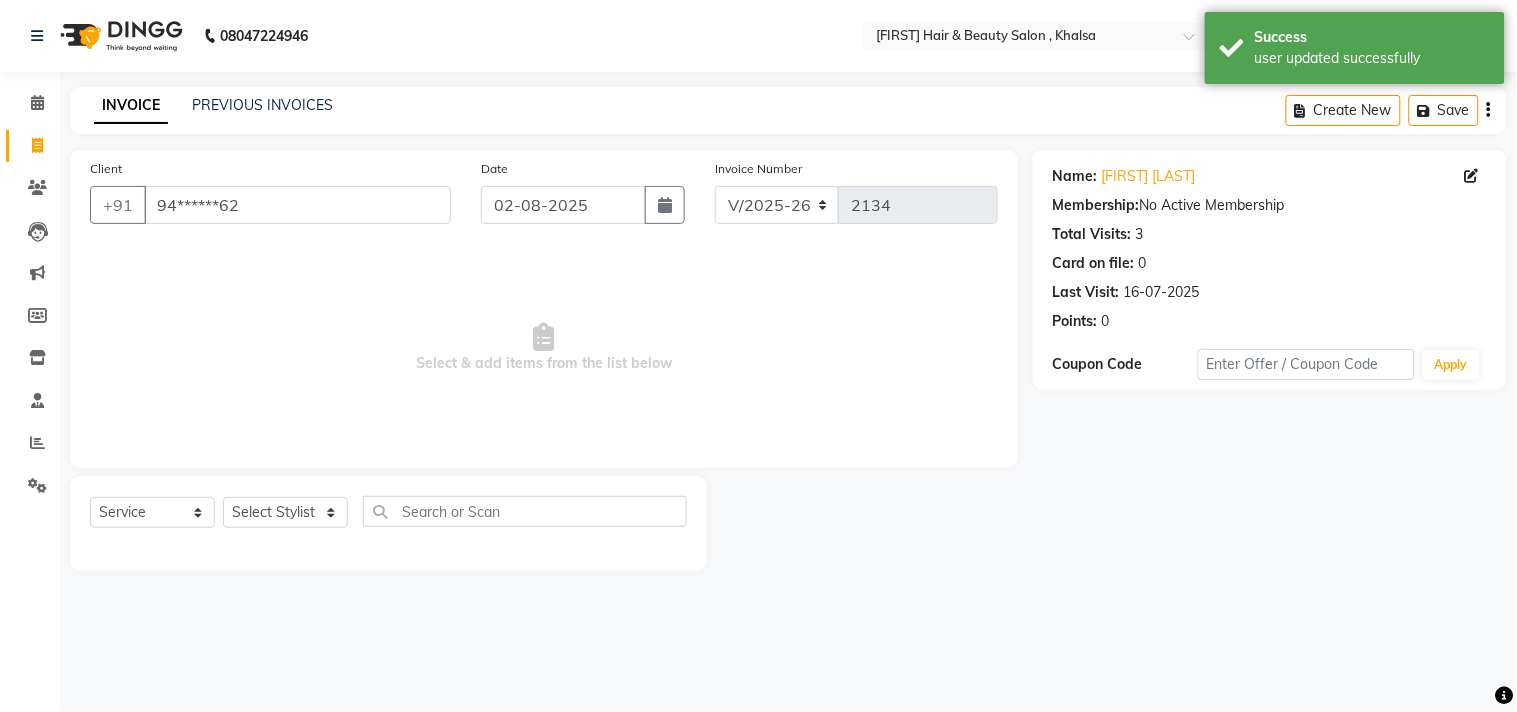 click on "Client +91 [PHONE] Date 02-08-2025 Invoice Number V/2025 V/2025-26 2134  Select & add items from the list below" 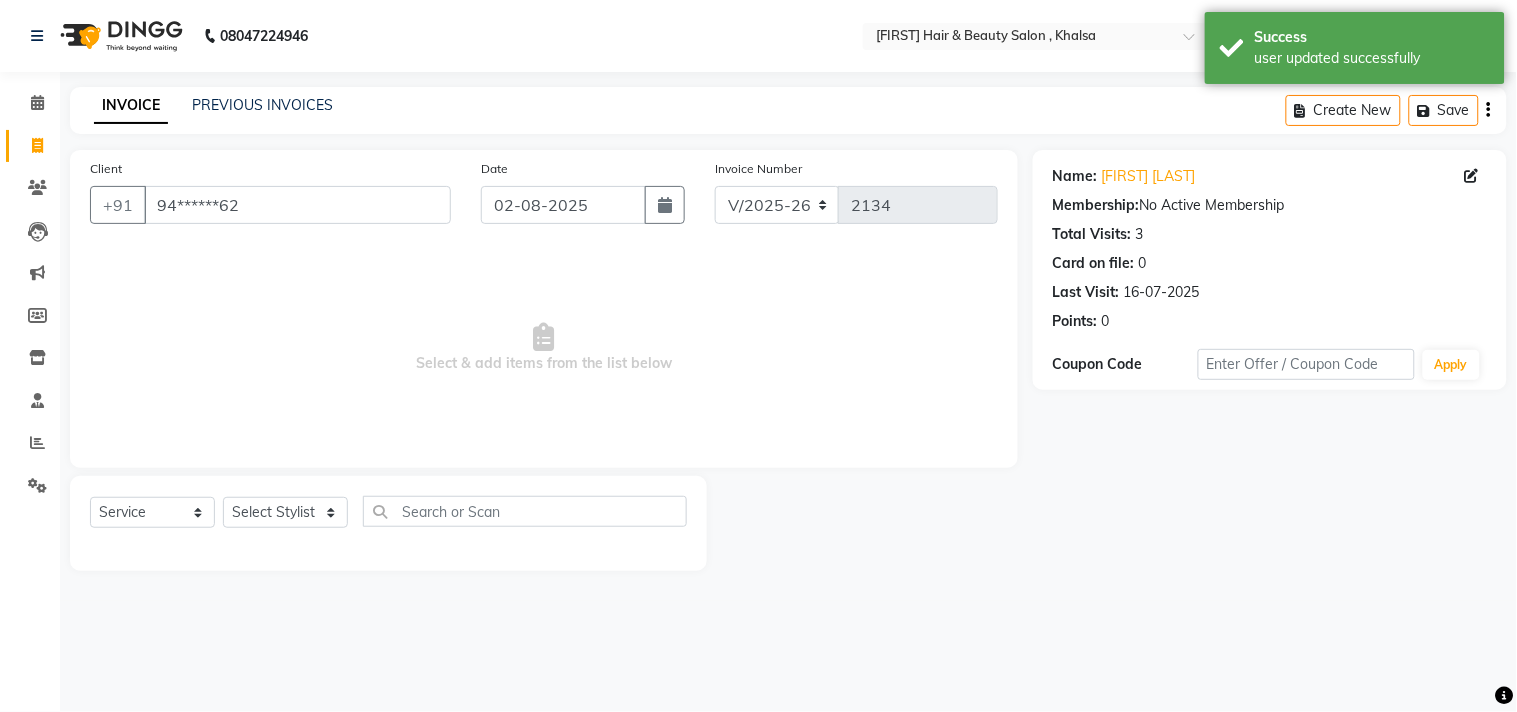 drag, startPoint x: 267, startPoint y: 241, endPoint x: 275, endPoint y: 203, distance: 38.832977 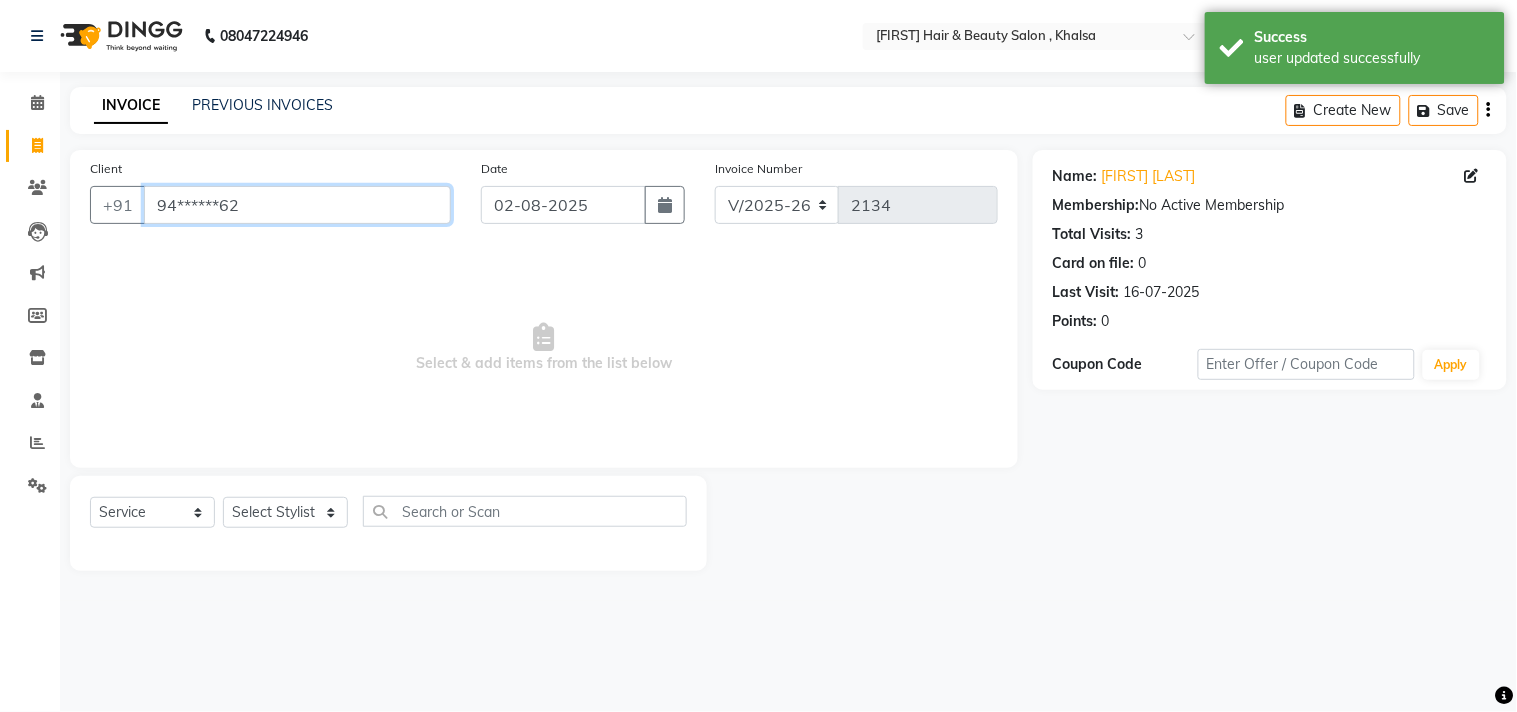 click on "94******62" at bounding box center [297, 205] 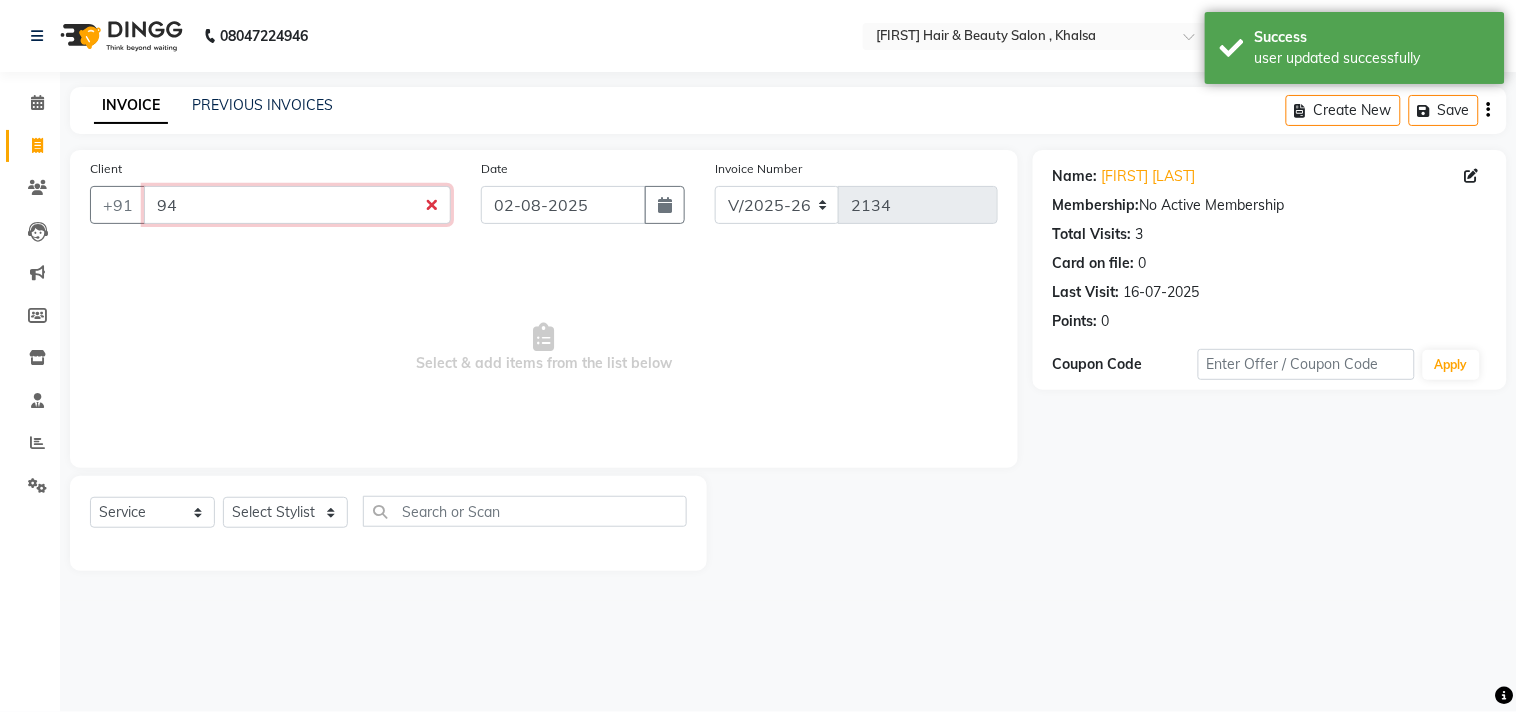 type on "9" 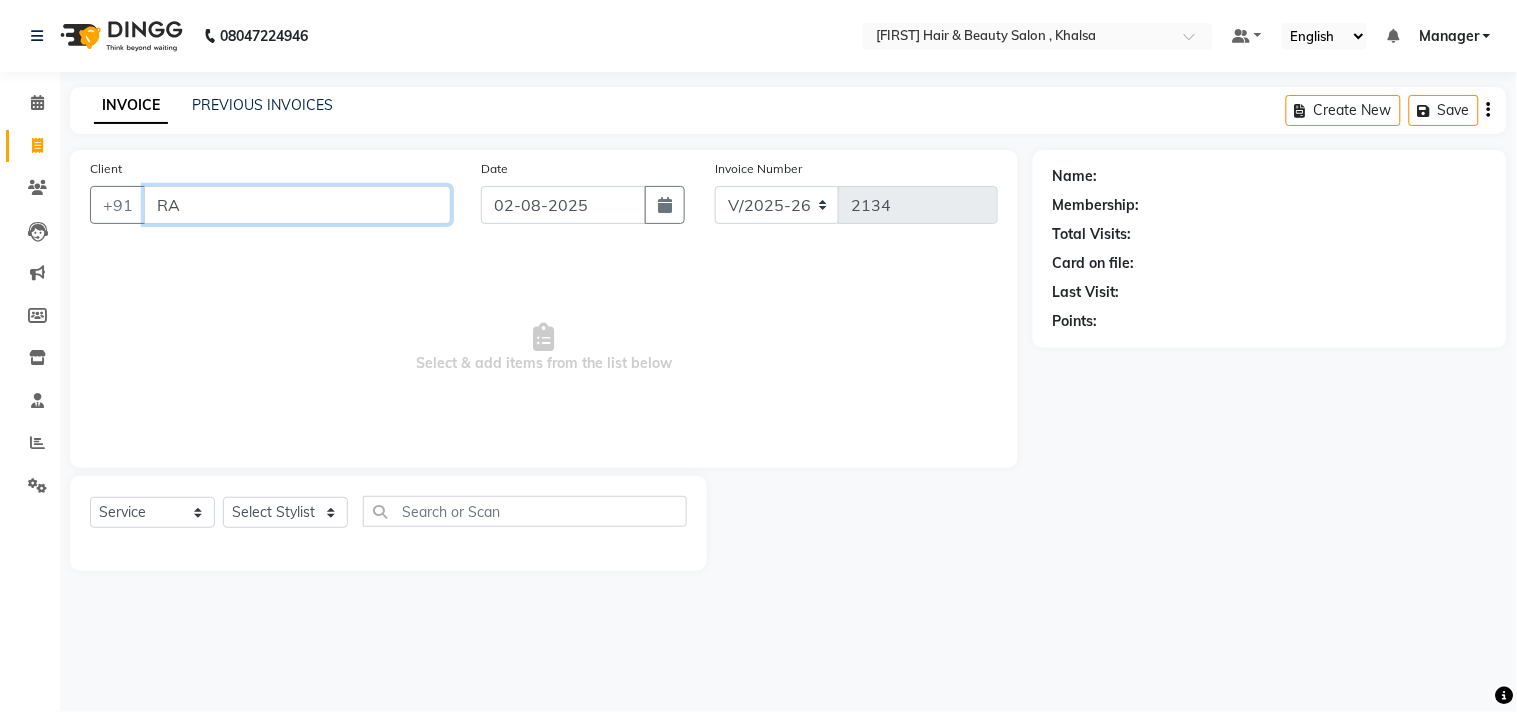 type on "R" 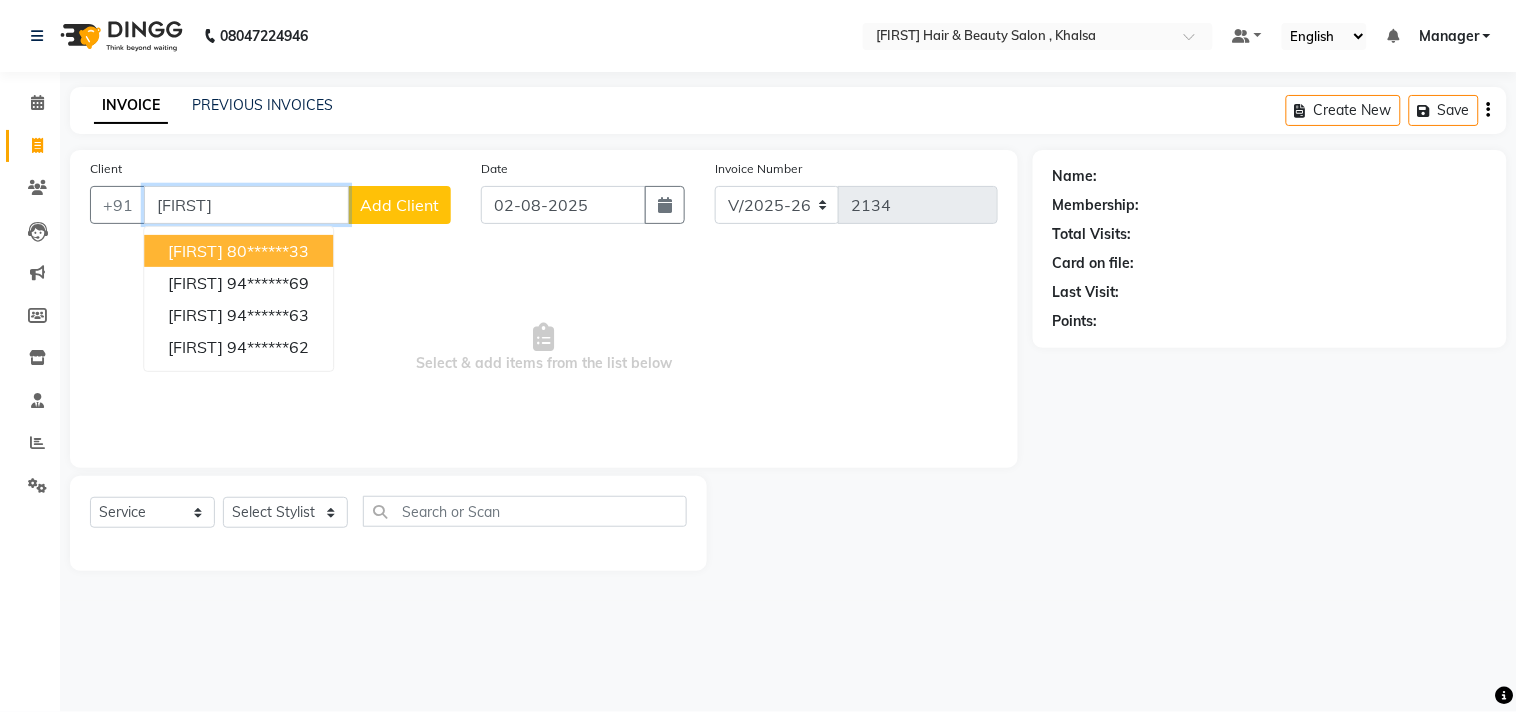 click on "80******33" at bounding box center (268, 251) 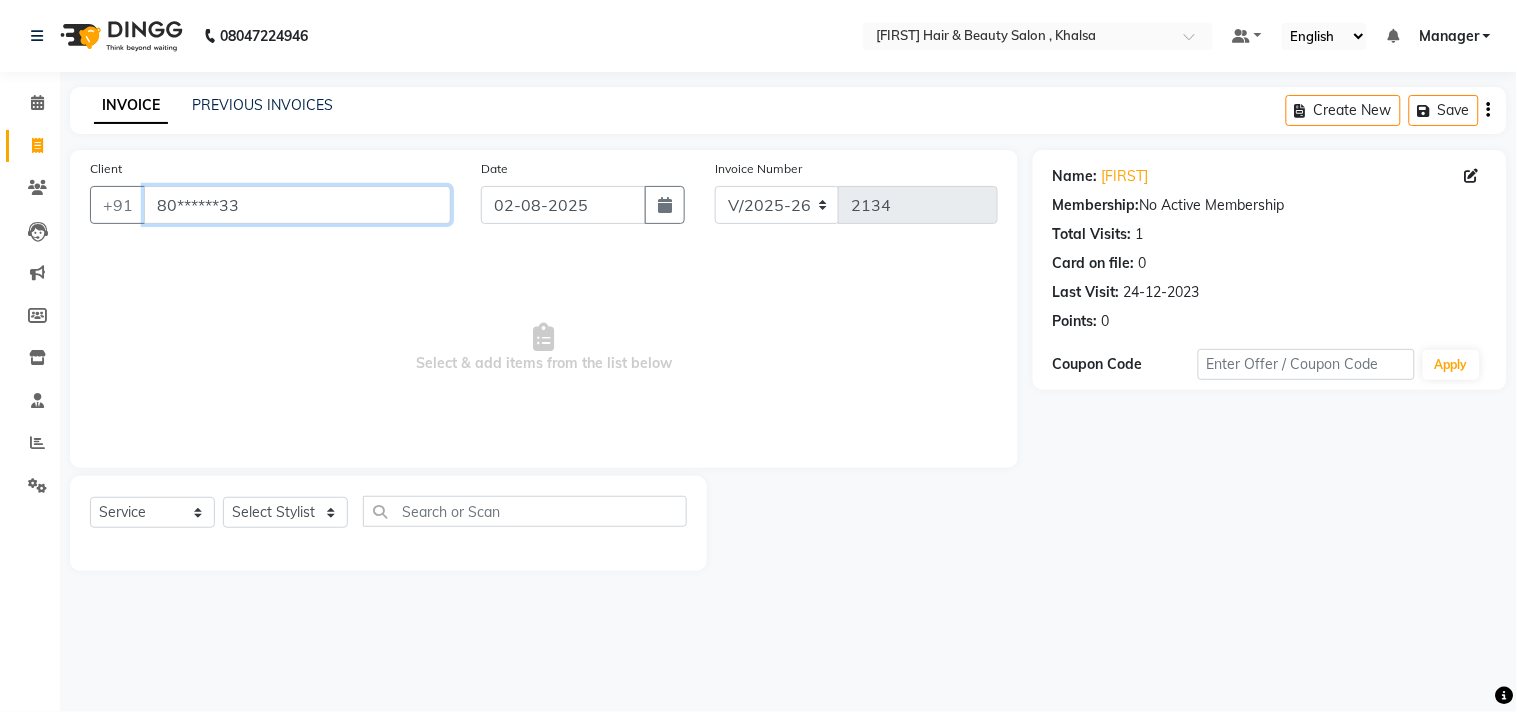 click on "80******33" at bounding box center (297, 205) 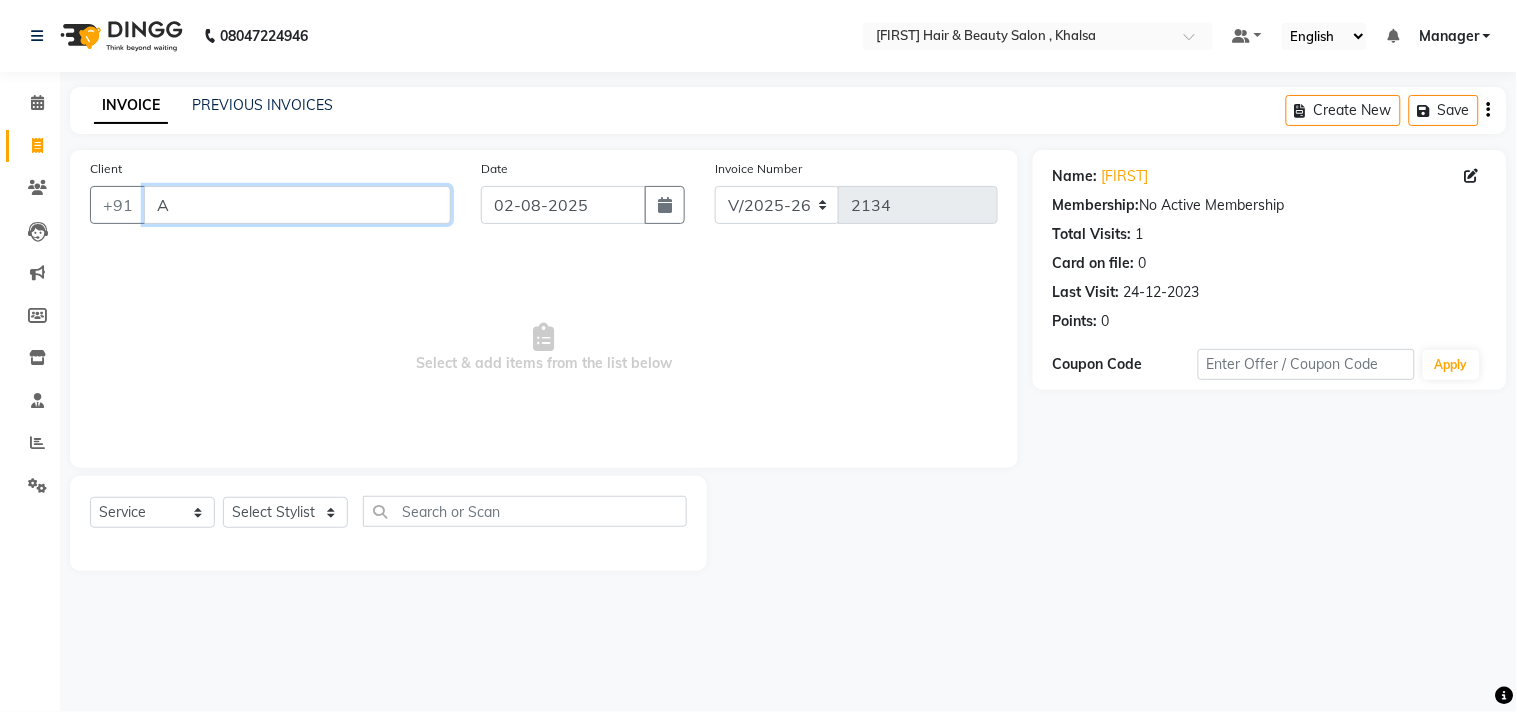 click on "A" at bounding box center [297, 205] 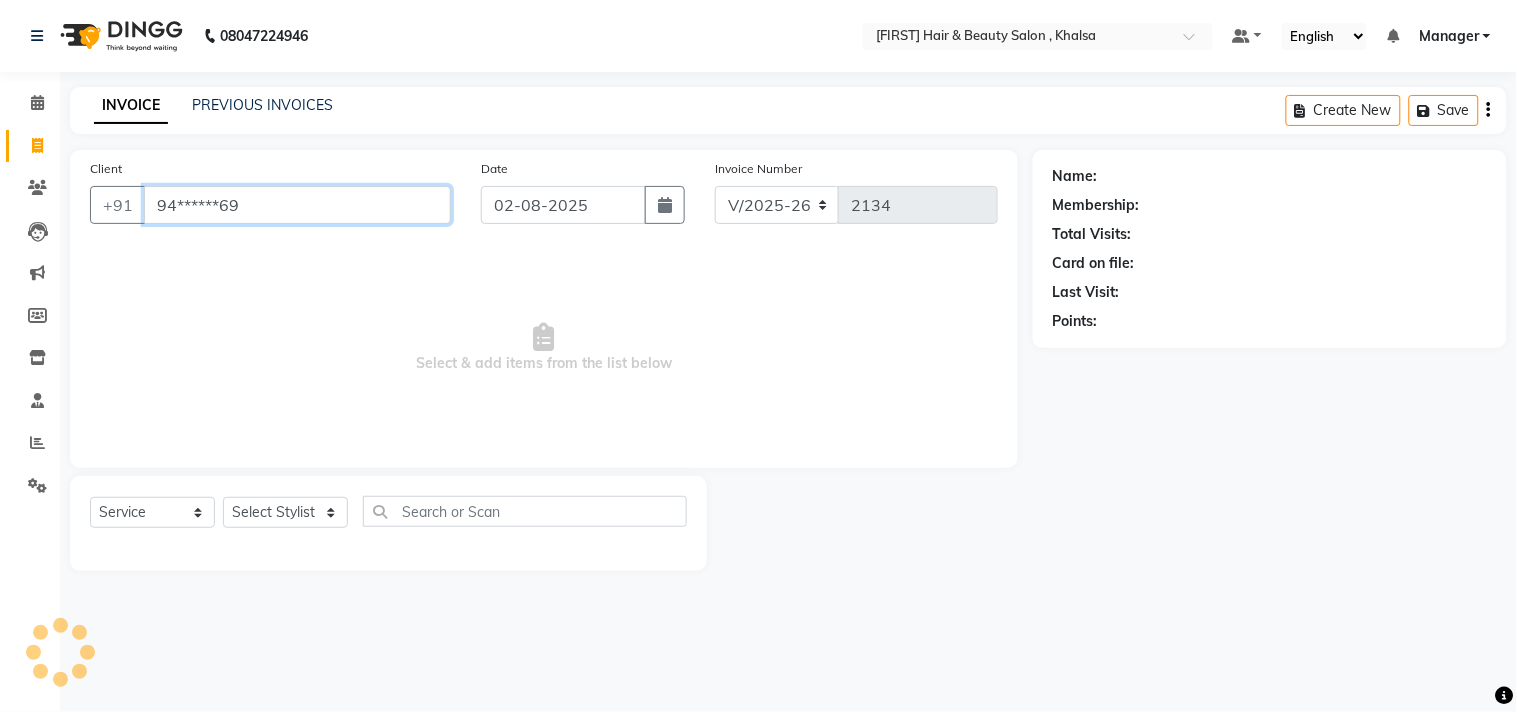 type on "94******69" 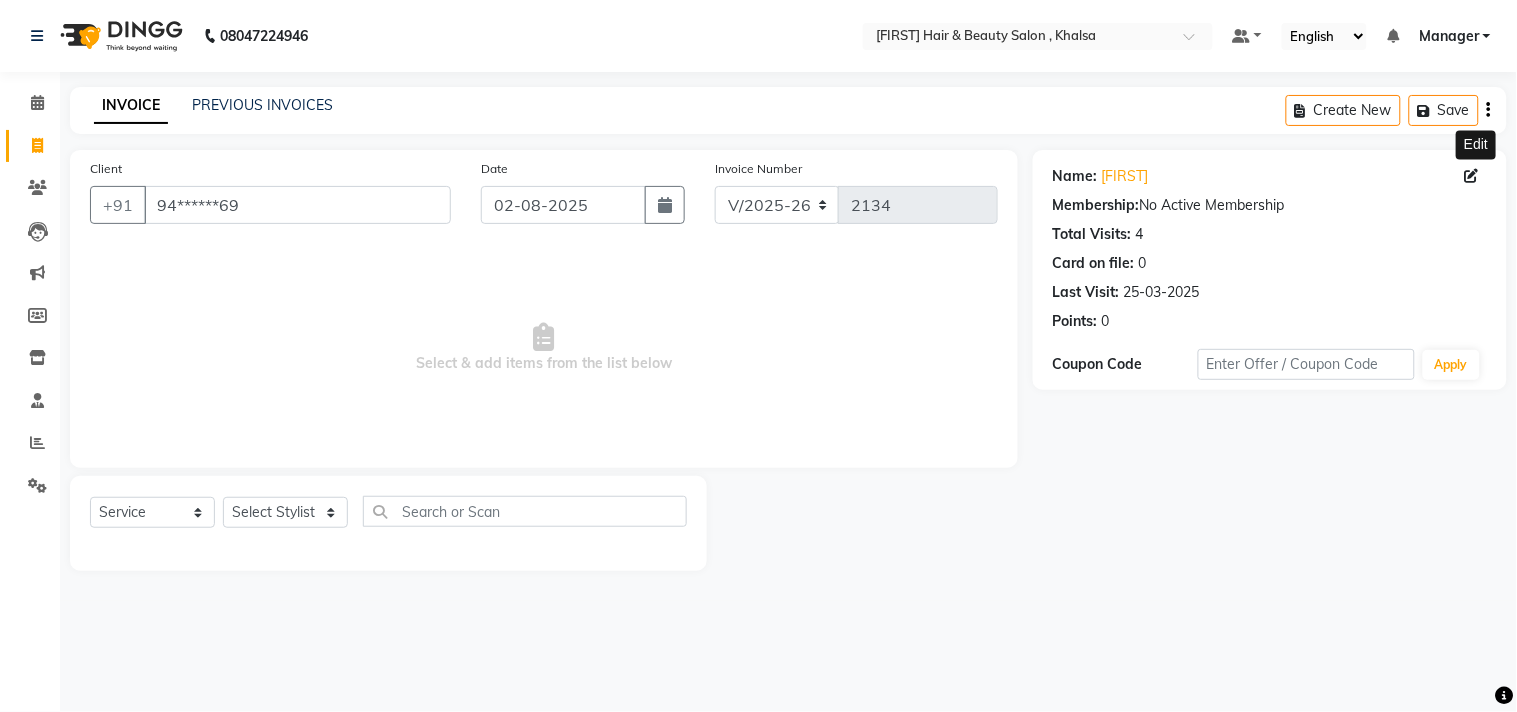 click 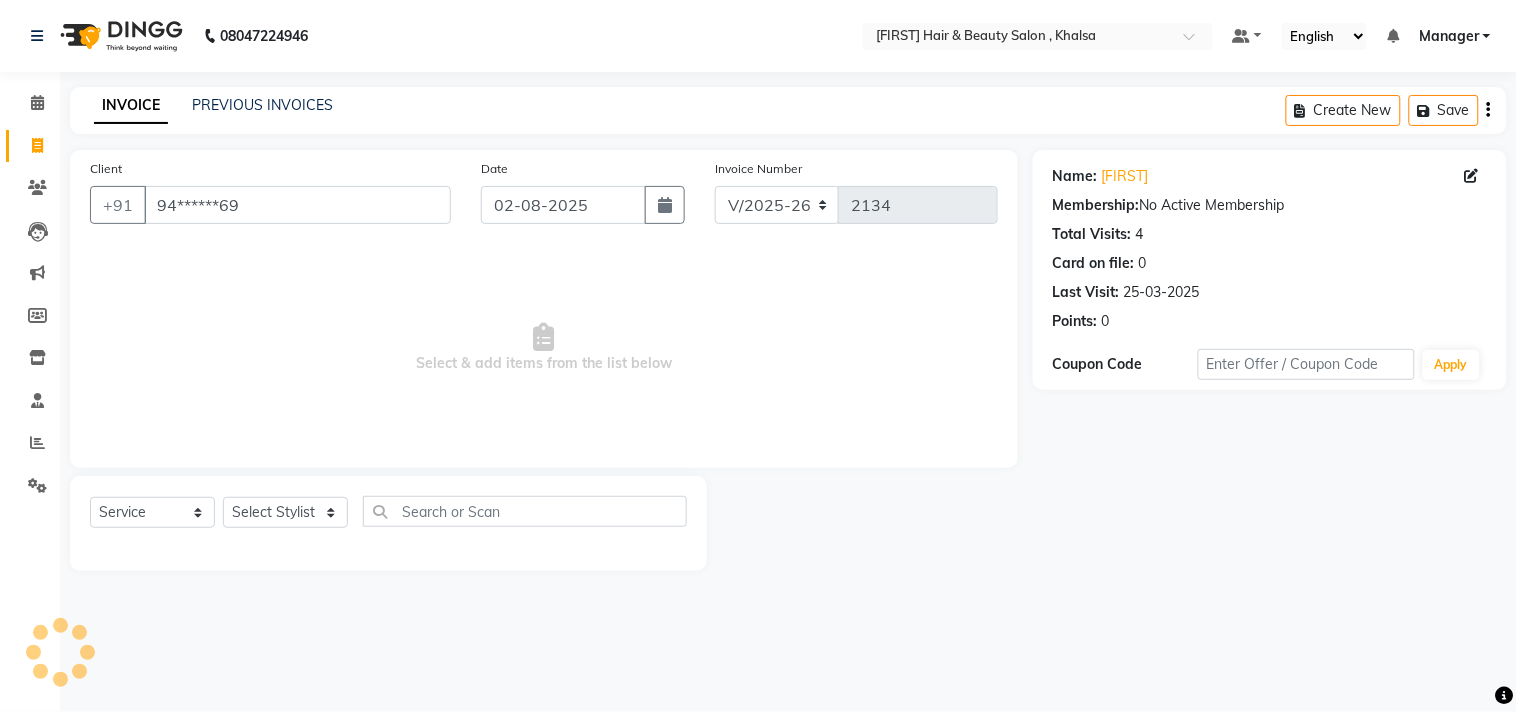 select on "22" 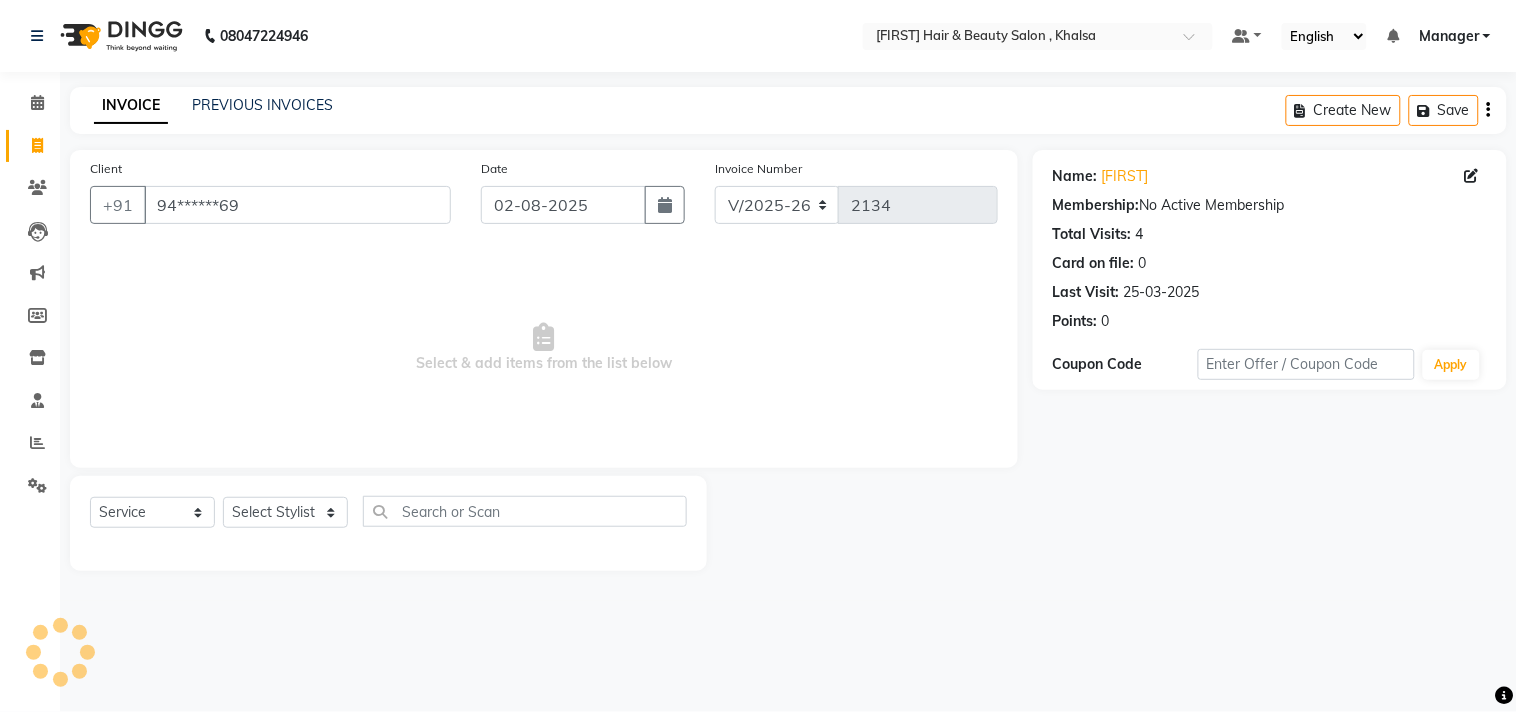 select on "female" 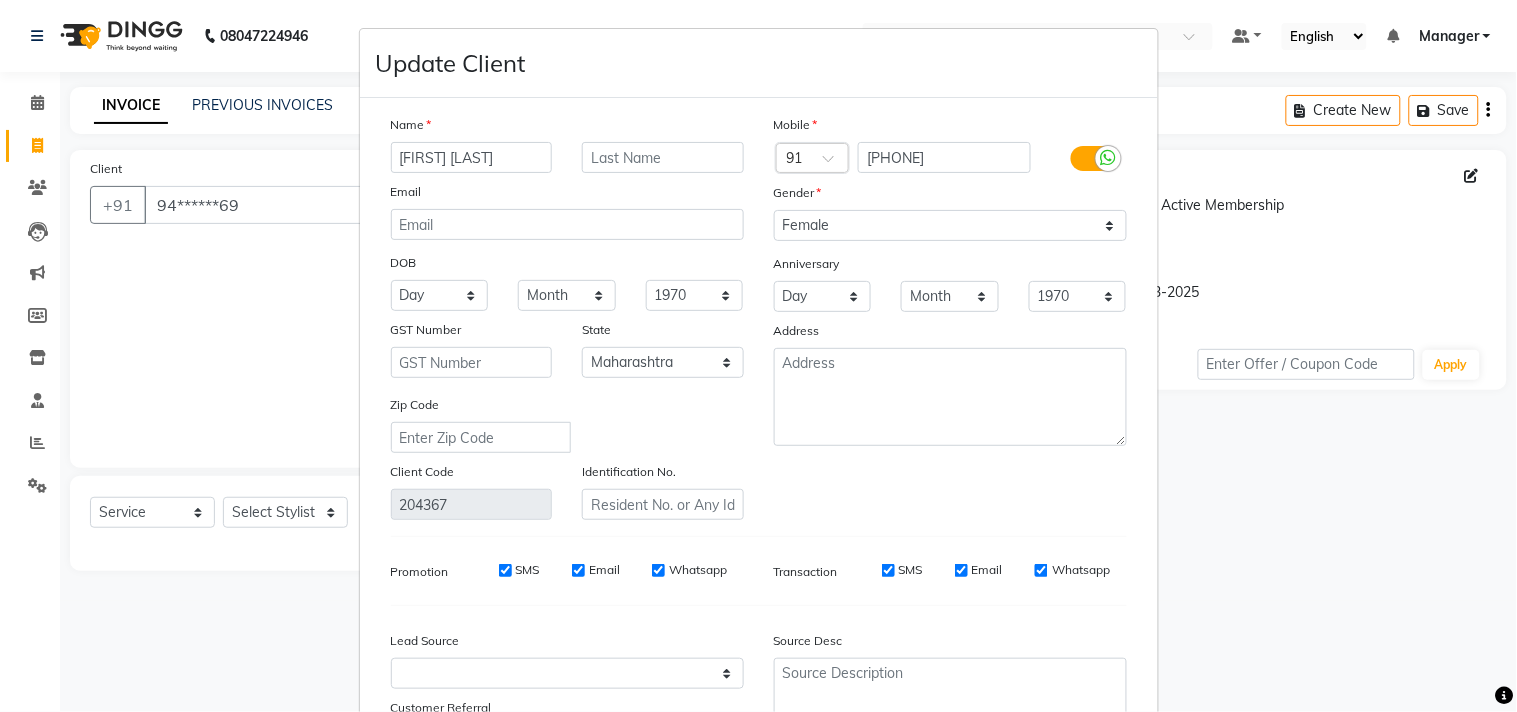 type on "[FIRST] [LAST]" 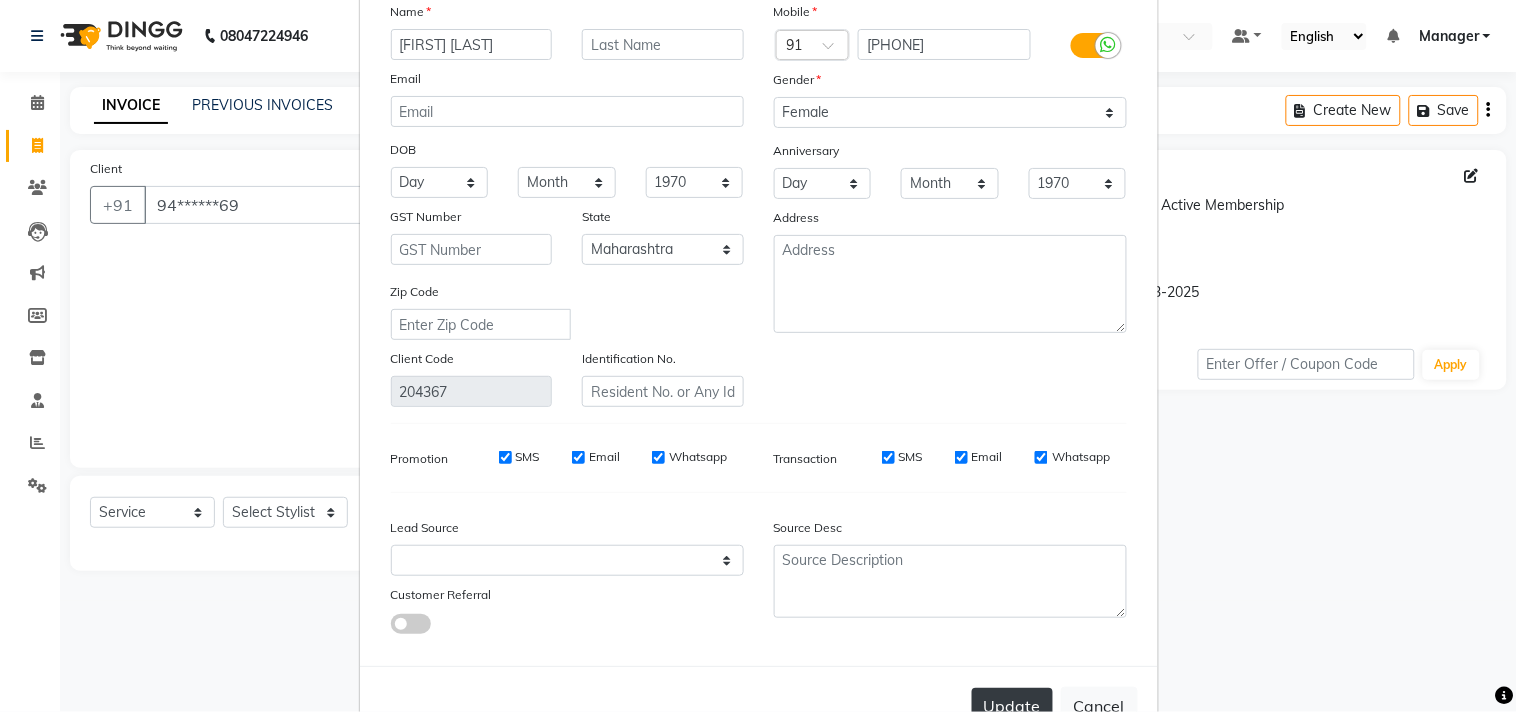 scroll, scrollTop: 177, scrollLeft: 0, axis: vertical 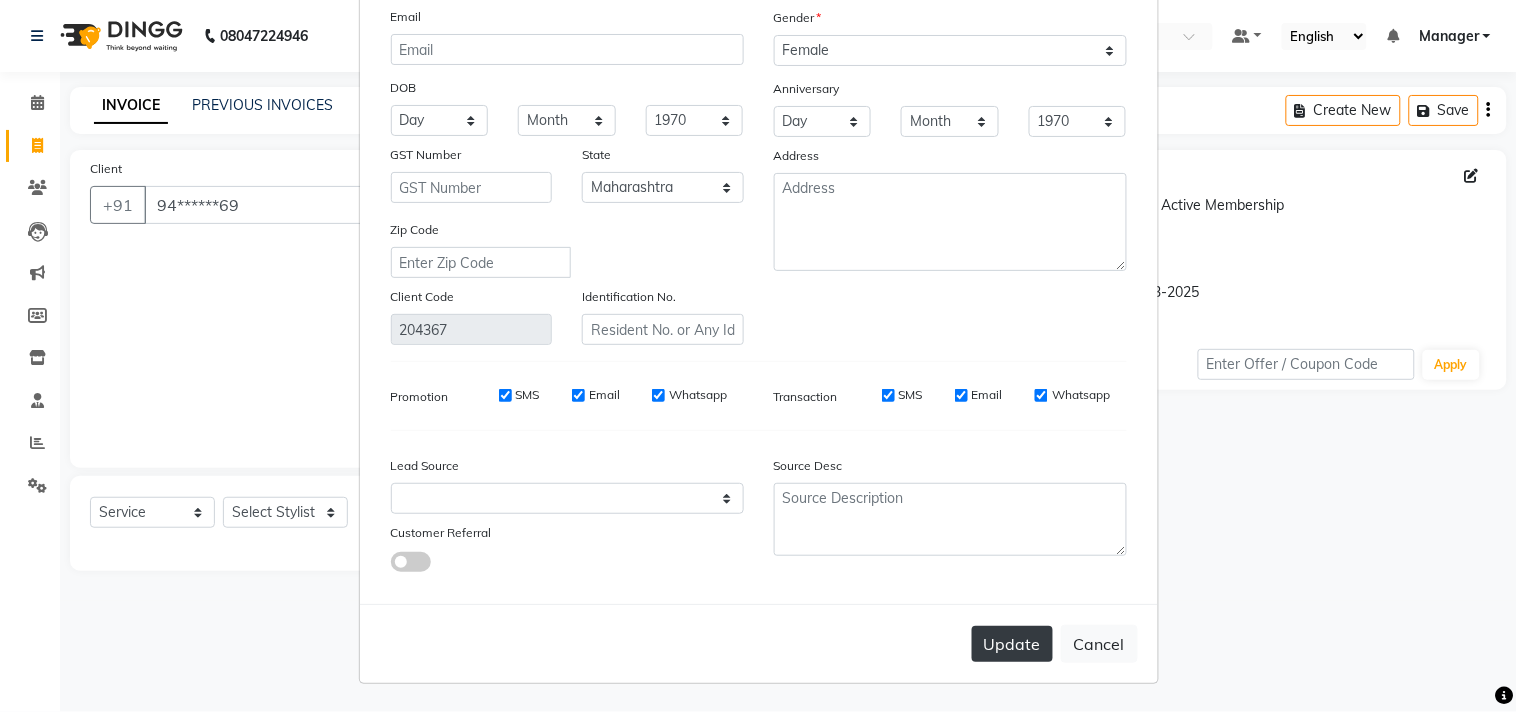 click on "Update" at bounding box center (1012, 644) 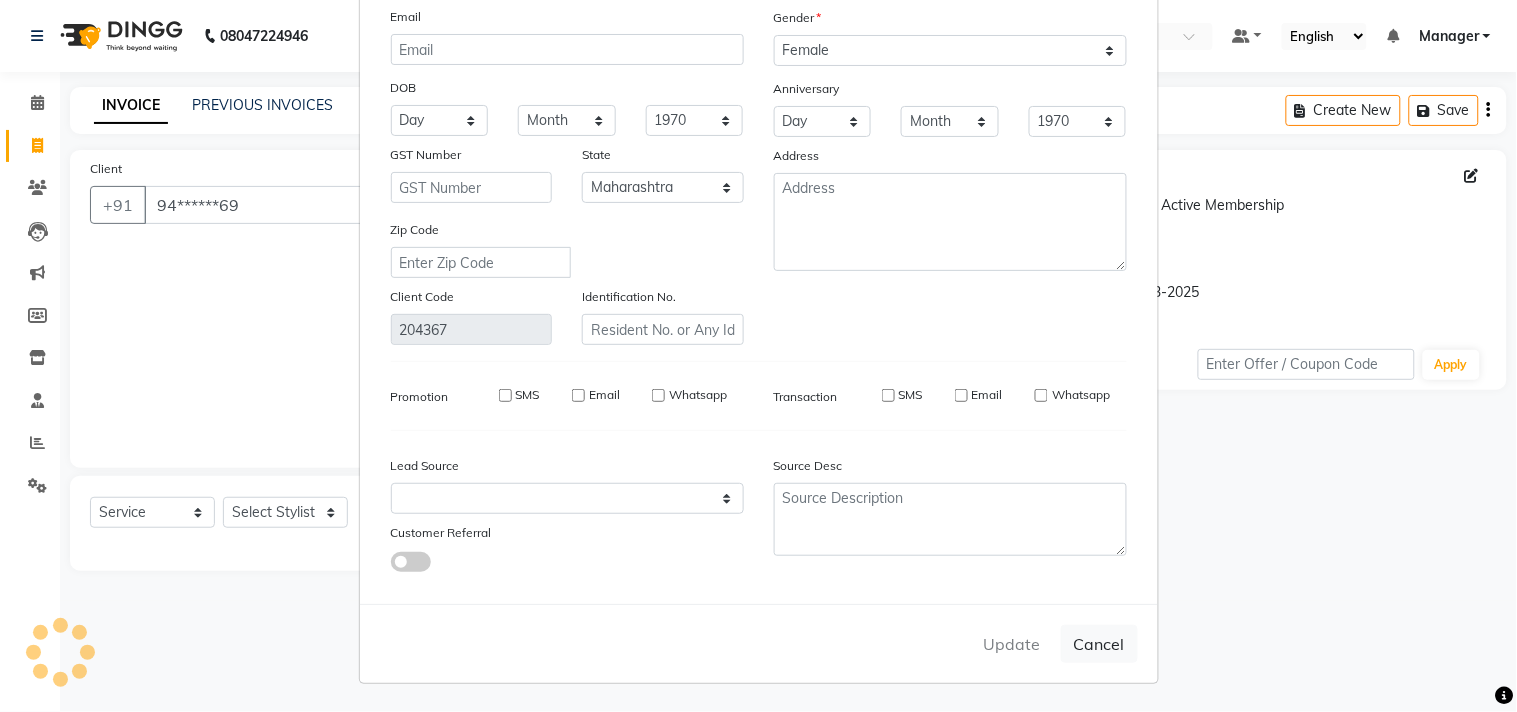type 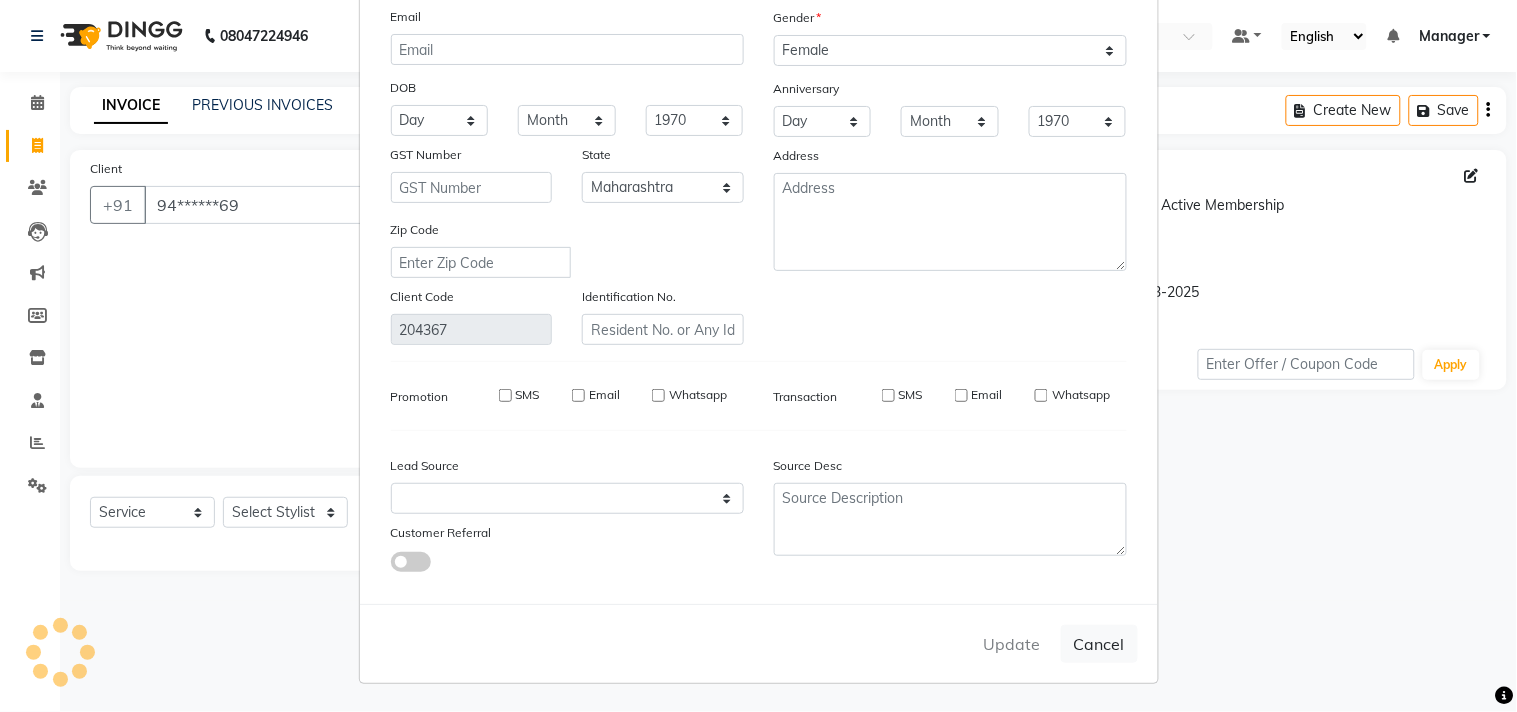 select 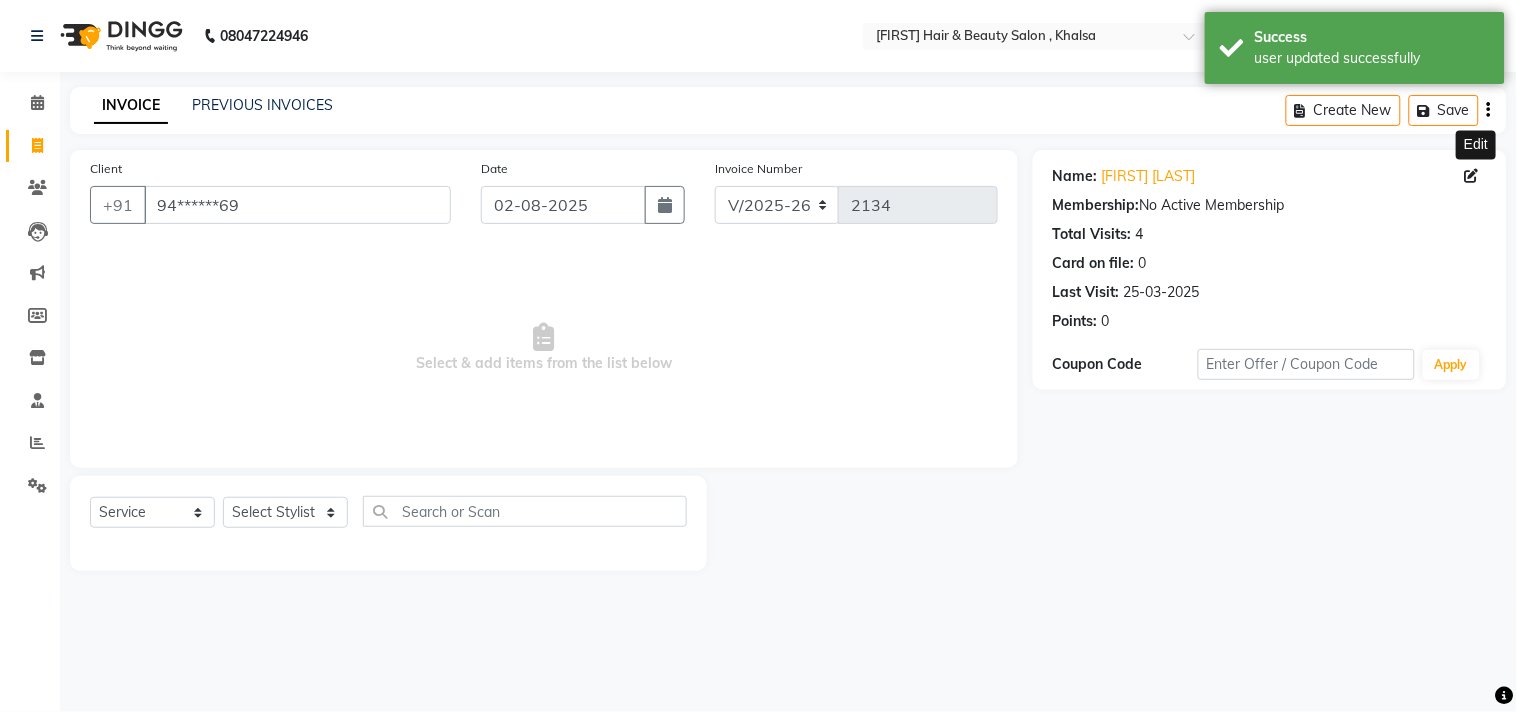 click 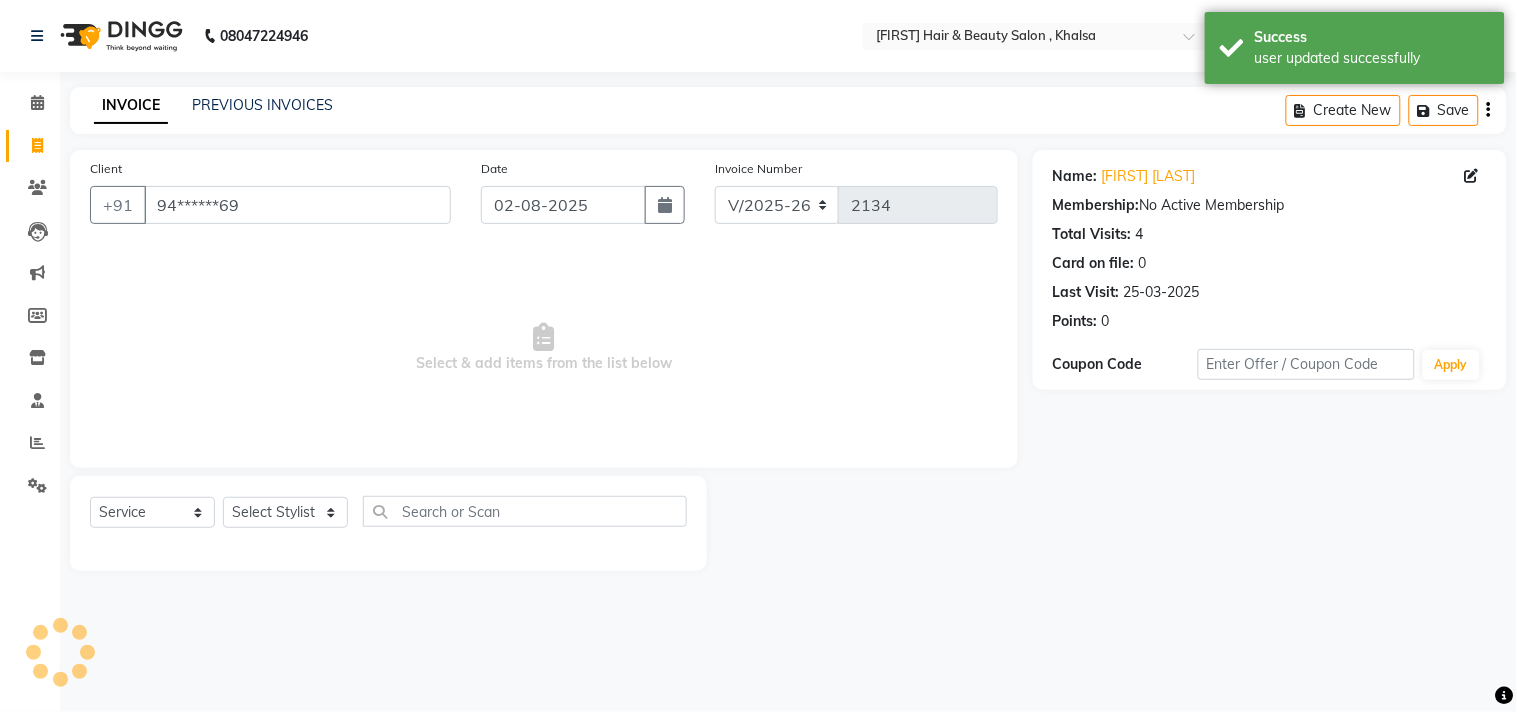 select on "22" 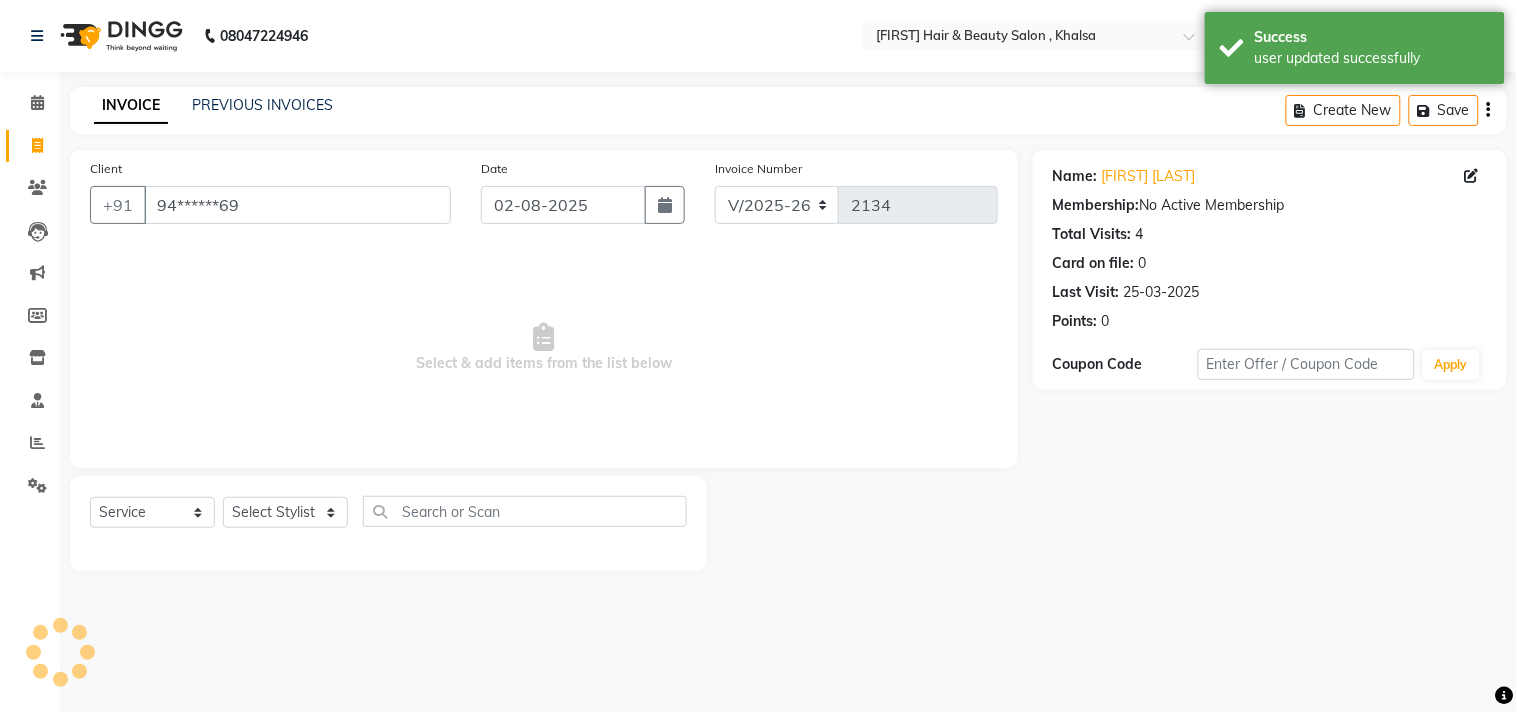 select on "female" 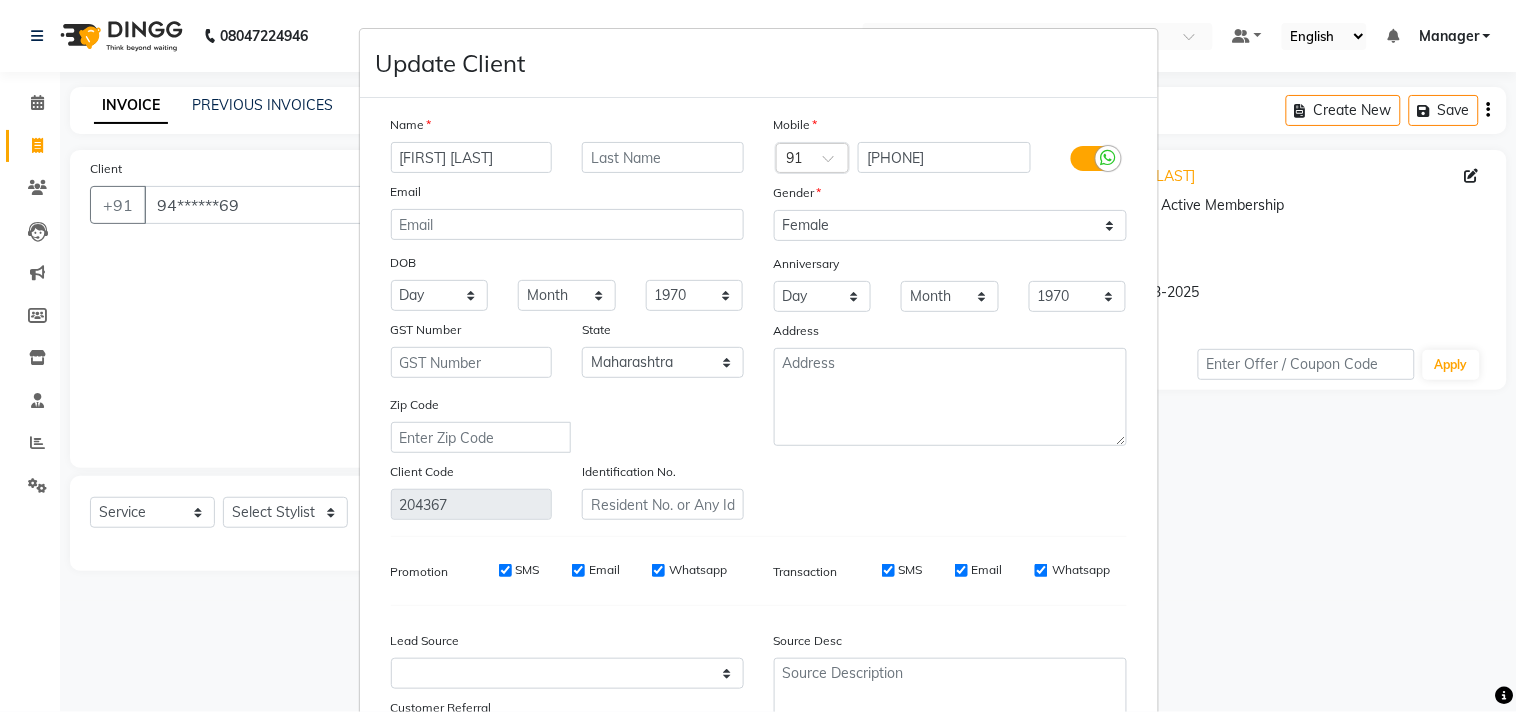 click on "Mobile Country Code × 91 [PHONE] Gender Select Male Female Other Prefer Not To Say Anniversary Day 01 02 03 04 05 06 07 08 09 10 11 12 13 14 15 16 17 18 19 20 21 22 23 24 25 26 27 28 29 30 31 Month January February March April May June July August September October November December 1970 1971 1972 1973 1974 1975 1976 1977 1978 1979 1980 1981 1982 1983 1984 1985 1986 1987 1988 1989 1990 1991 1992 1993 1994 1995 1996 1997 1998 1999 2000 2001 2002 2003 2004 2005 2006 2007 2008 2009 2010 2011 2012 2013 2014 2015 2016 2017 2018 2019 2020 2021 2022 2023 2024 2025 [ADDRESS]" at bounding box center [950, 317] 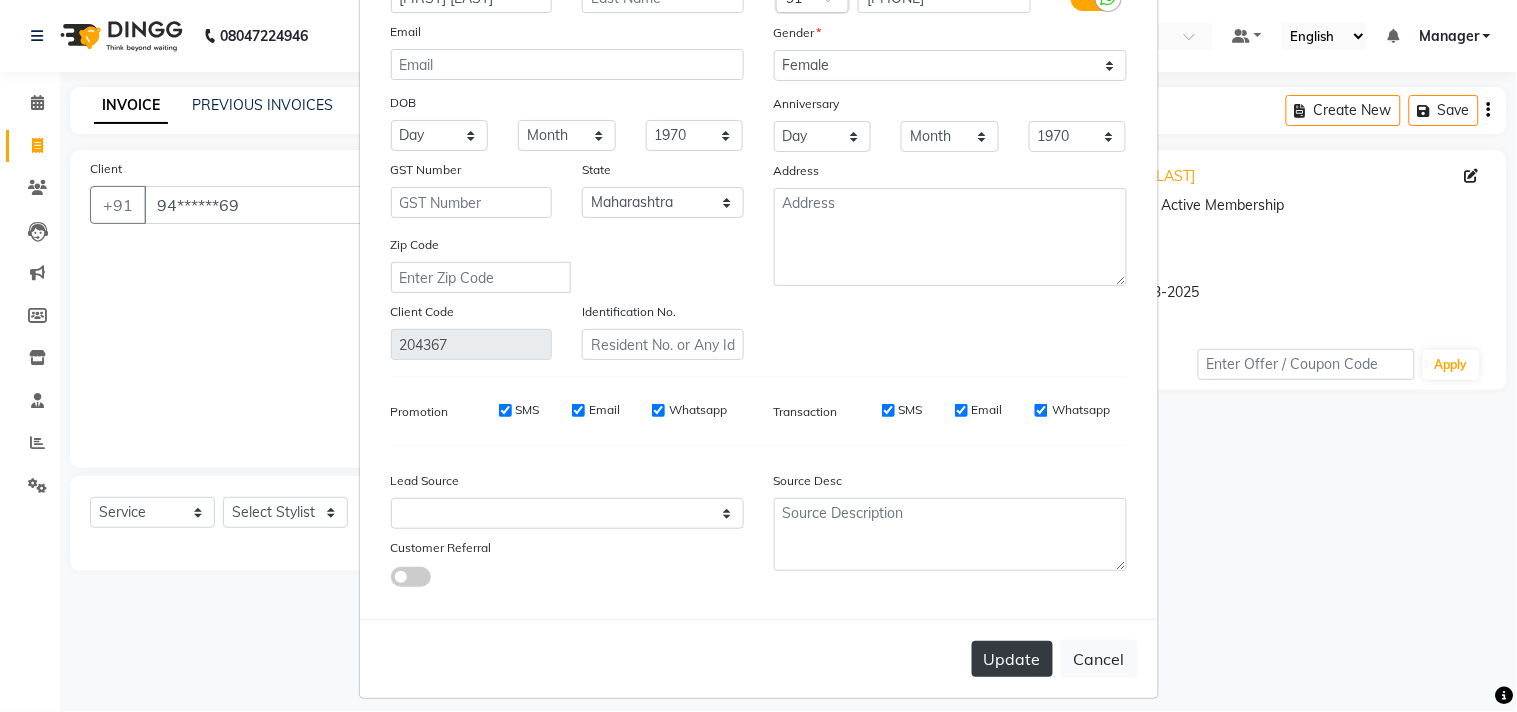scroll, scrollTop: 177, scrollLeft: 0, axis: vertical 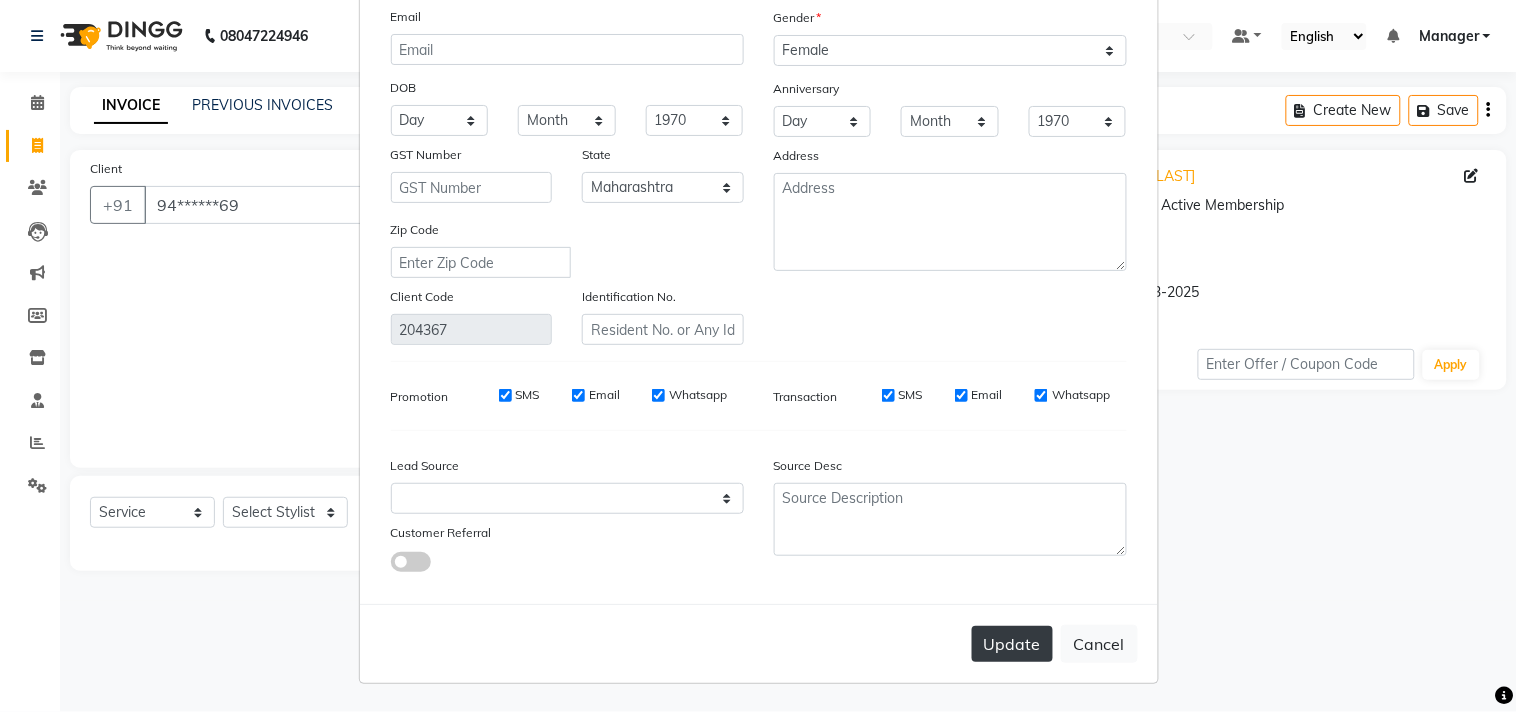 click on "Update" at bounding box center [1012, 644] 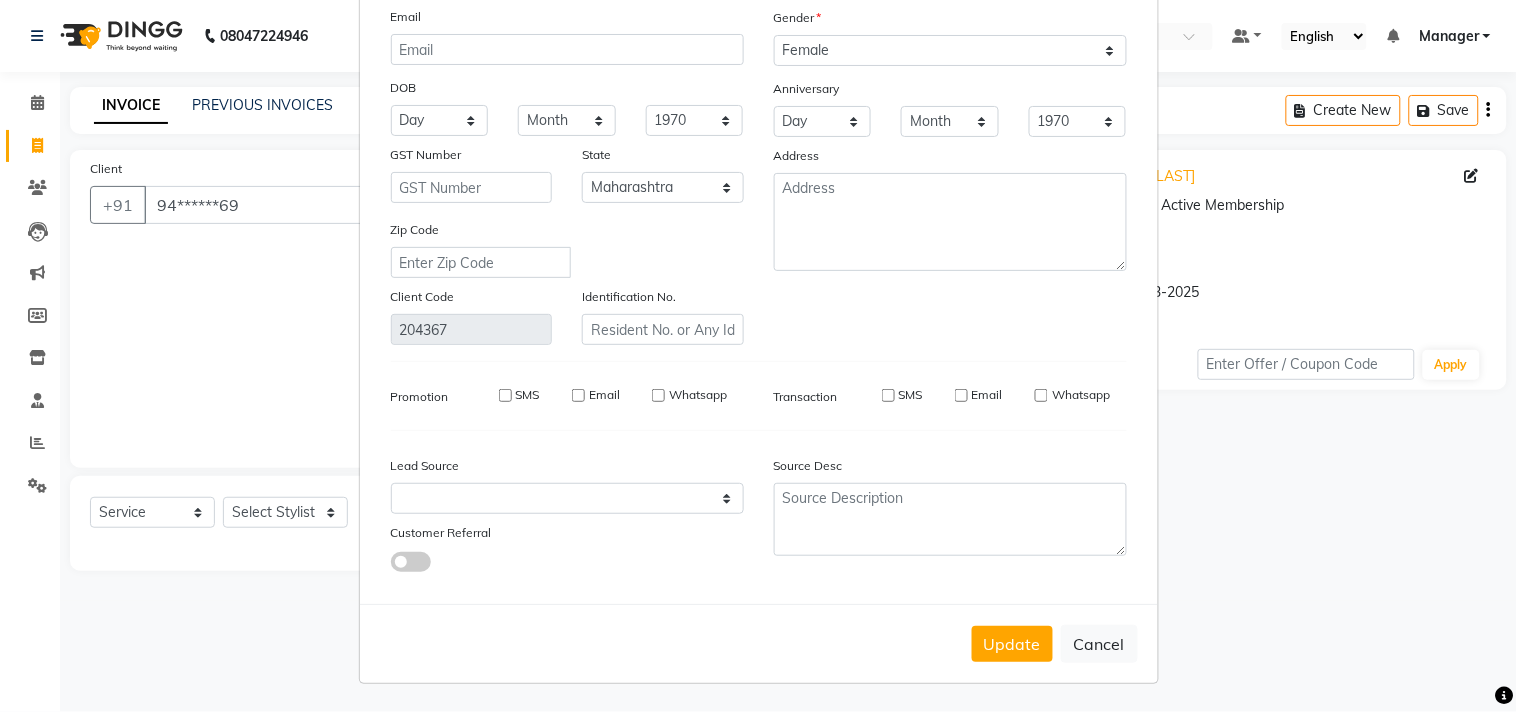 type 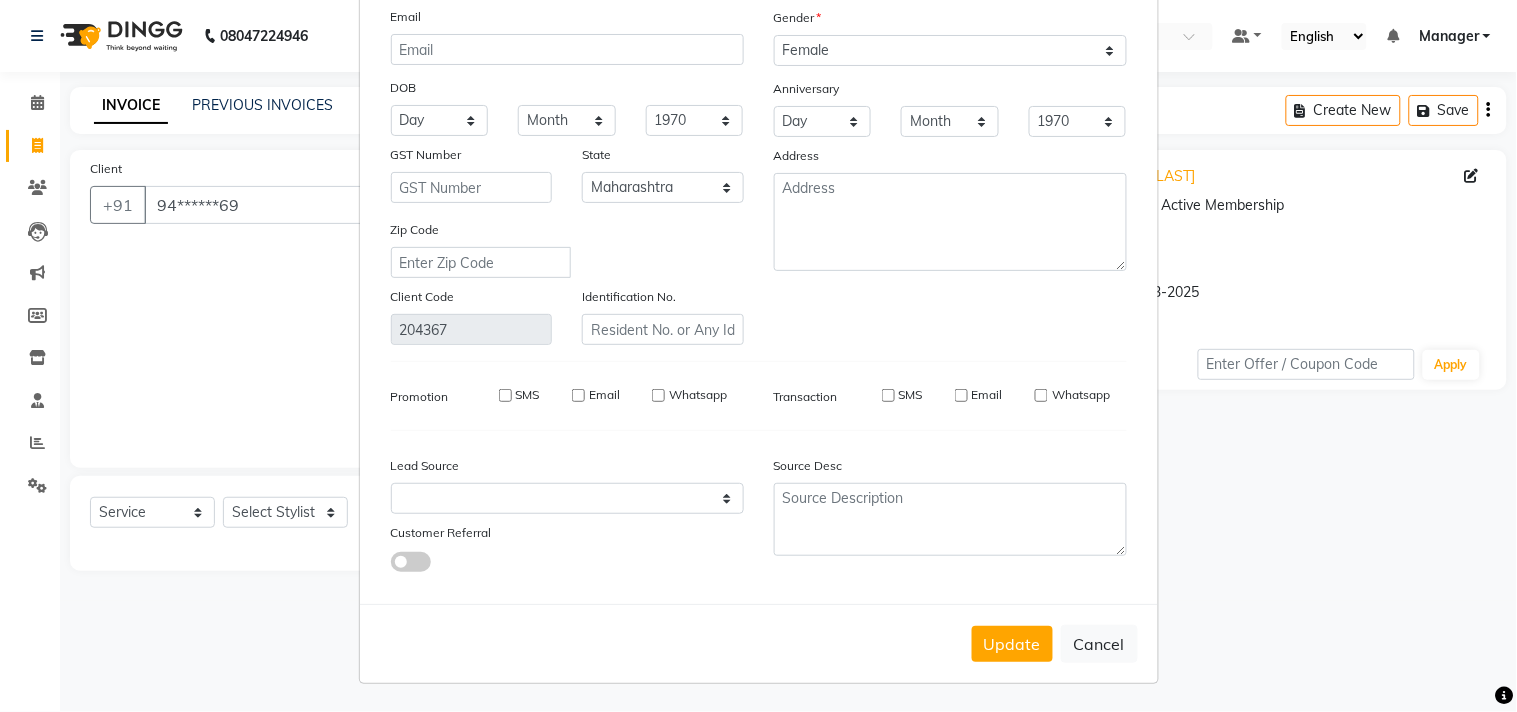 select 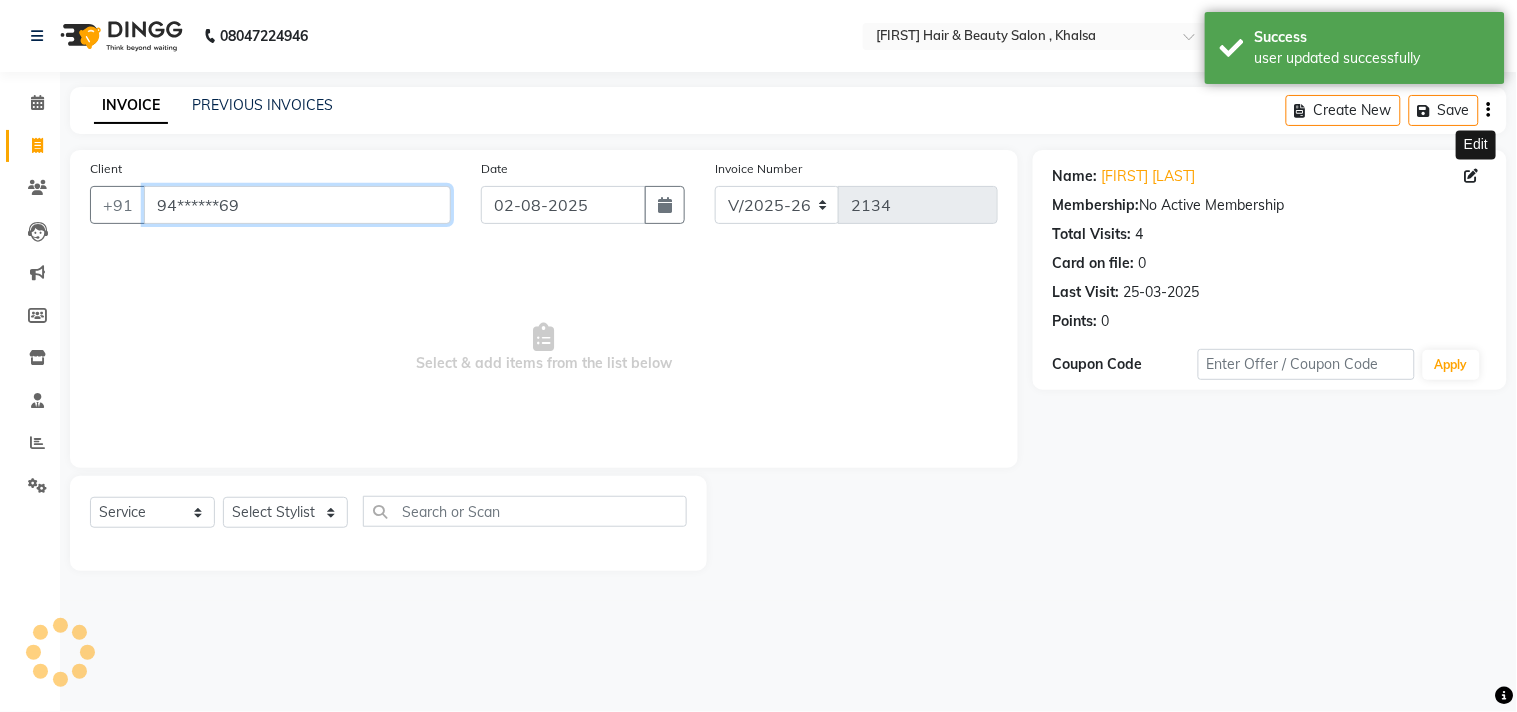 click on "94******69" at bounding box center (297, 205) 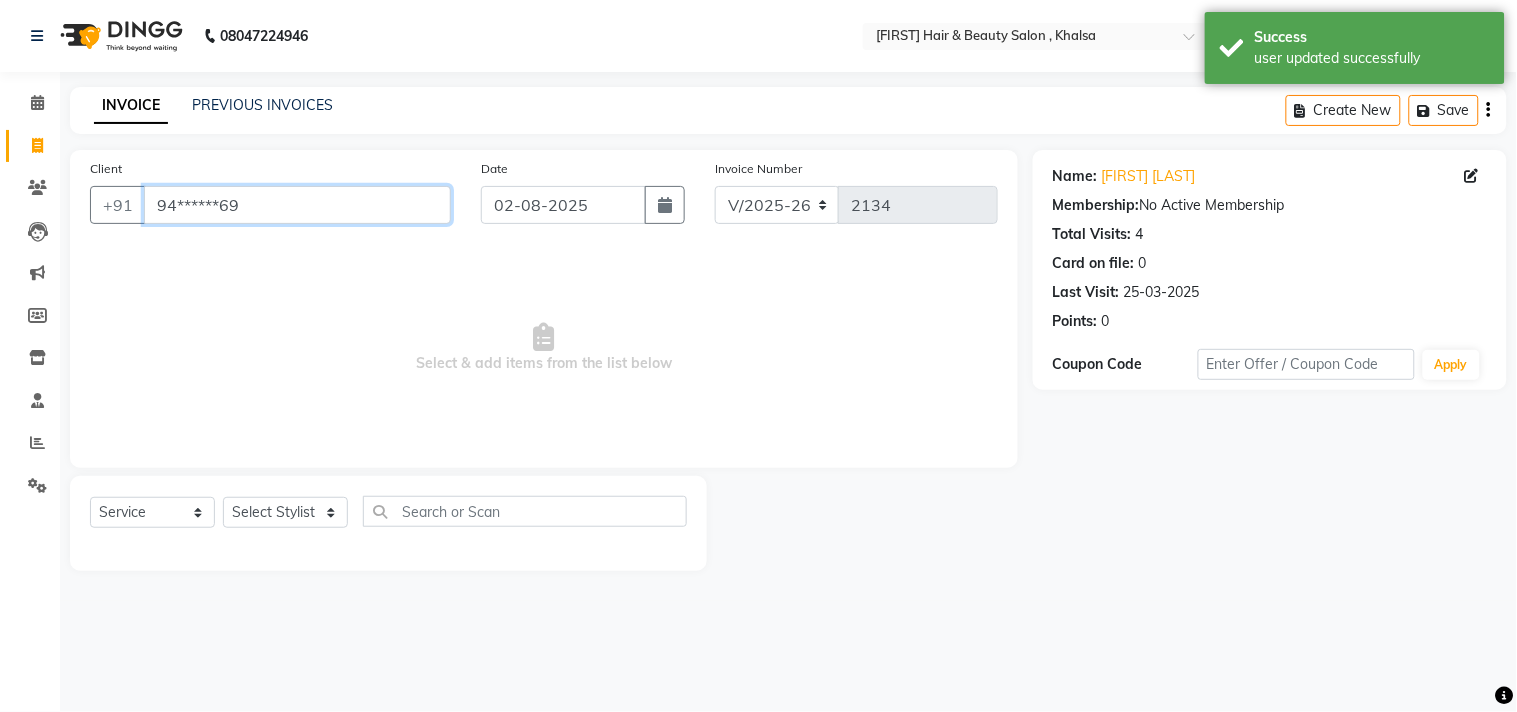 click on "94******69" at bounding box center [297, 205] 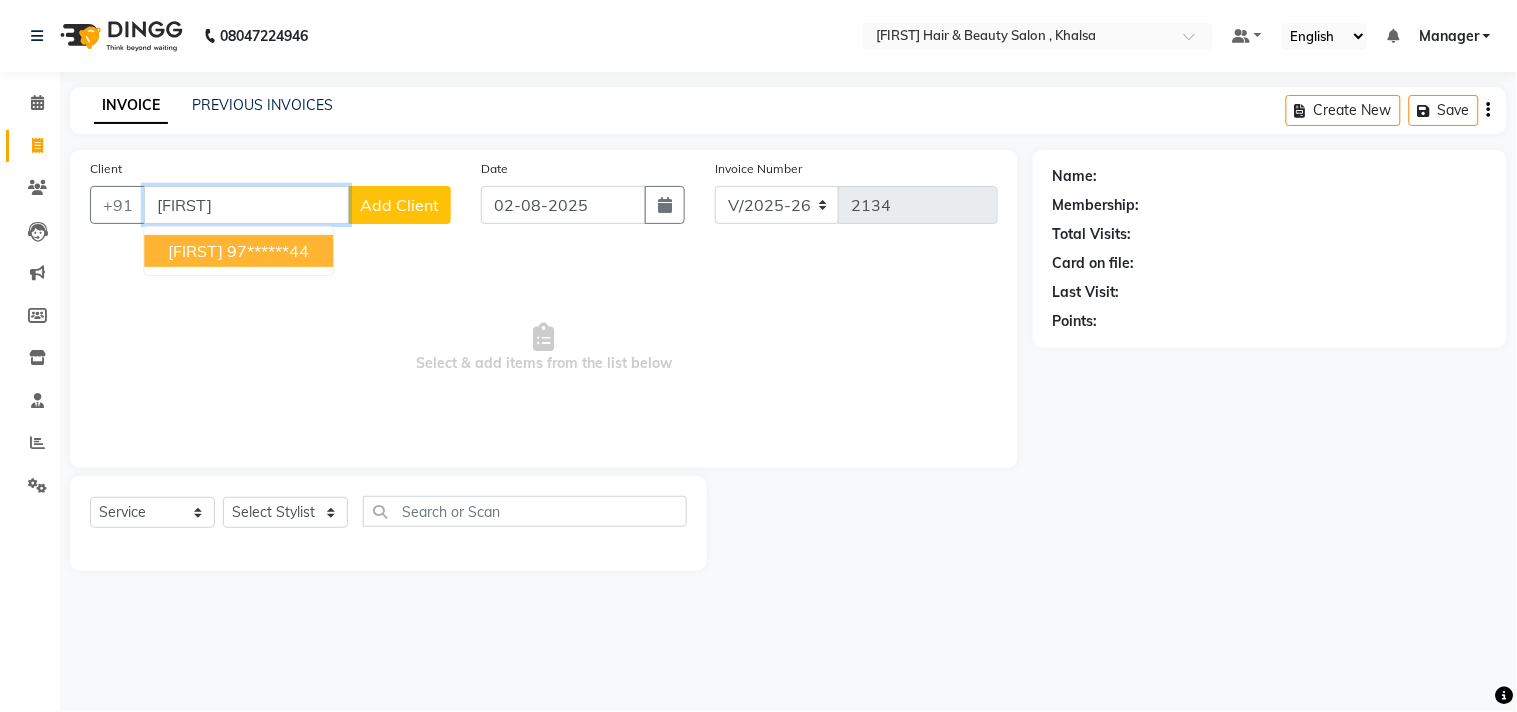 click on "97******44" at bounding box center [268, 251] 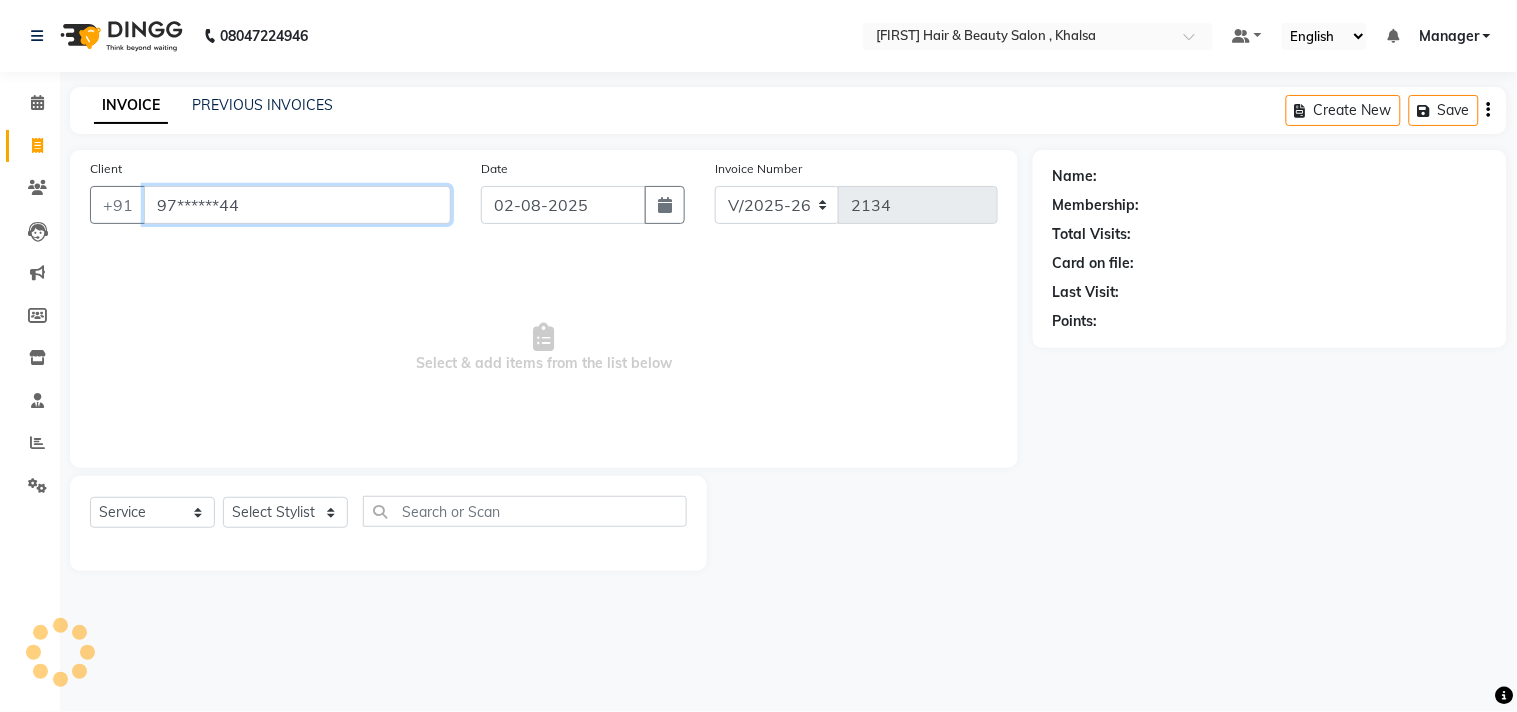type on "97******44" 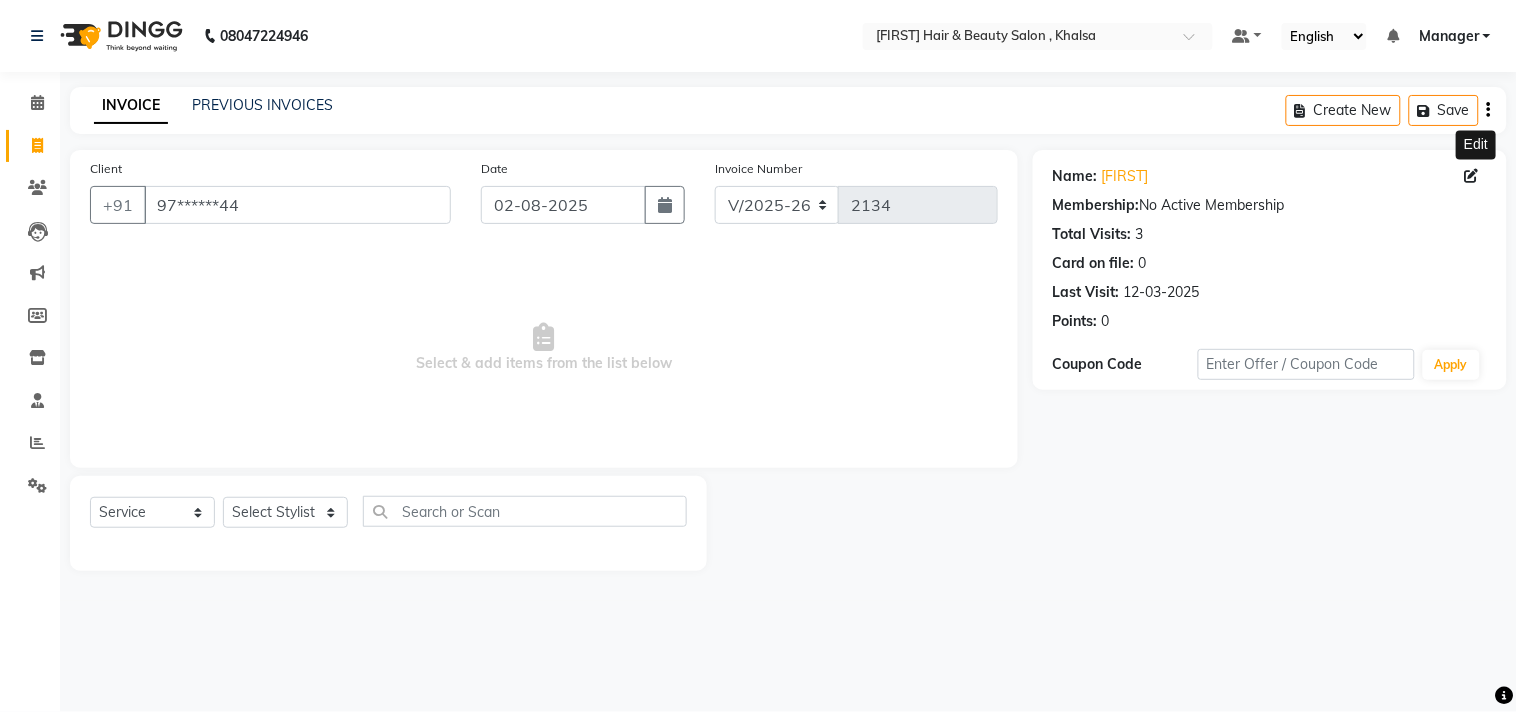 click 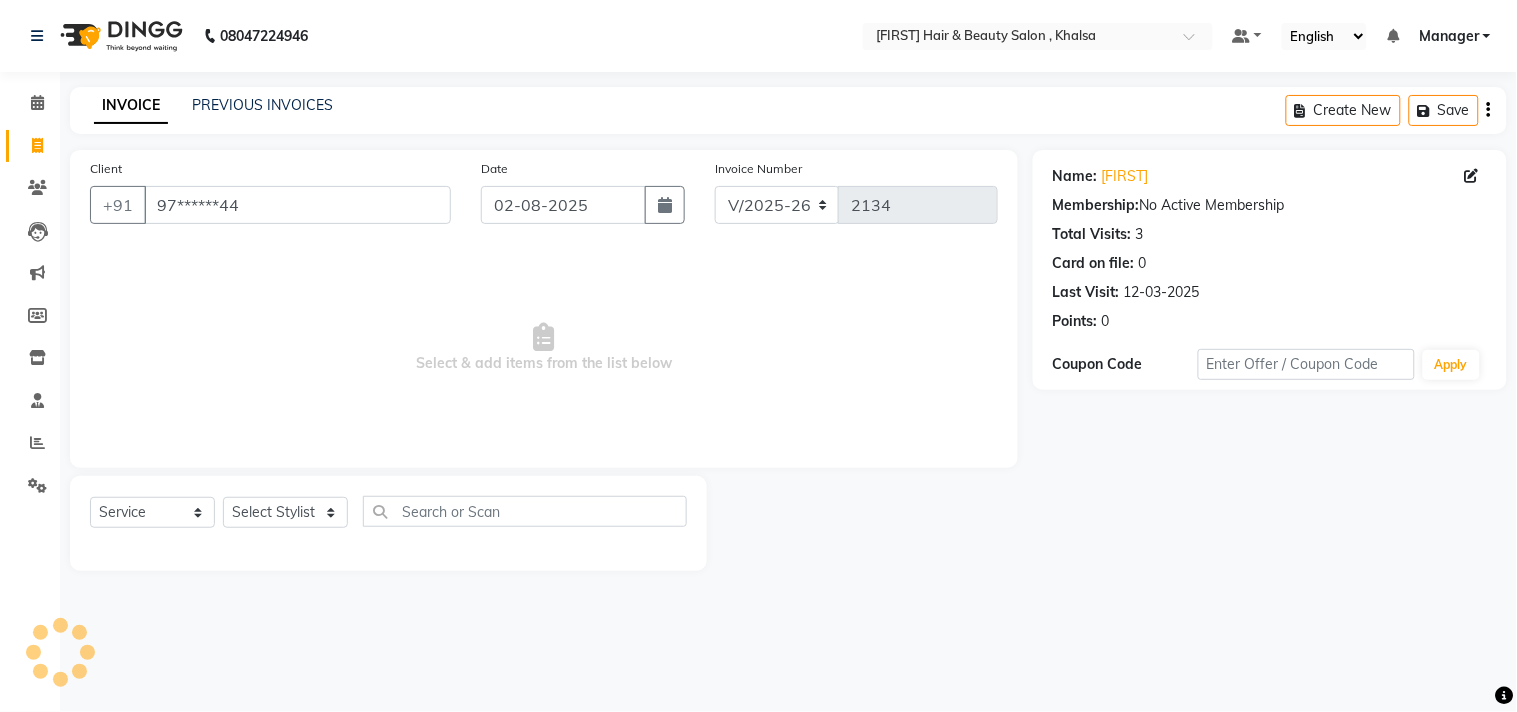 select on "22" 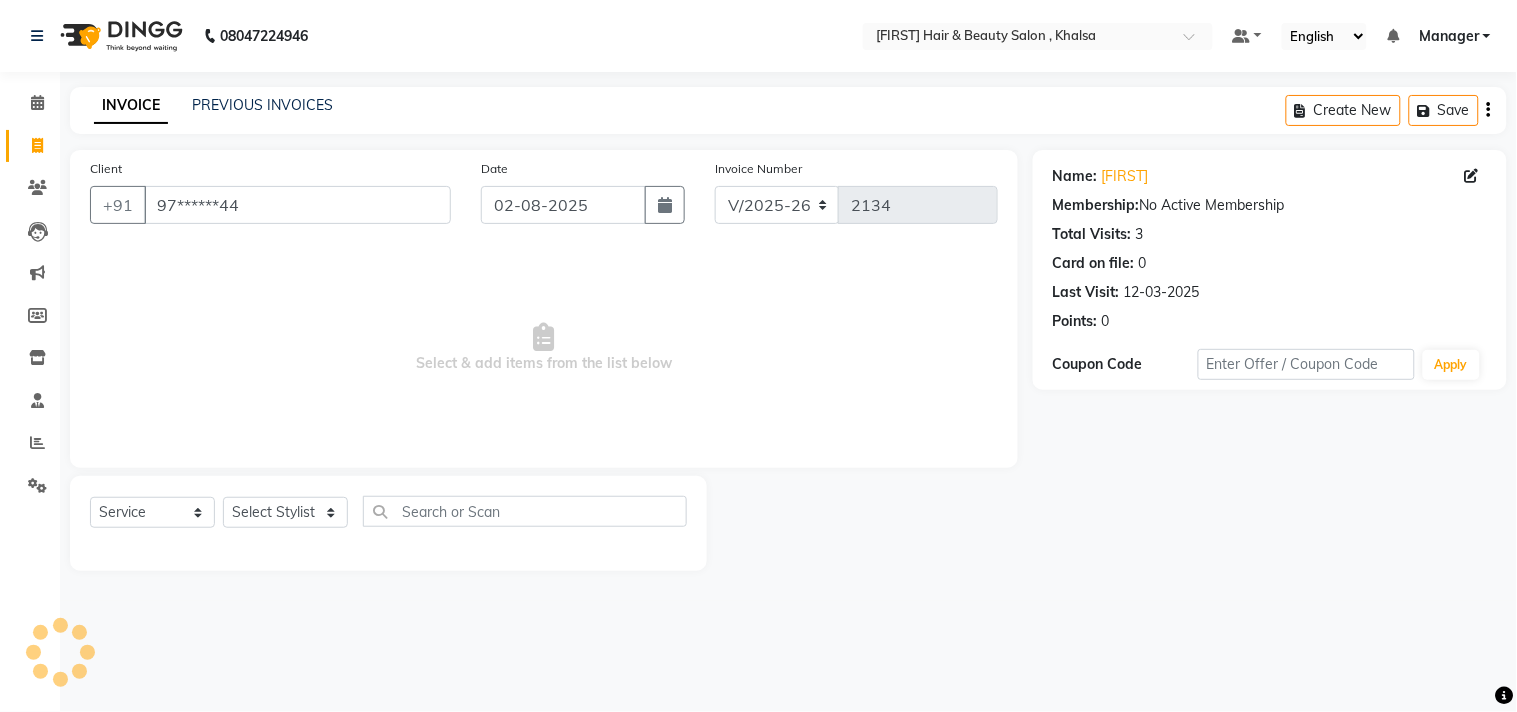 select on "male" 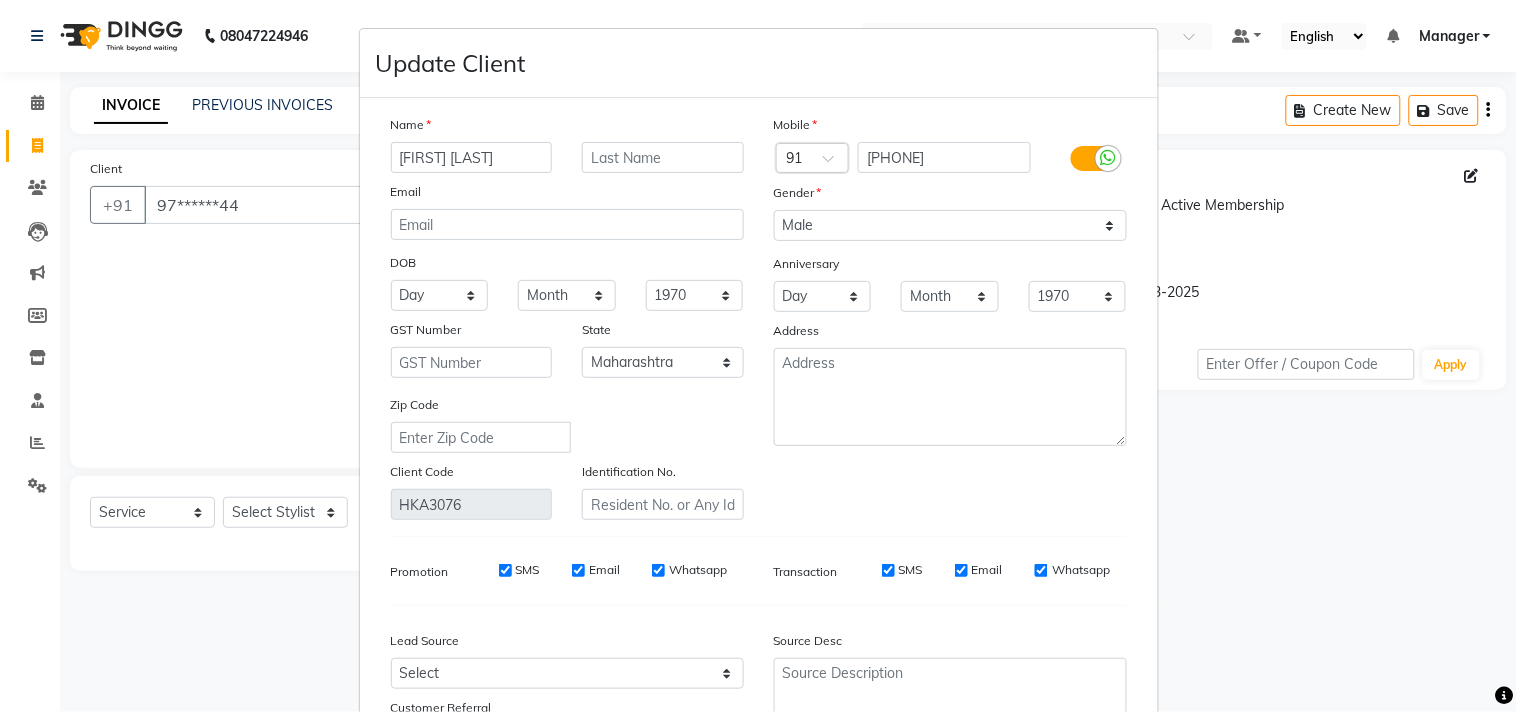 type on "[FIRST] [LAST]" 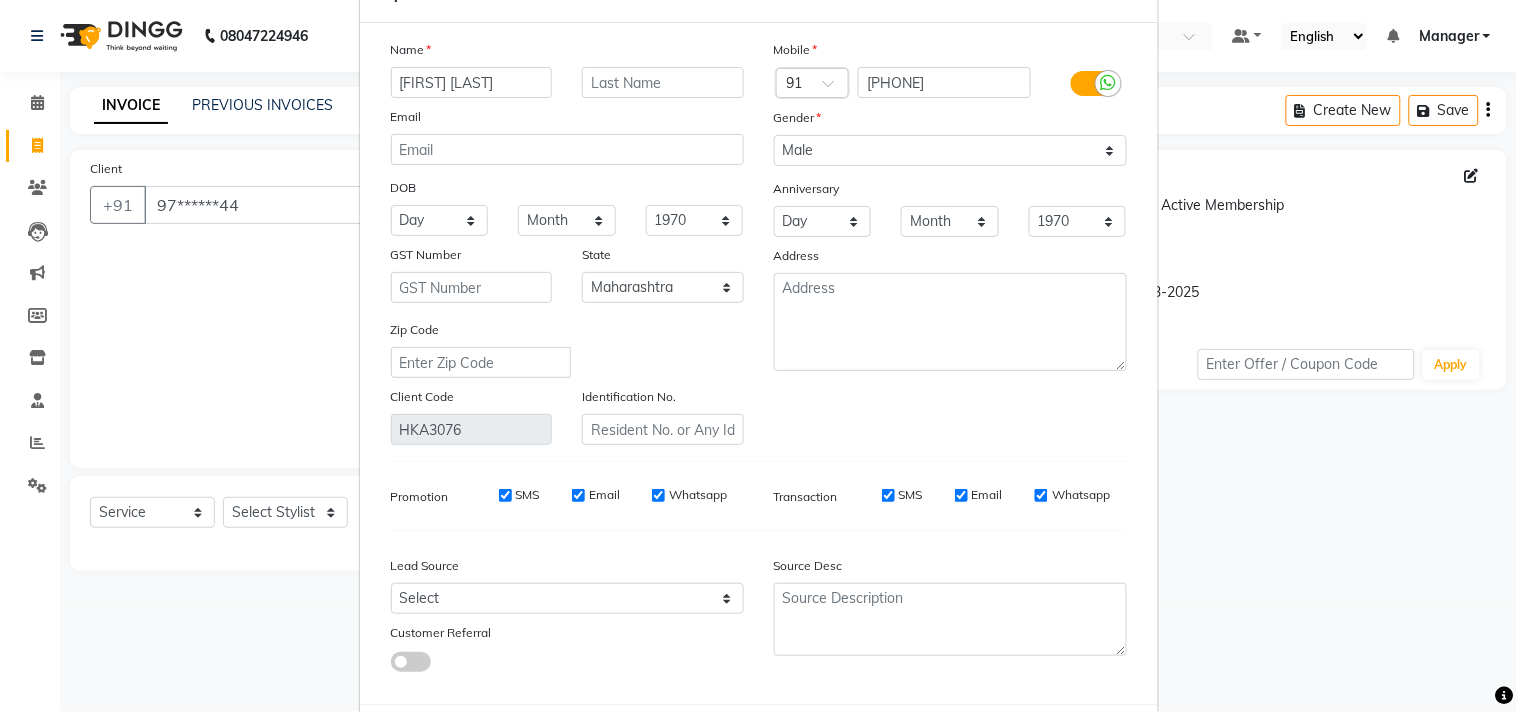 scroll, scrollTop: 177, scrollLeft: 0, axis: vertical 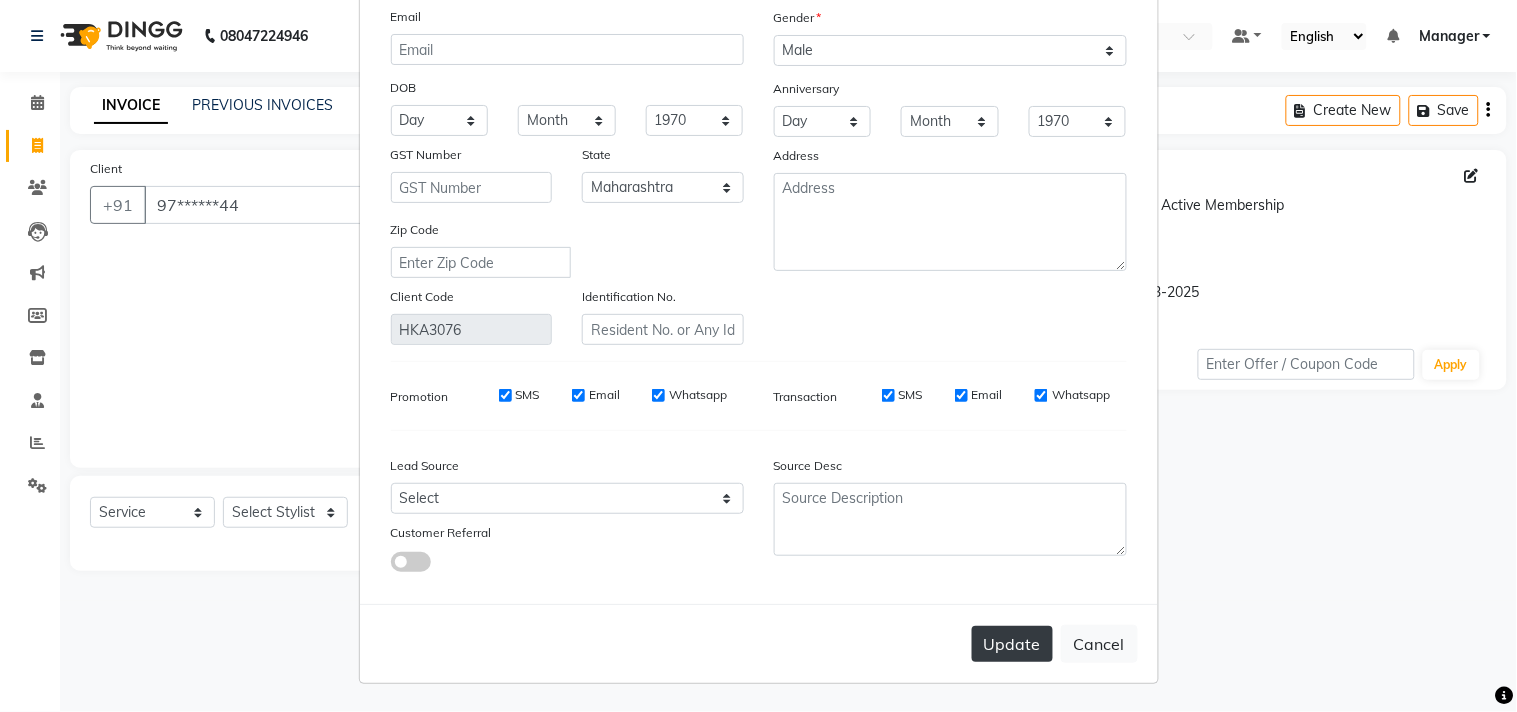 click on "Update" at bounding box center [1012, 644] 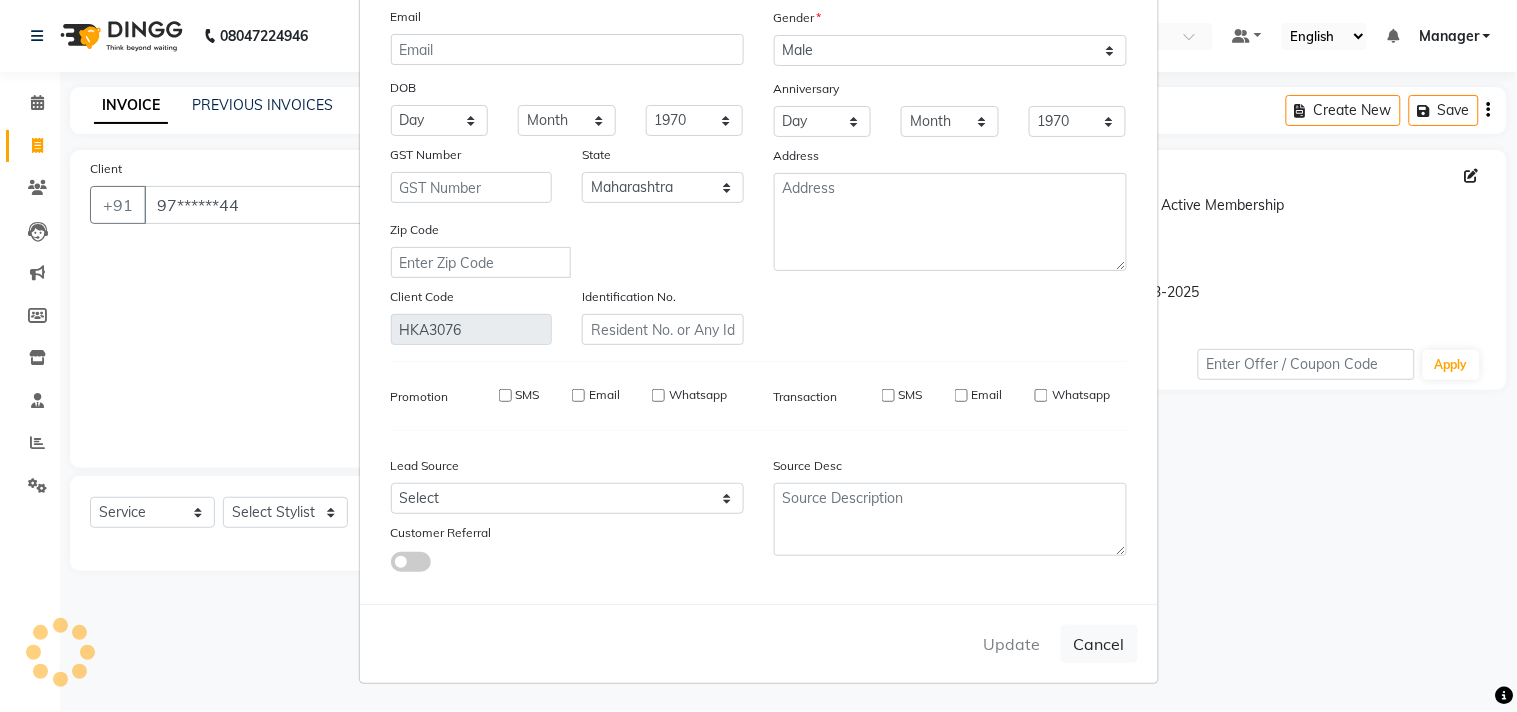 type 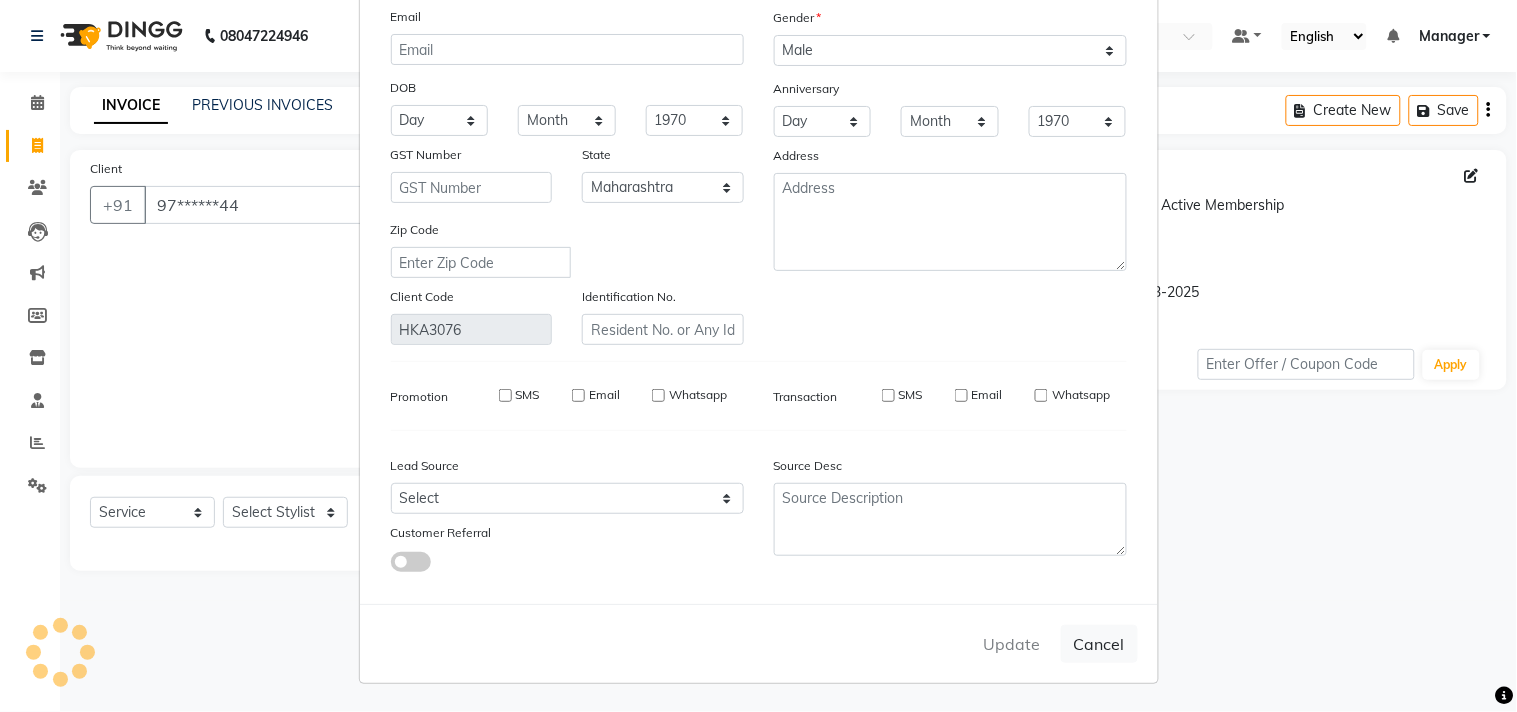 select 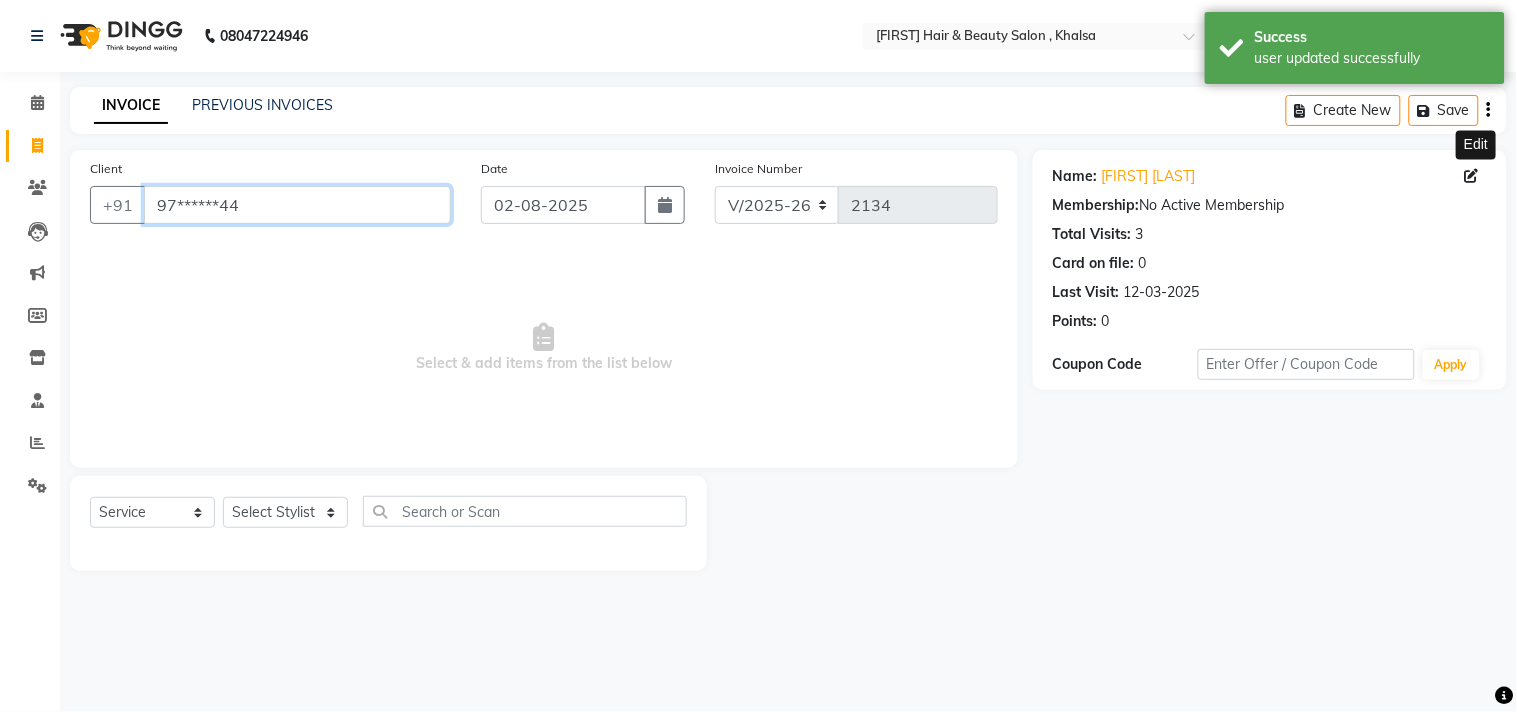 click on "97******44" at bounding box center (297, 205) 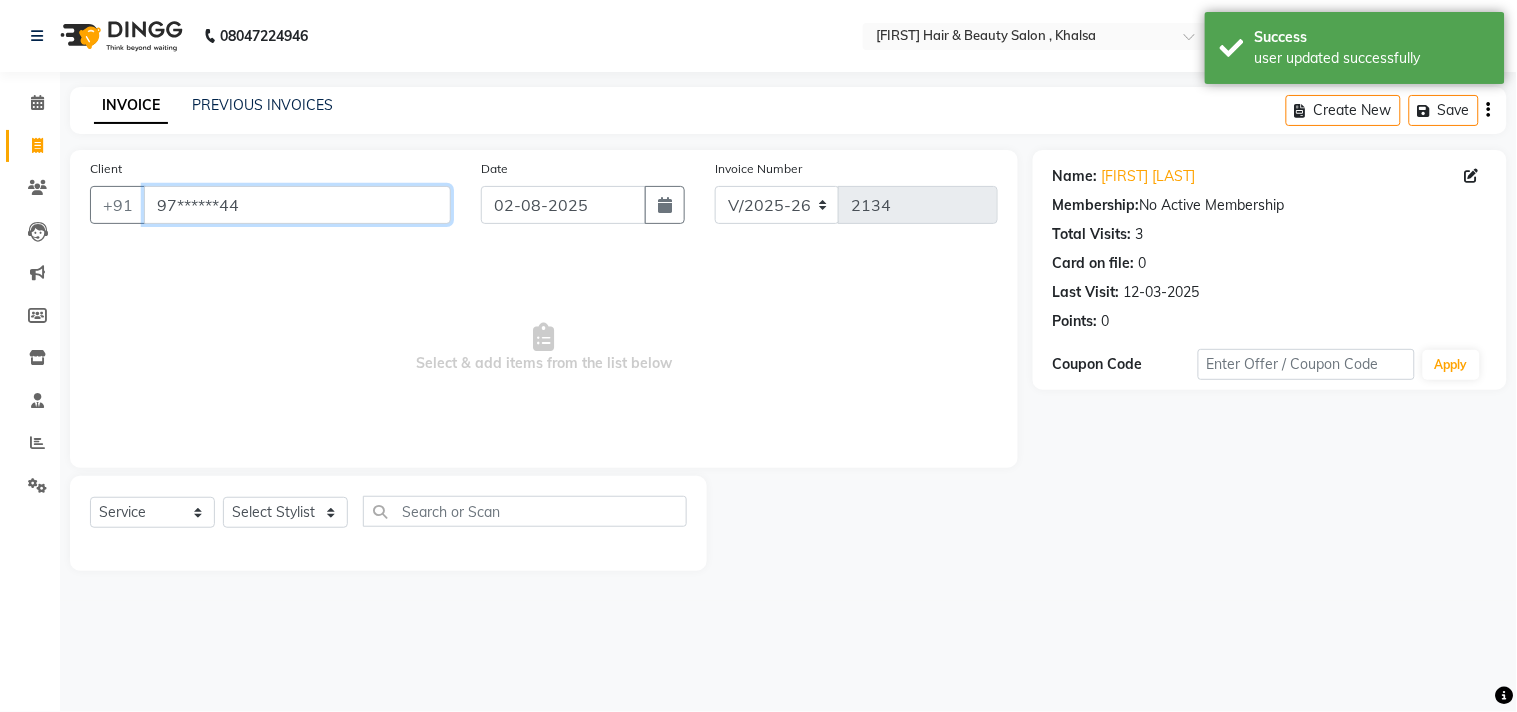 click on "97******44" at bounding box center [297, 205] 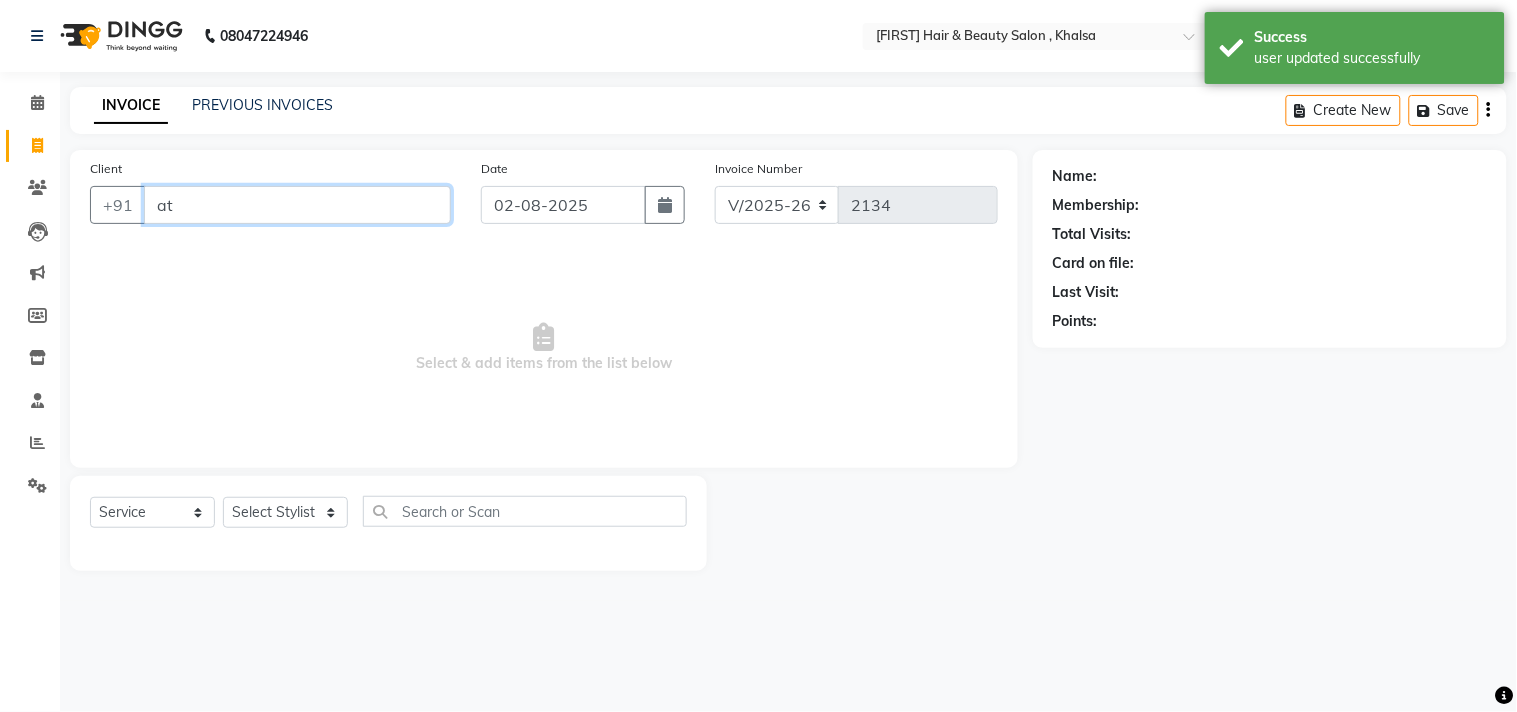 type on "a" 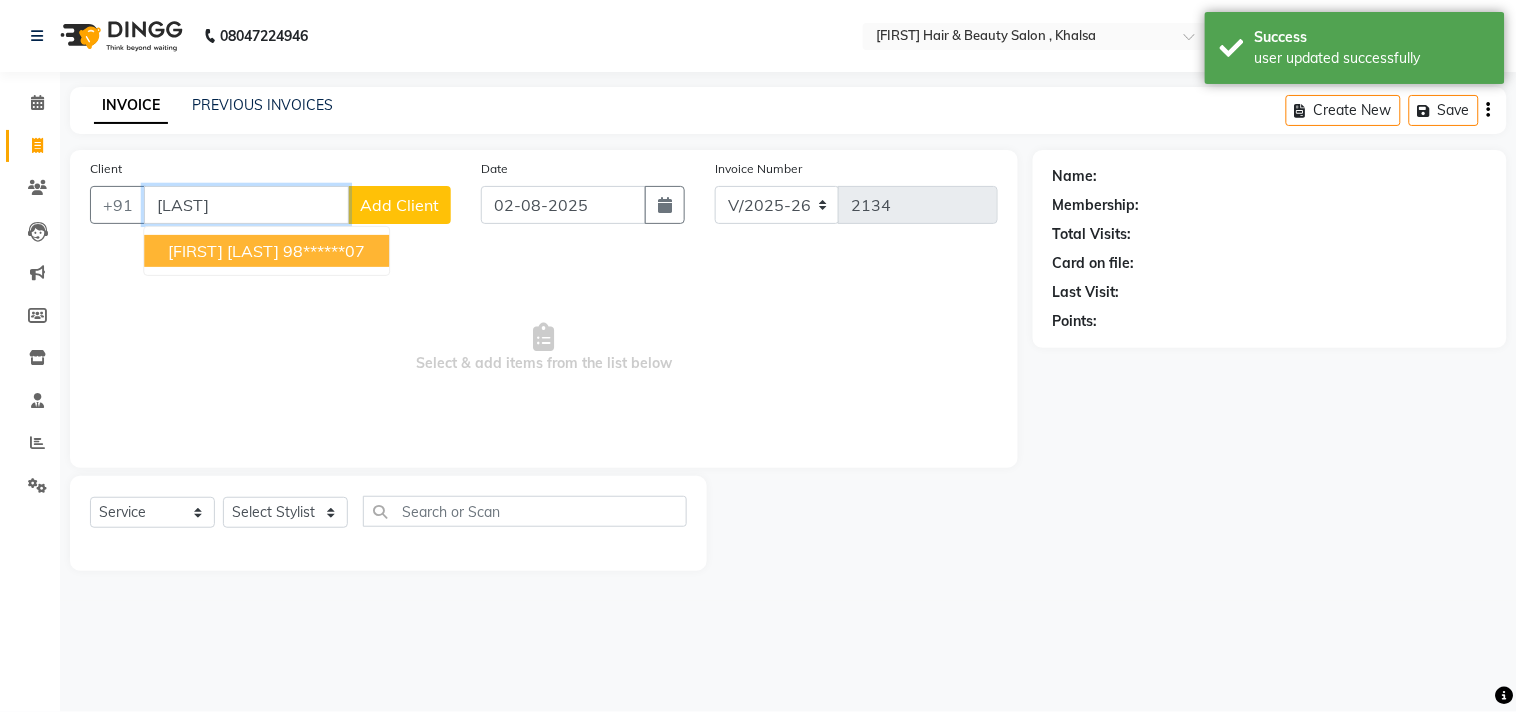 click on "[FIRST] [LAST]" at bounding box center (266, 251) 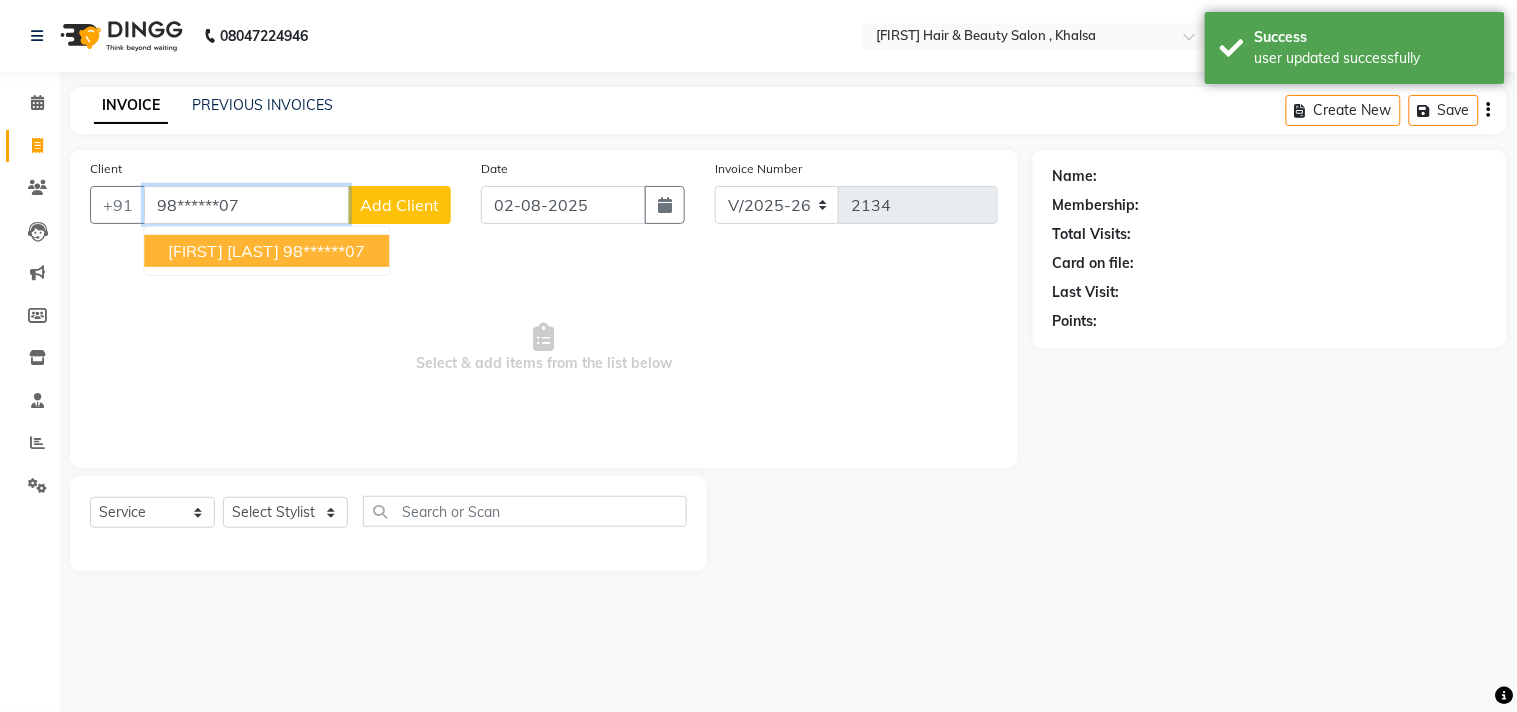 type on "98******07" 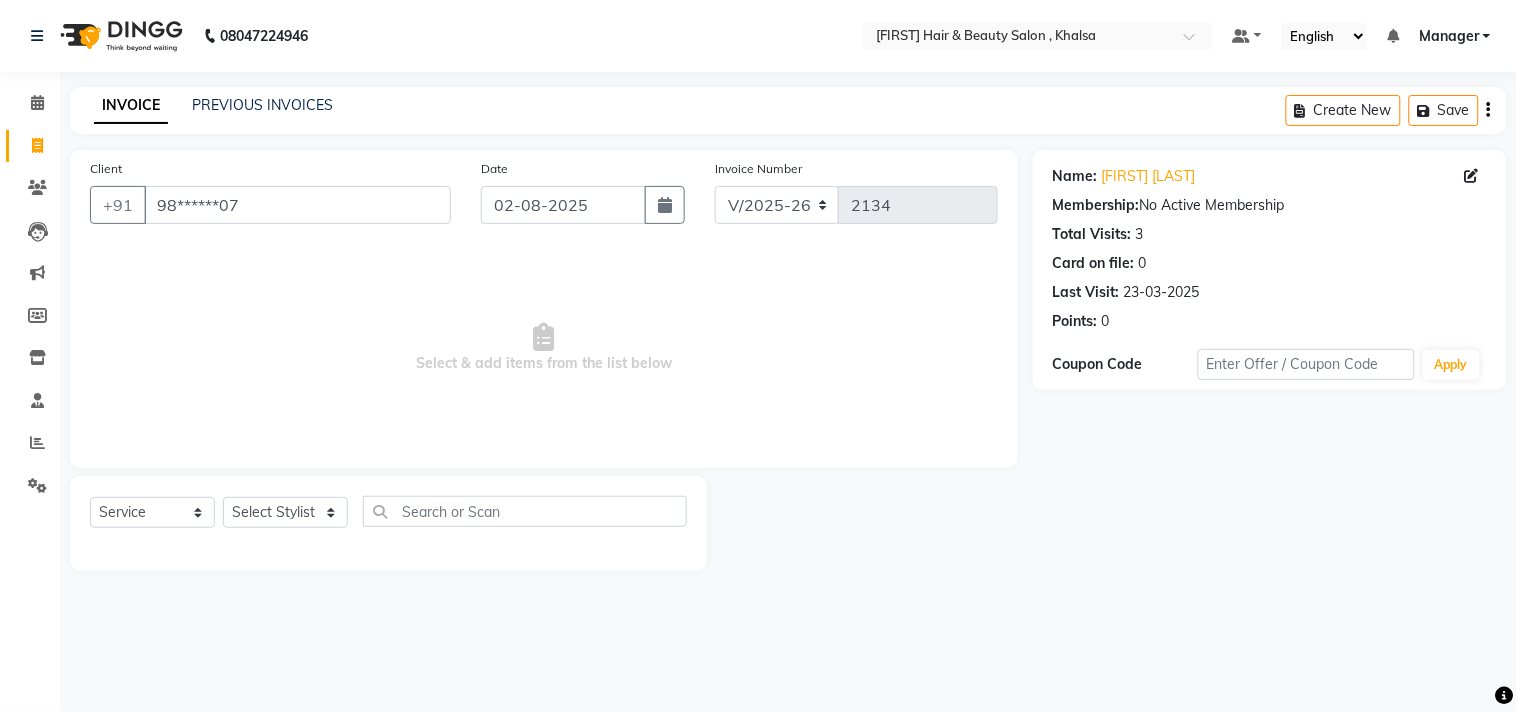 click on "Client +91 [PHONE] Date 02-08-2025 Invoice Number V/2025 V/2025-26 2134  Select & add items from the list below" 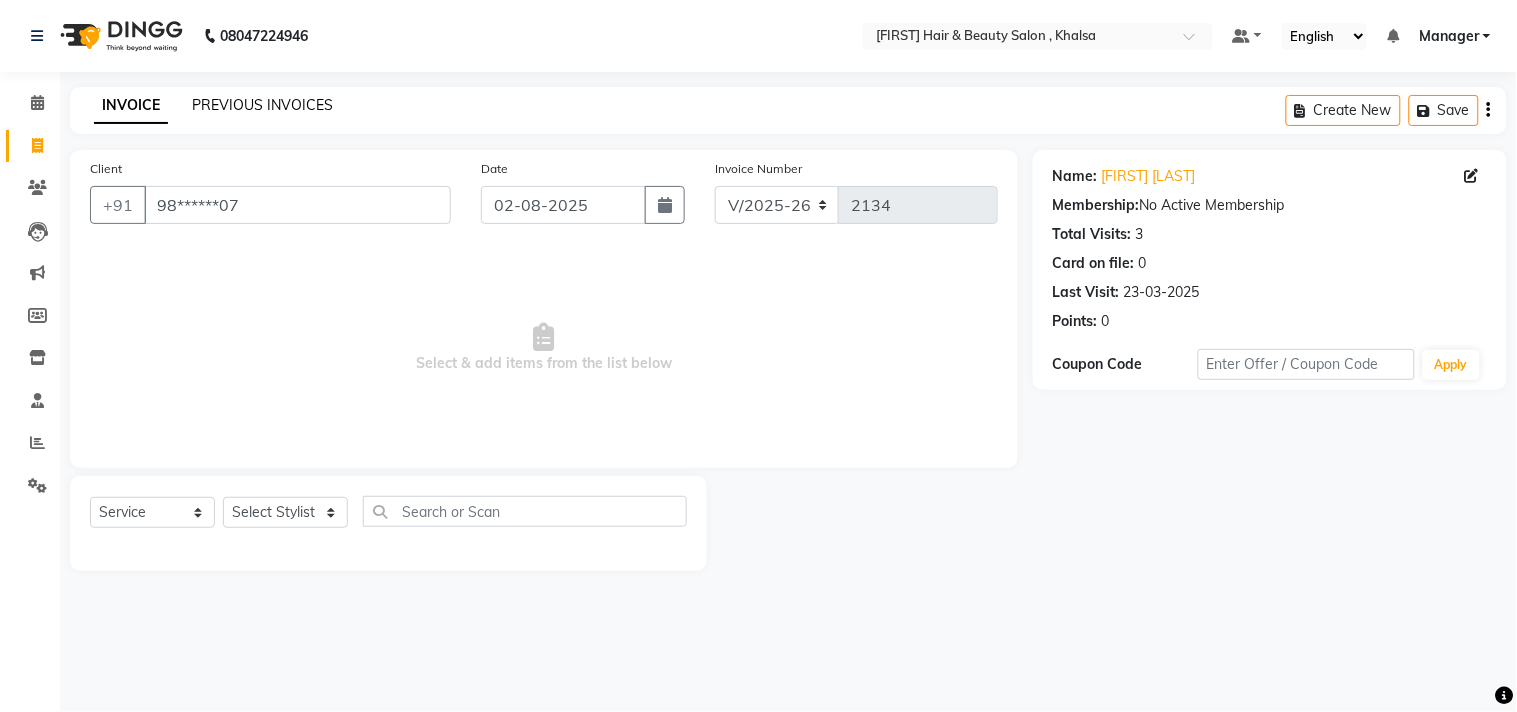 click on "PREVIOUS INVOICES" 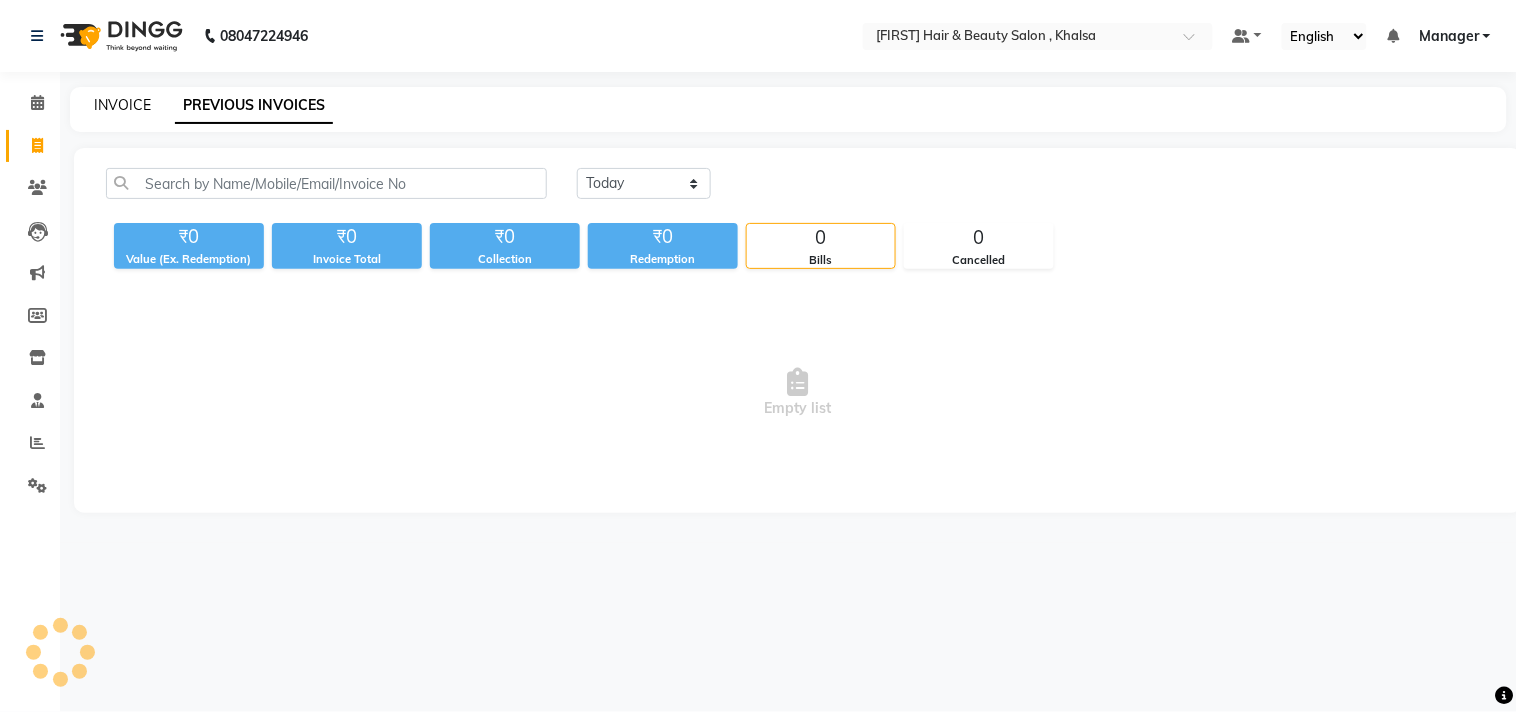 click on "INVOICE" 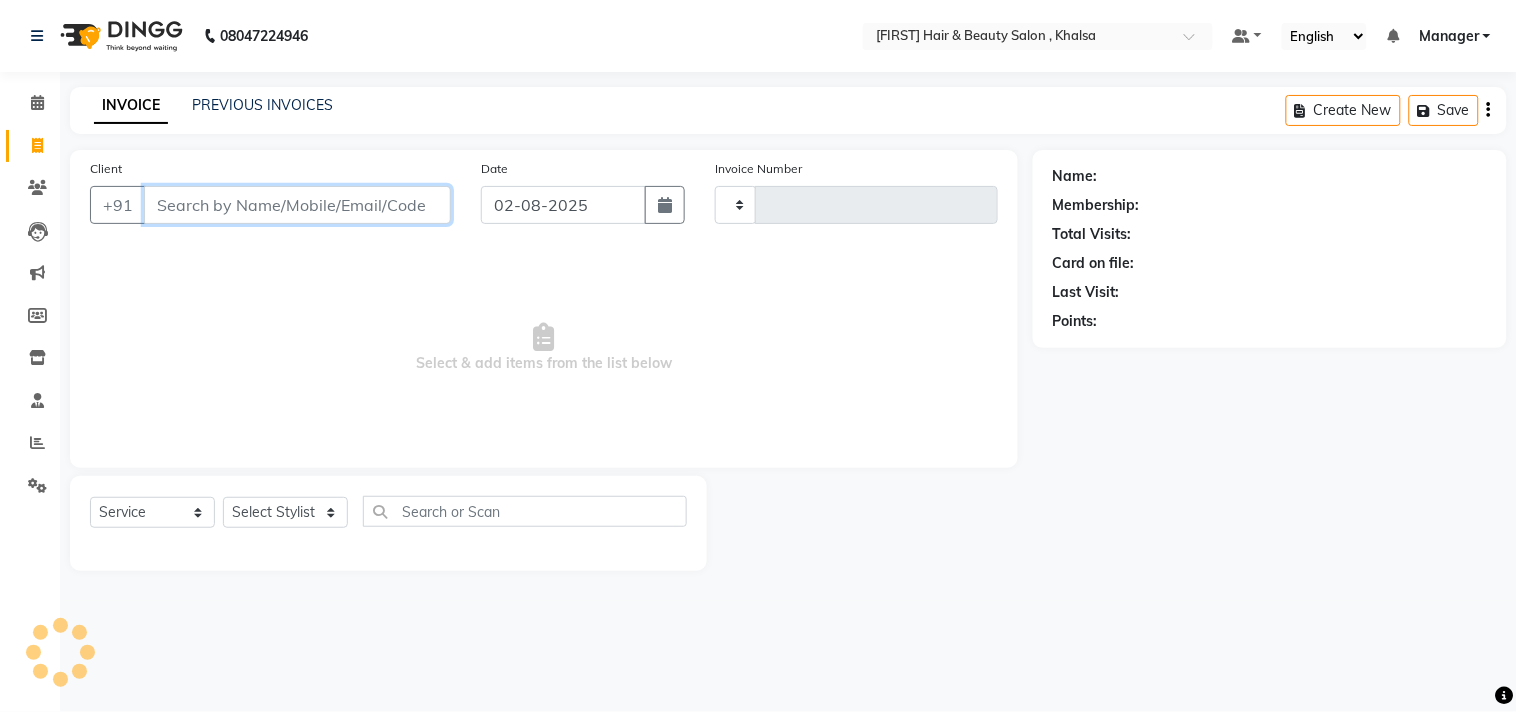 click on "Client" at bounding box center (297, 205) 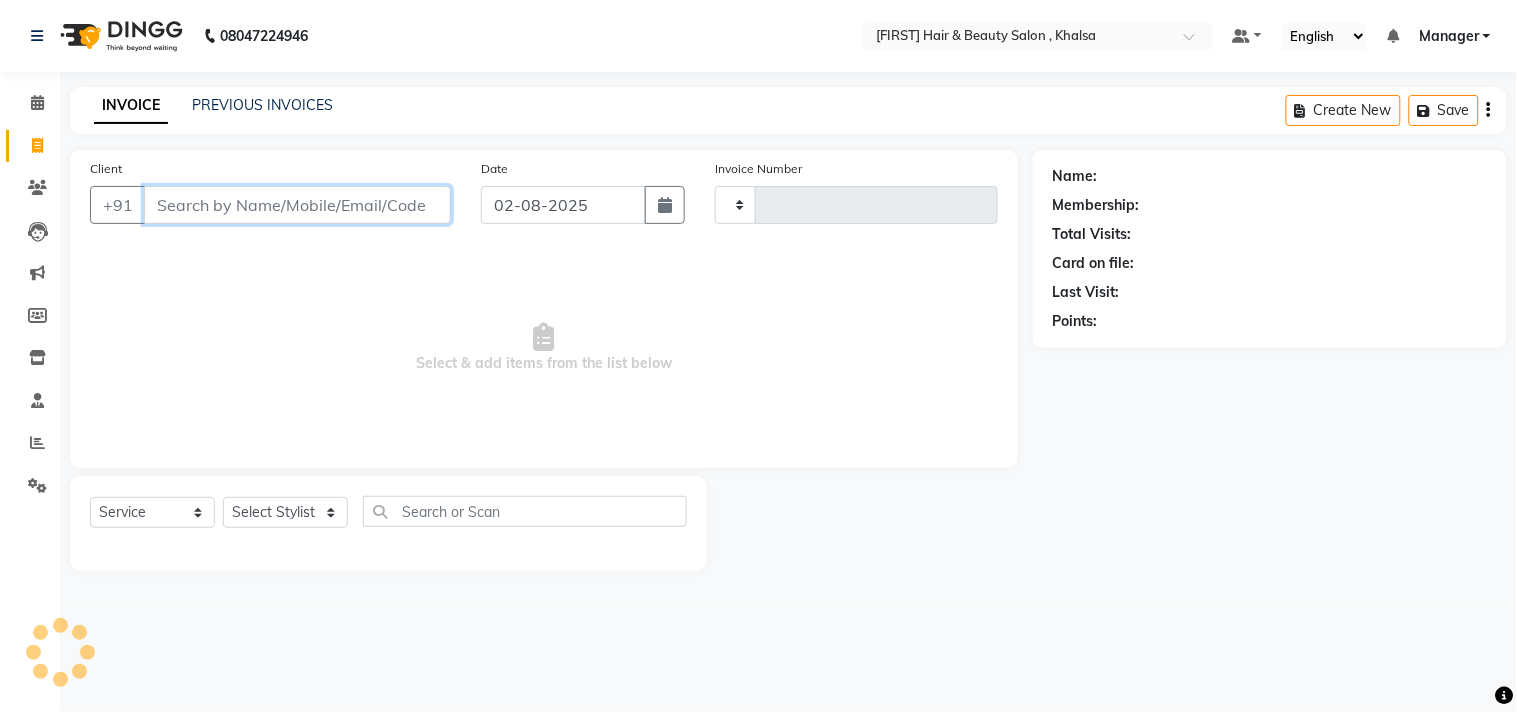 type on "2134" 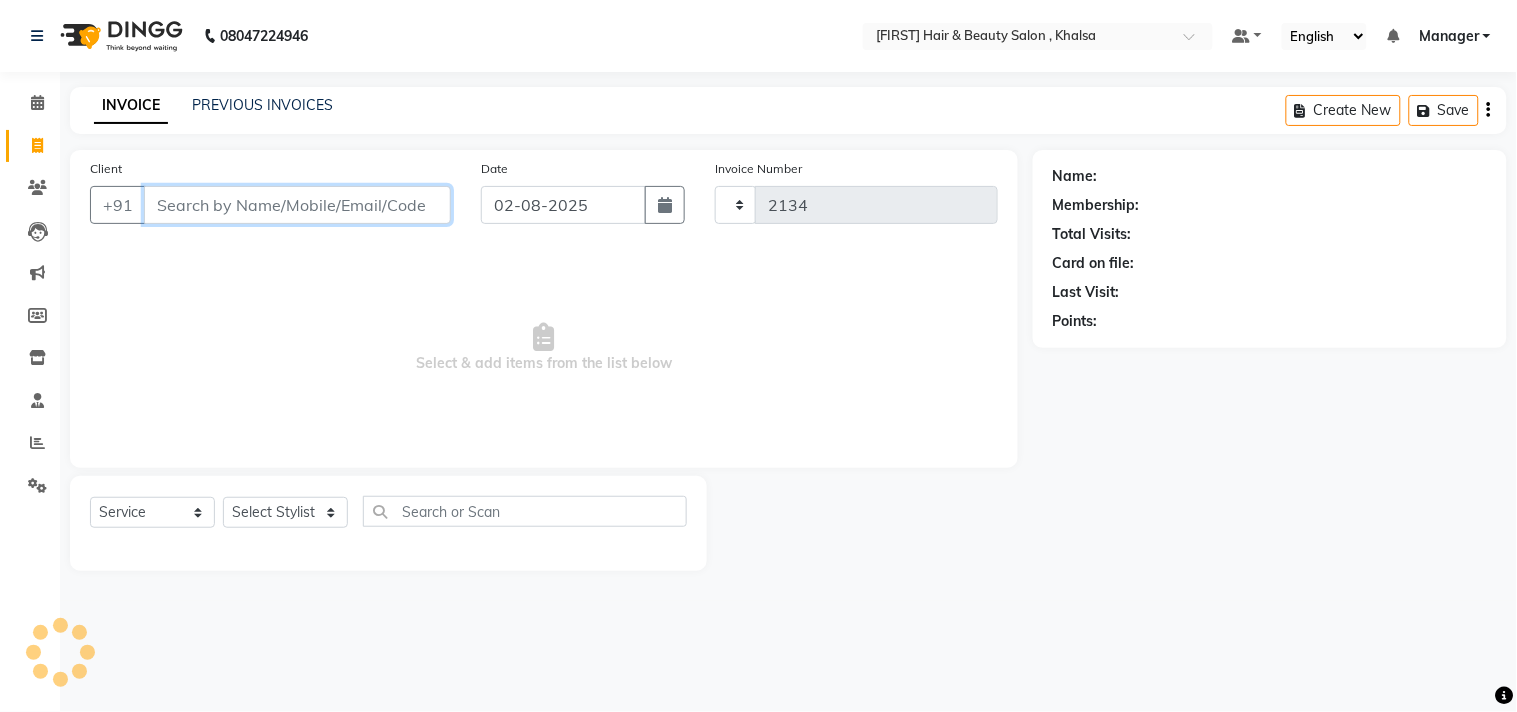 select on "4838" 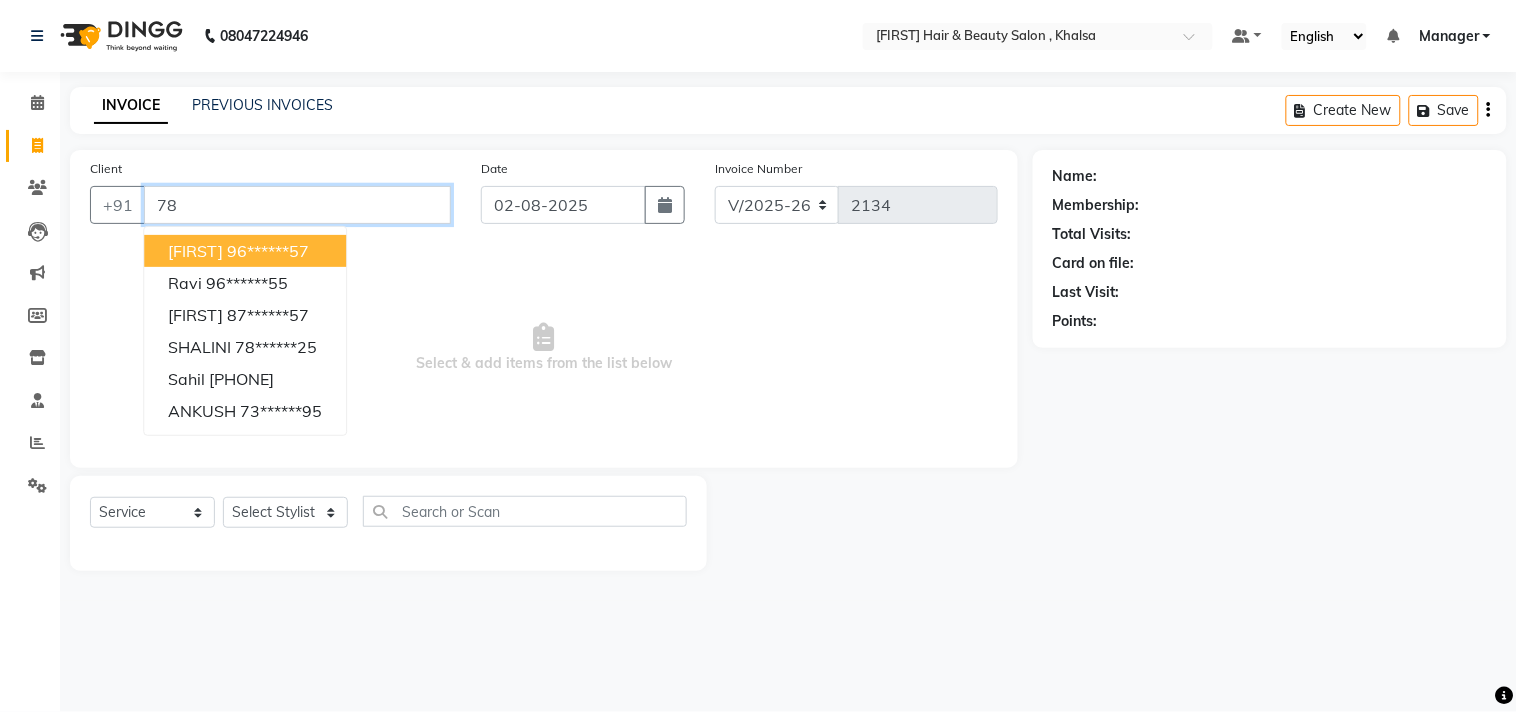 type on "7" 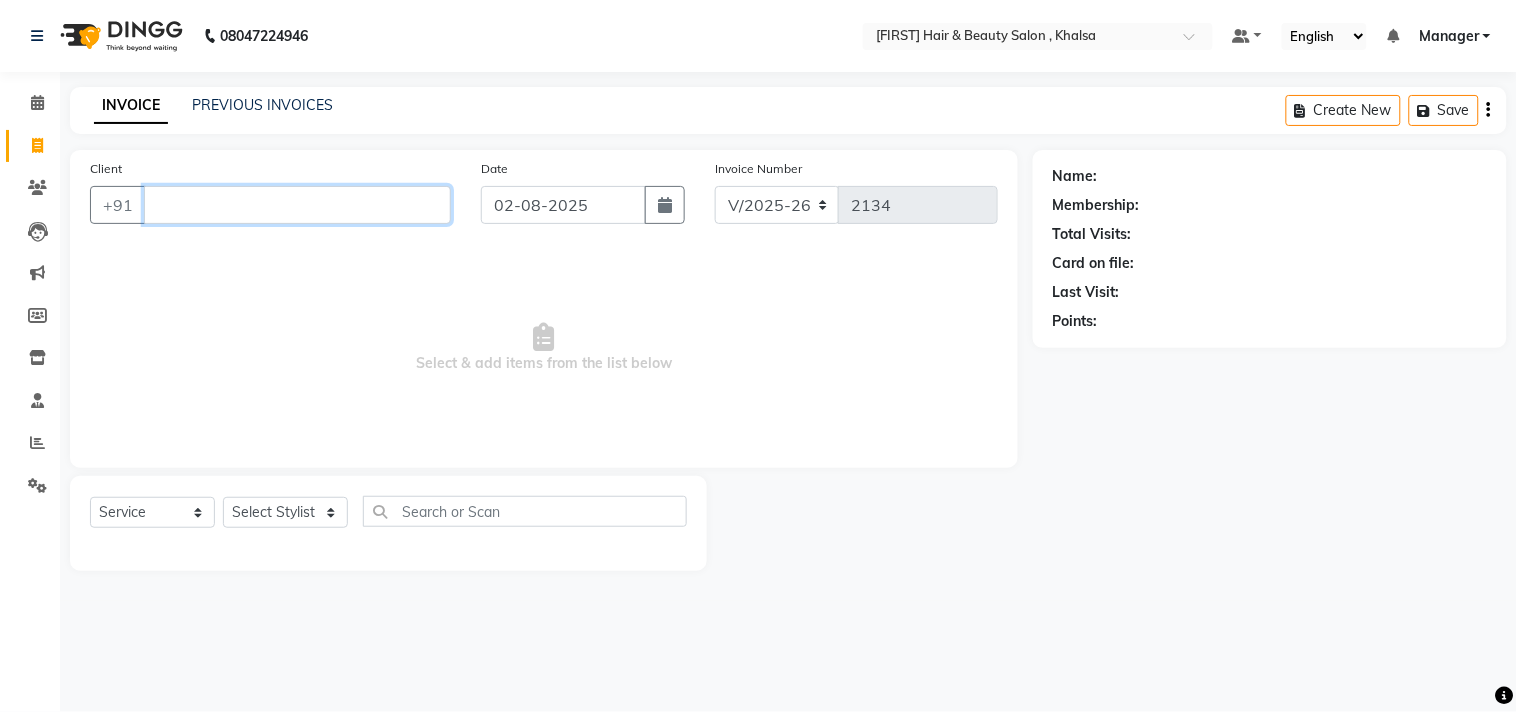 type 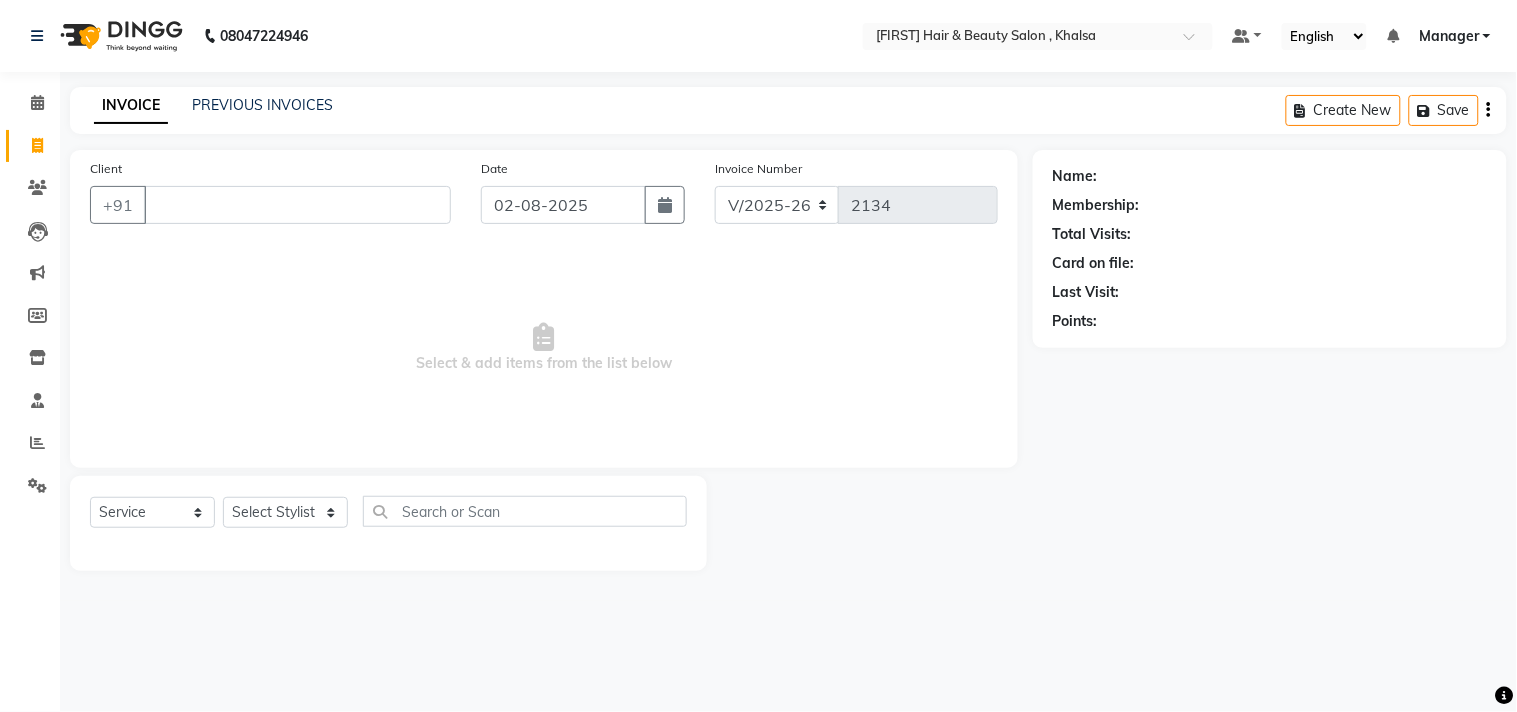 click on "Client +91 Date 02-08-2025 Invoice Number V/2025 V/2025-26 2134  Select & add items from the list below" 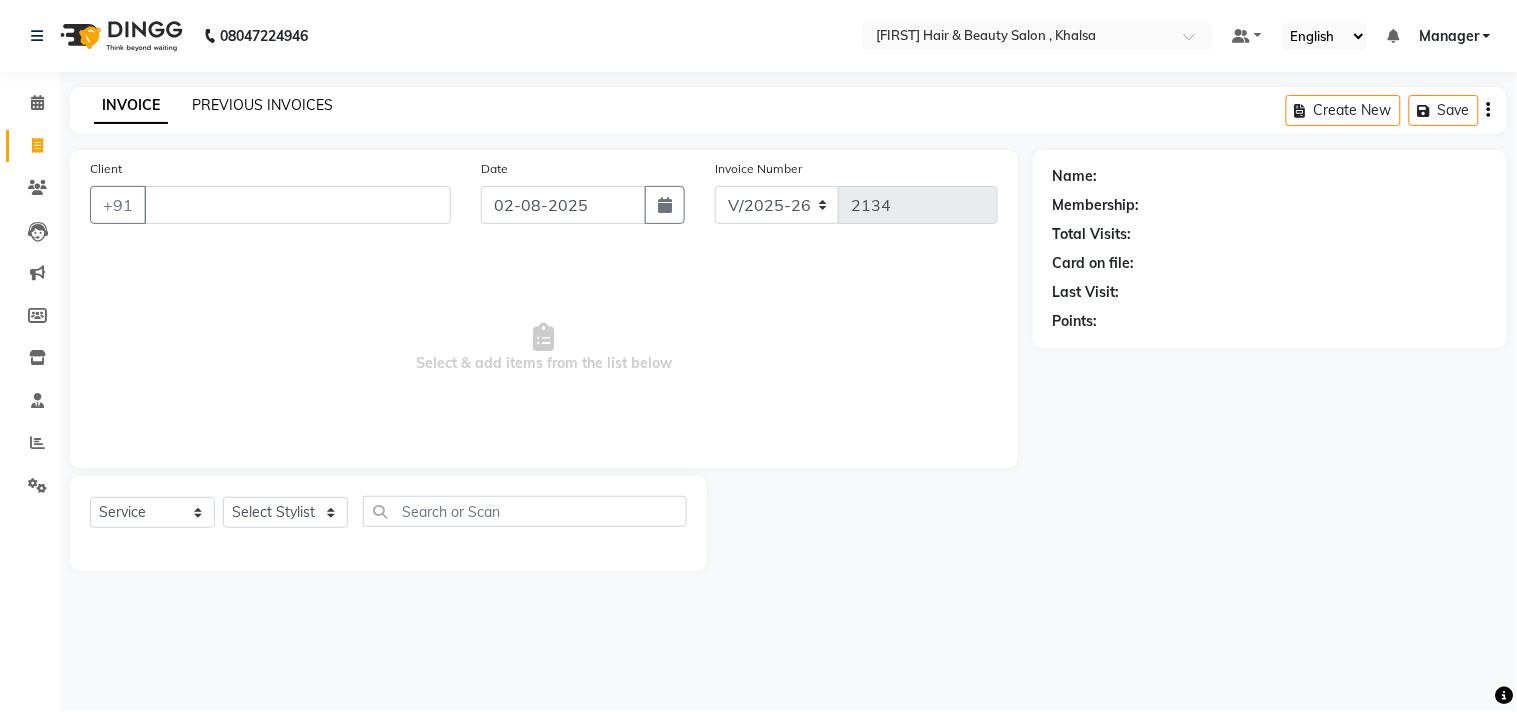 click on "PREVIOUS INVOICES" 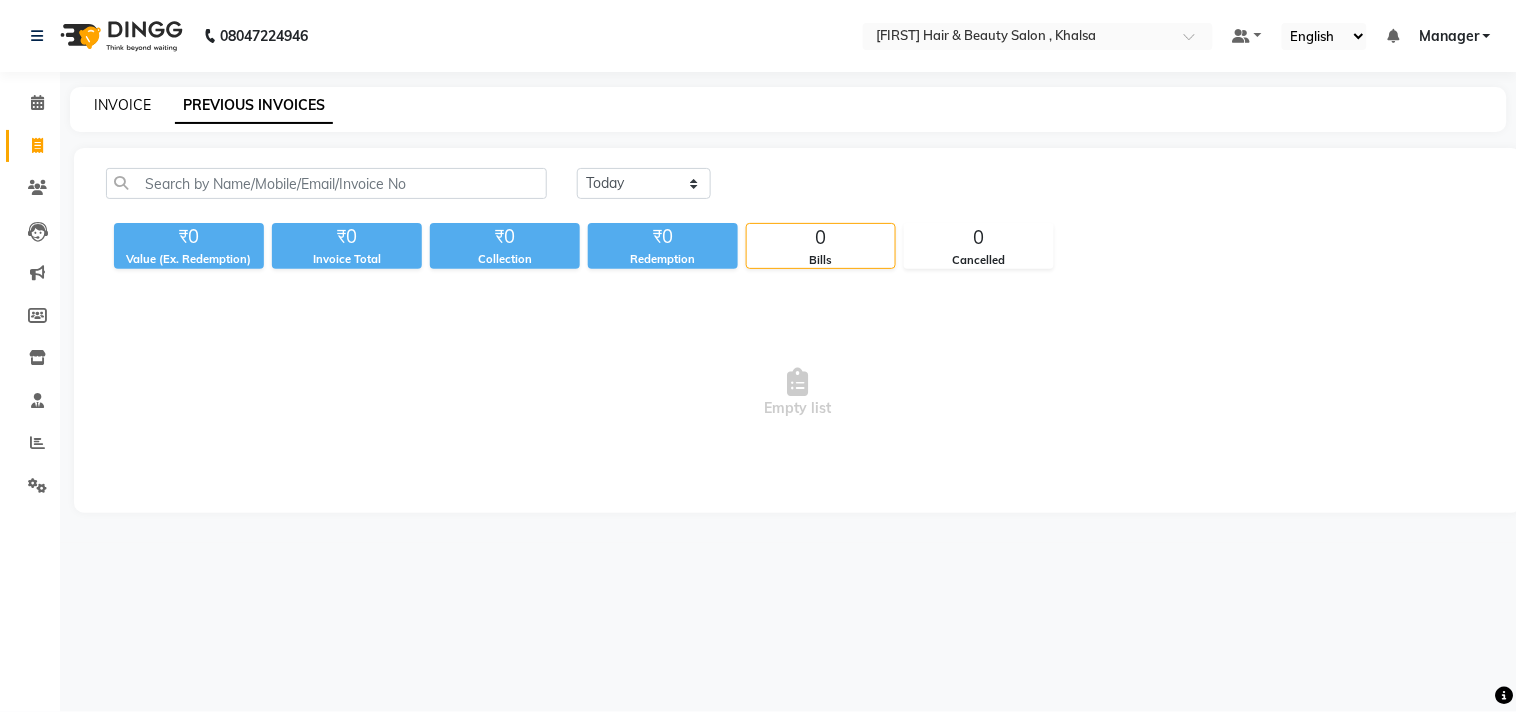 click on "INVOICE" 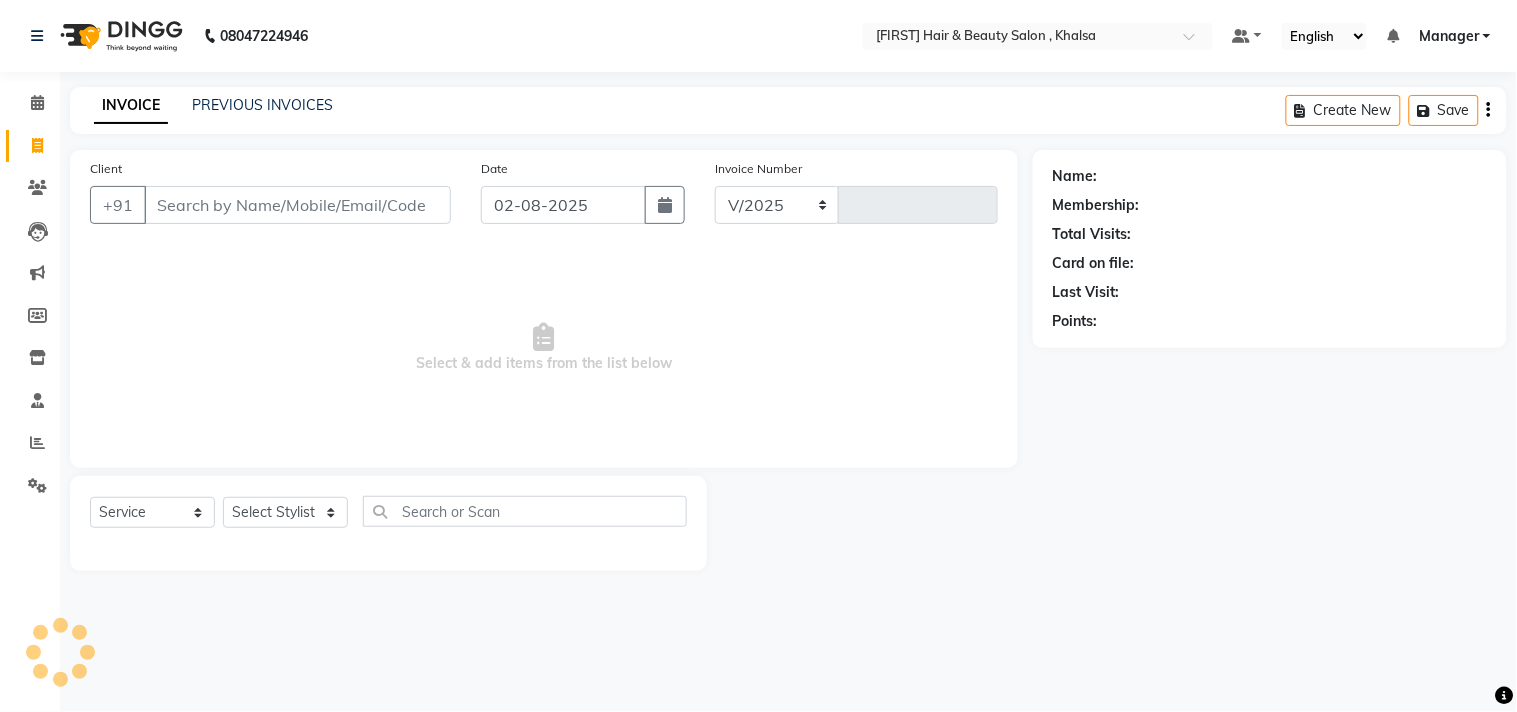 select on "4838" 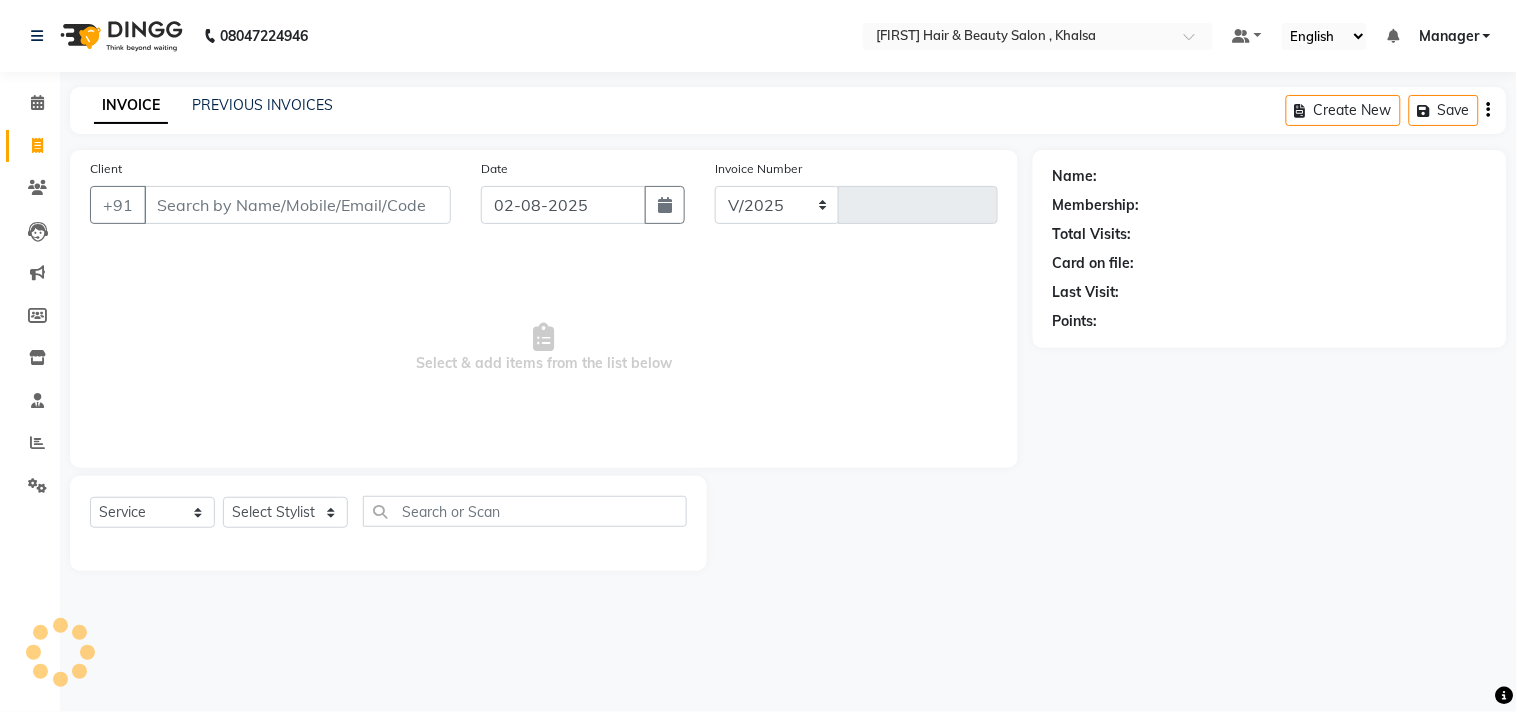 type on "2134" 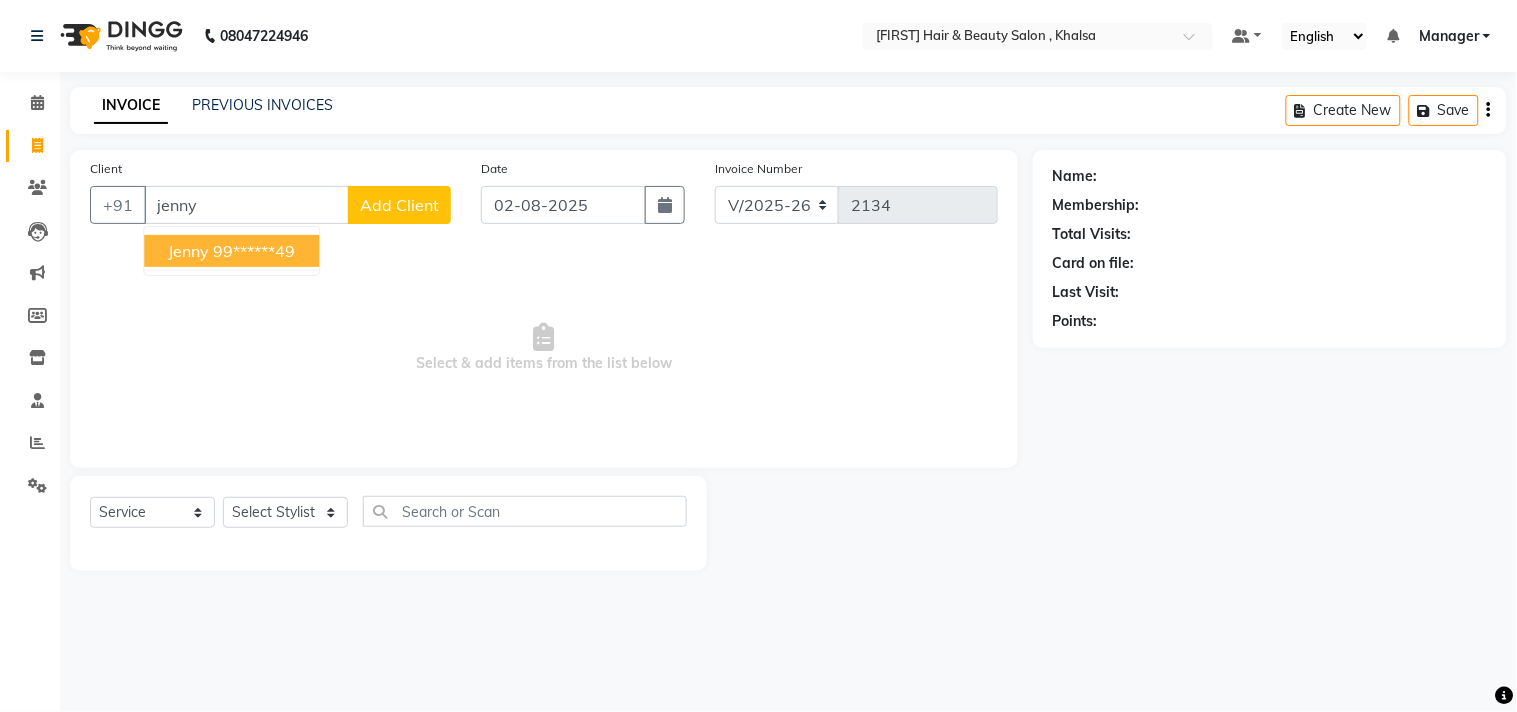 click on "99******49" at bounding box center [254, 251] 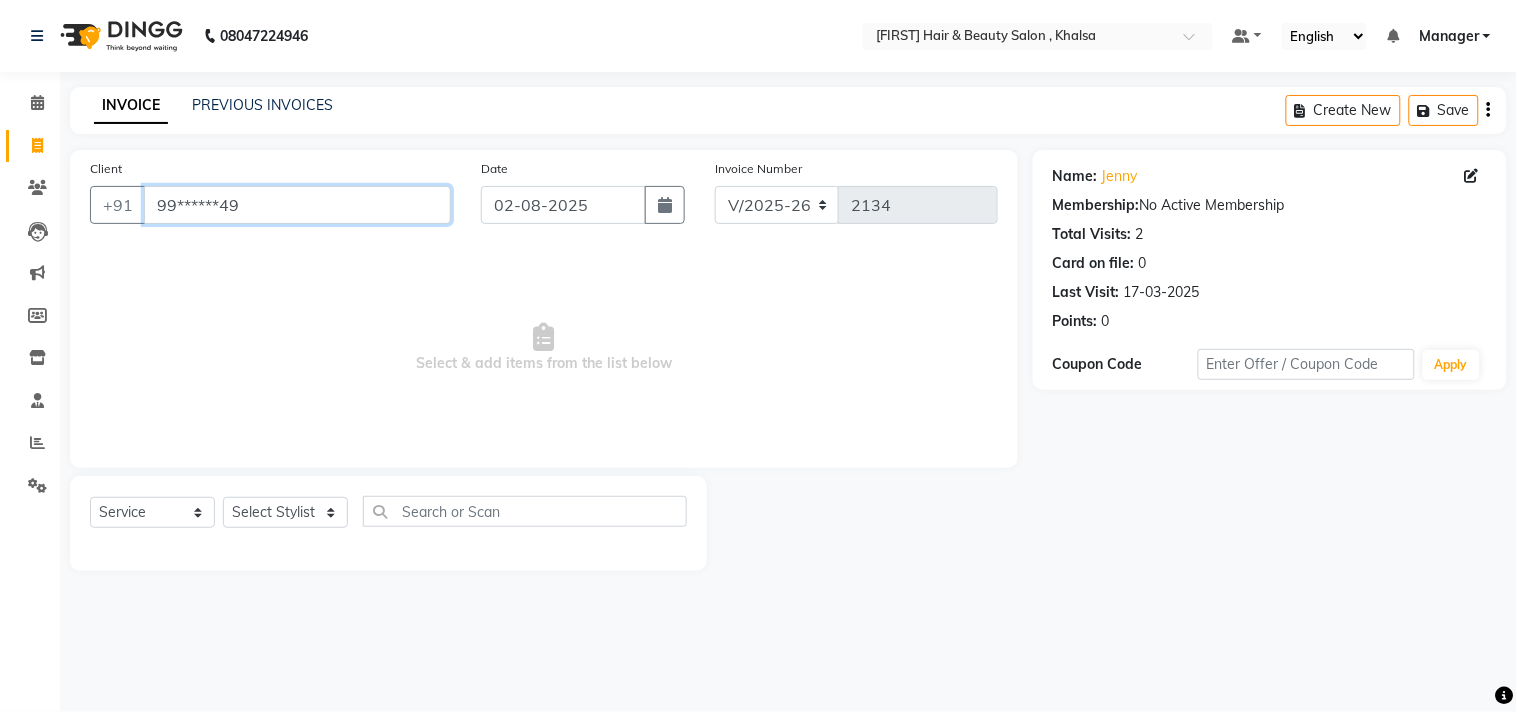 click on "99******49" at bounding box center (297, 205) 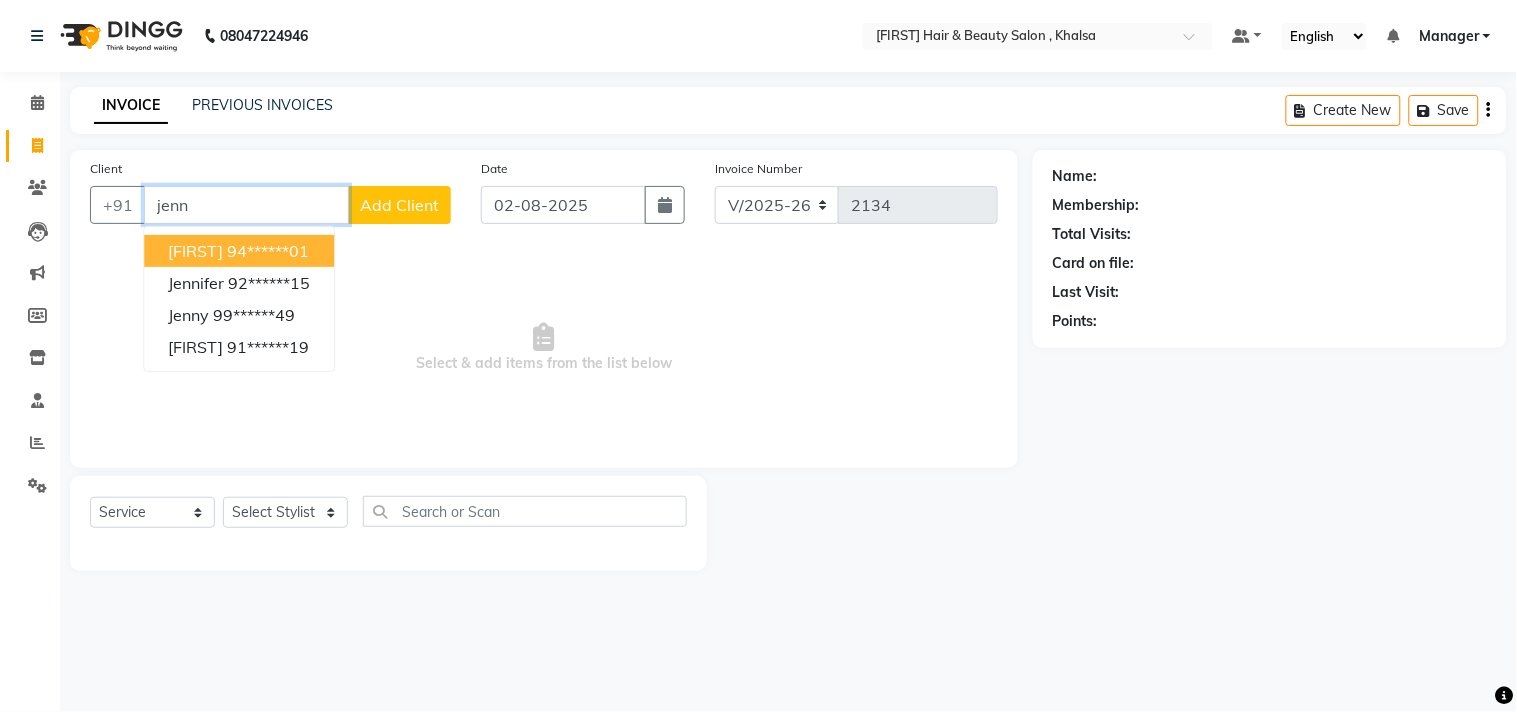 click on "94******01" at bounding box center (268, 251) 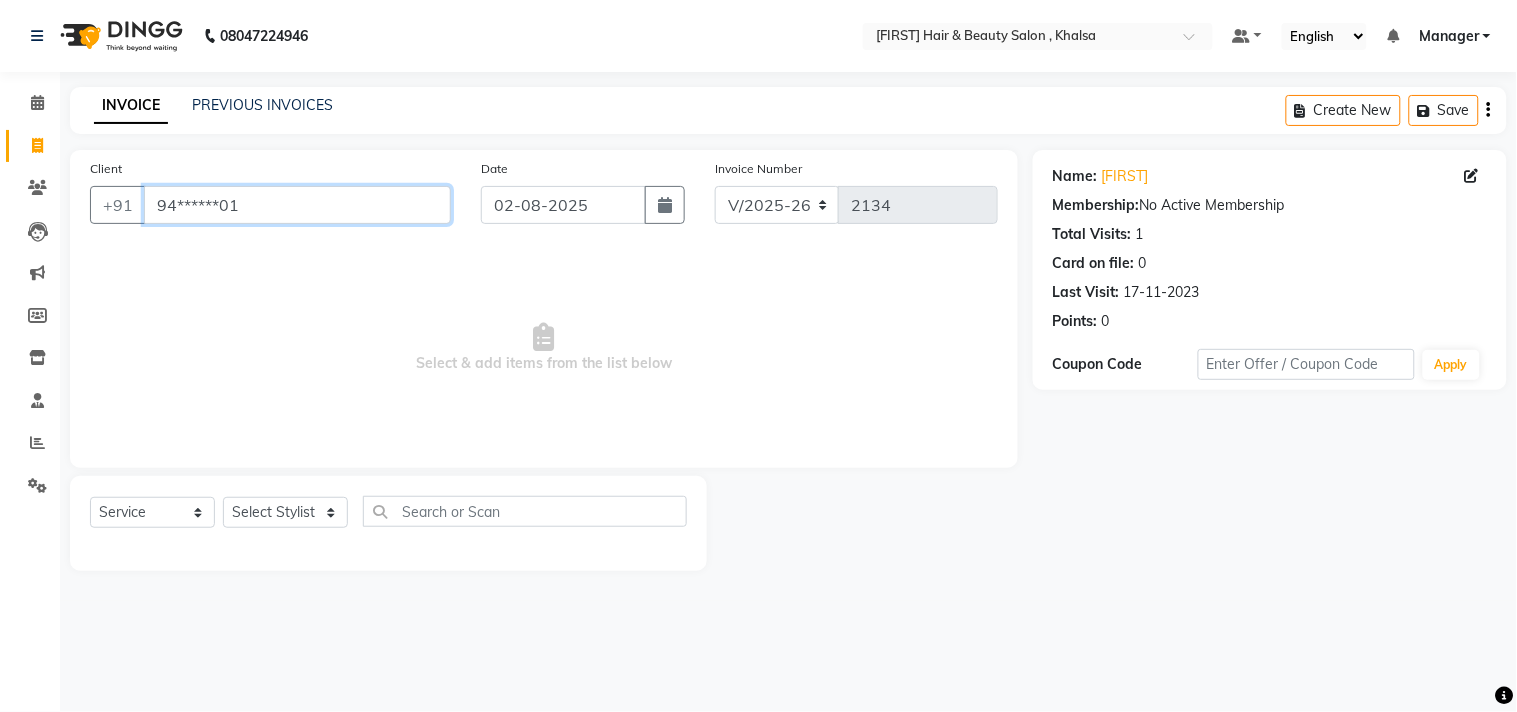 click on "94******01" at bounding box center [297, 205] 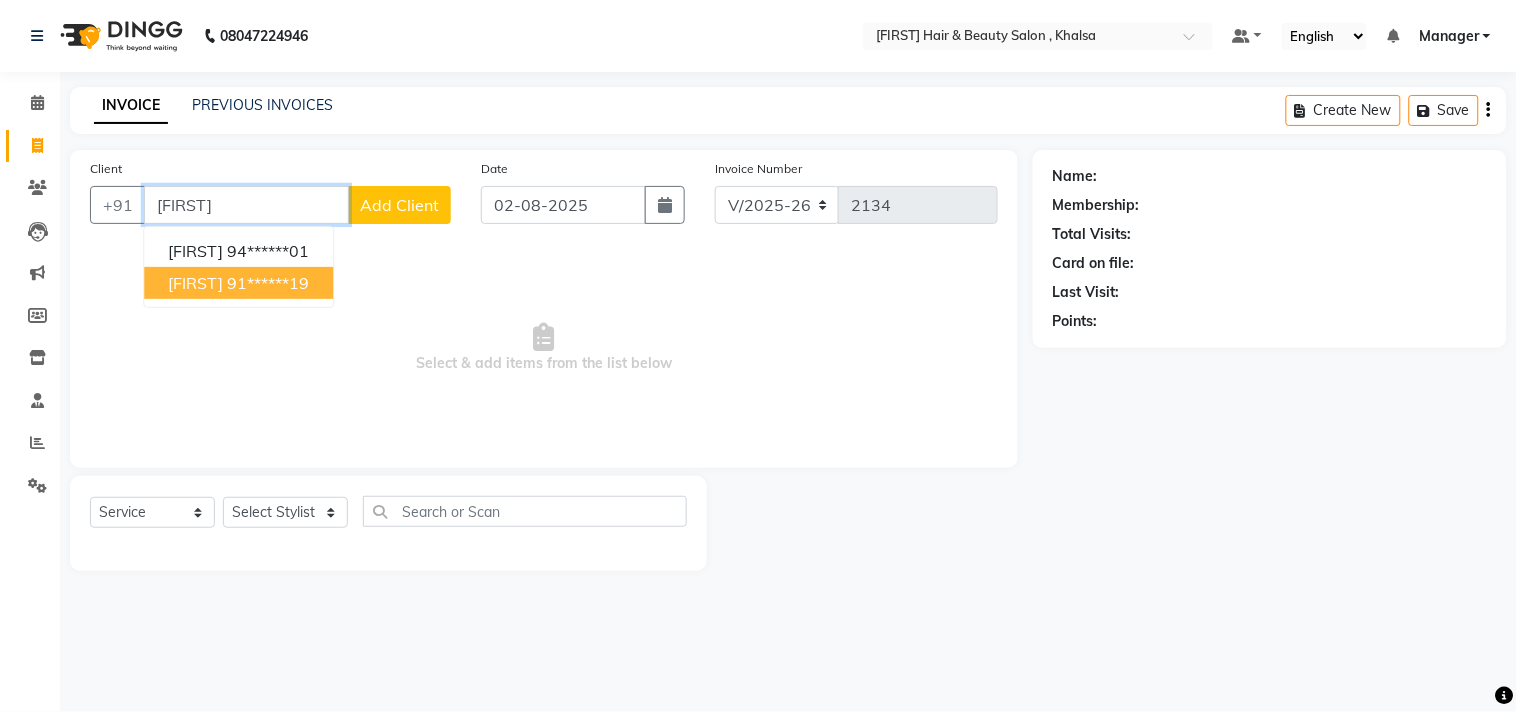 click on "91******19" at bounding box center [268, 283] 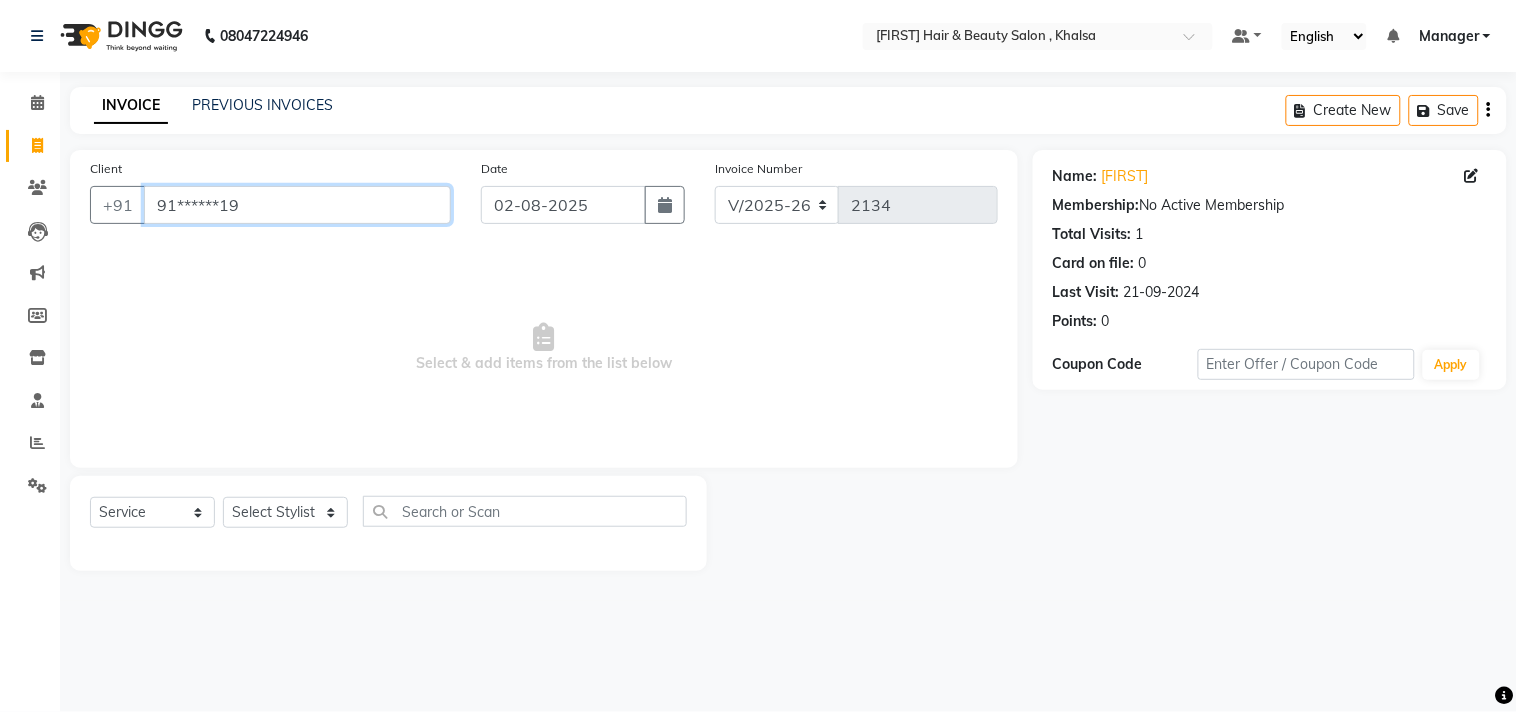 click on "91******19" at bounding box center (297, 205) 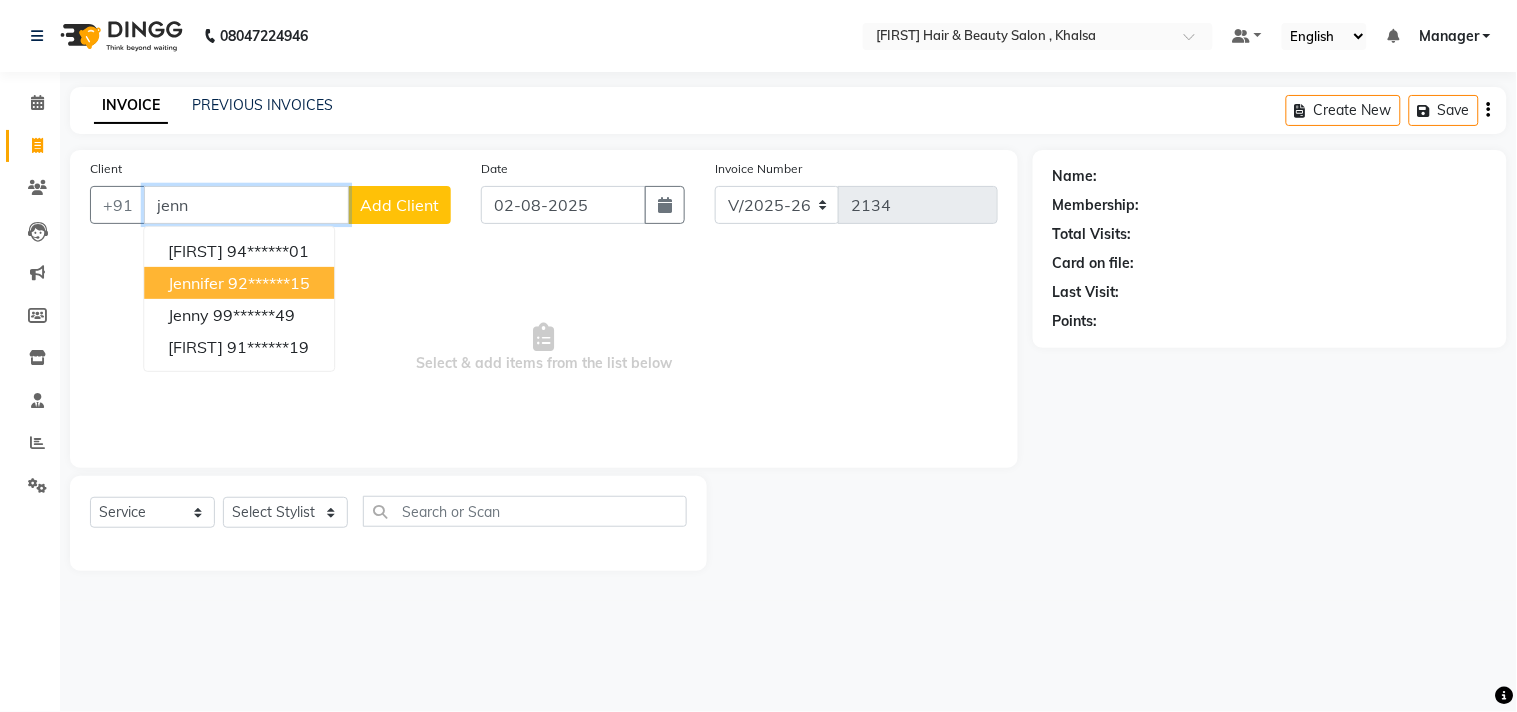 click on "92******15" at bounding box center (269, 283) 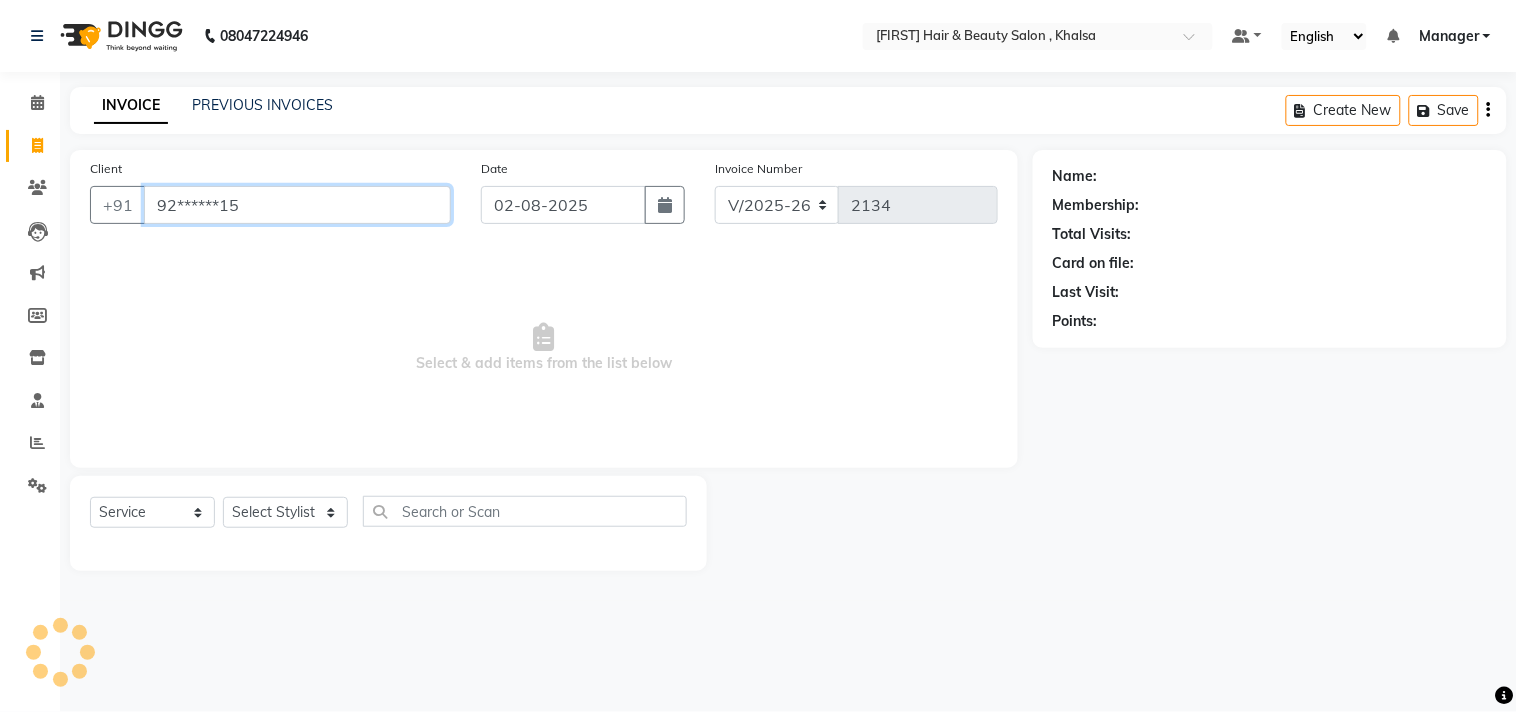 type on "92******15" 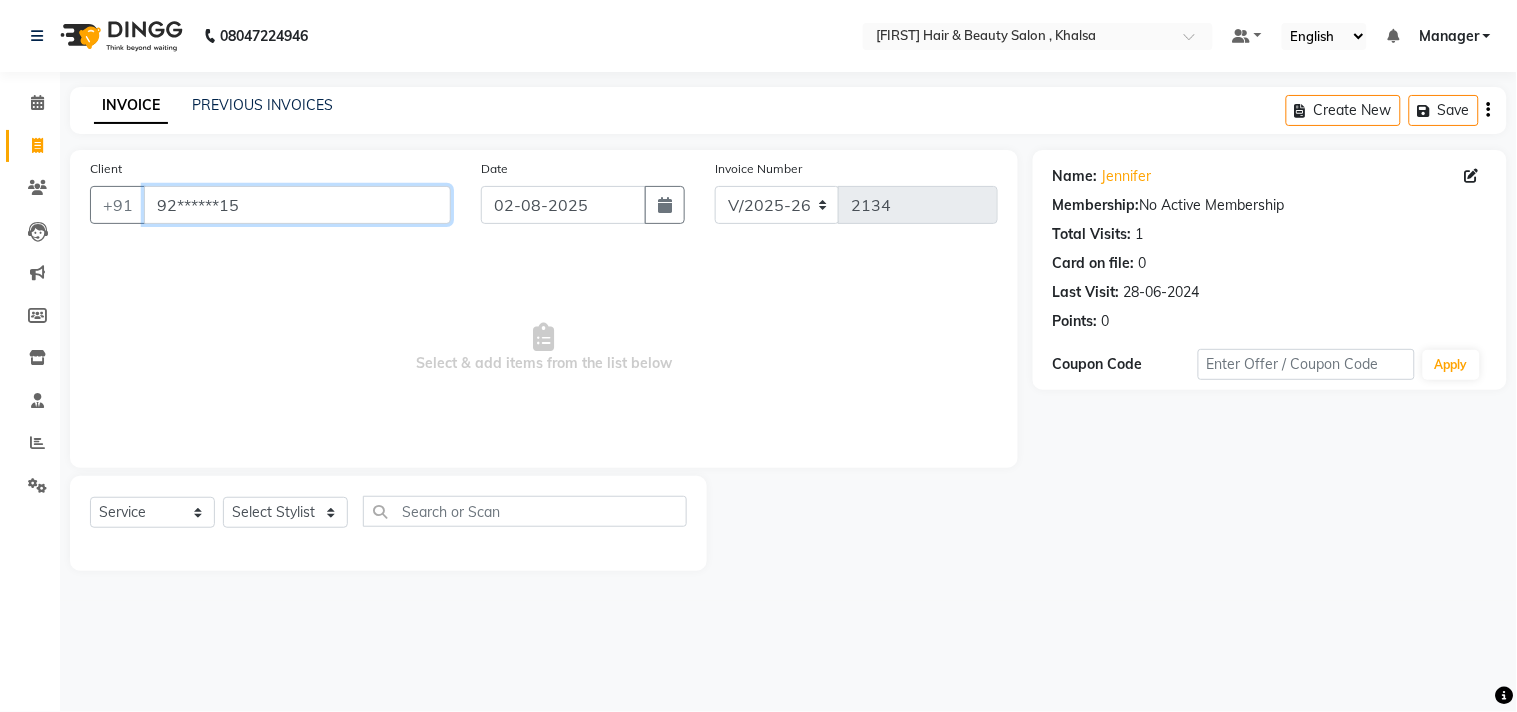 click on "92******15" at bounding box center (297, 205) 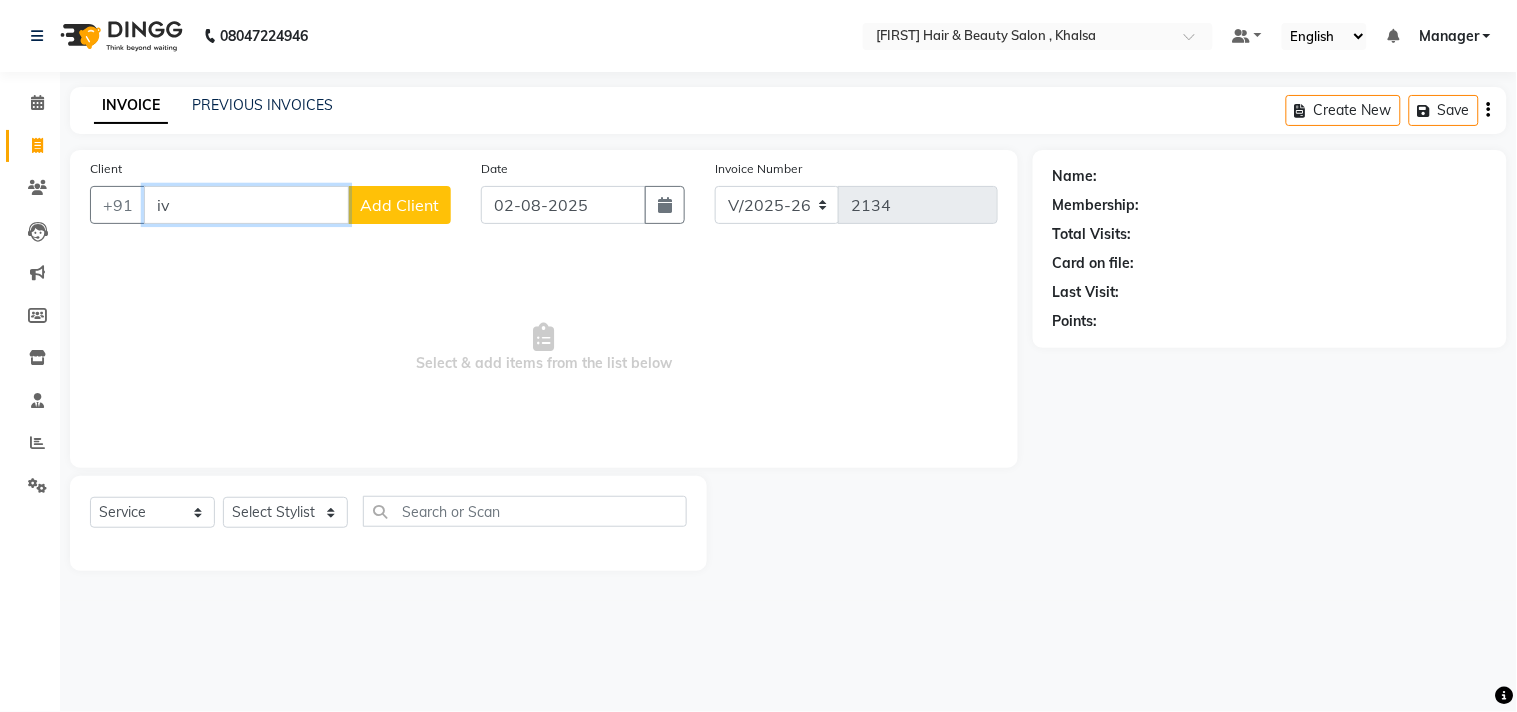 type on "i" 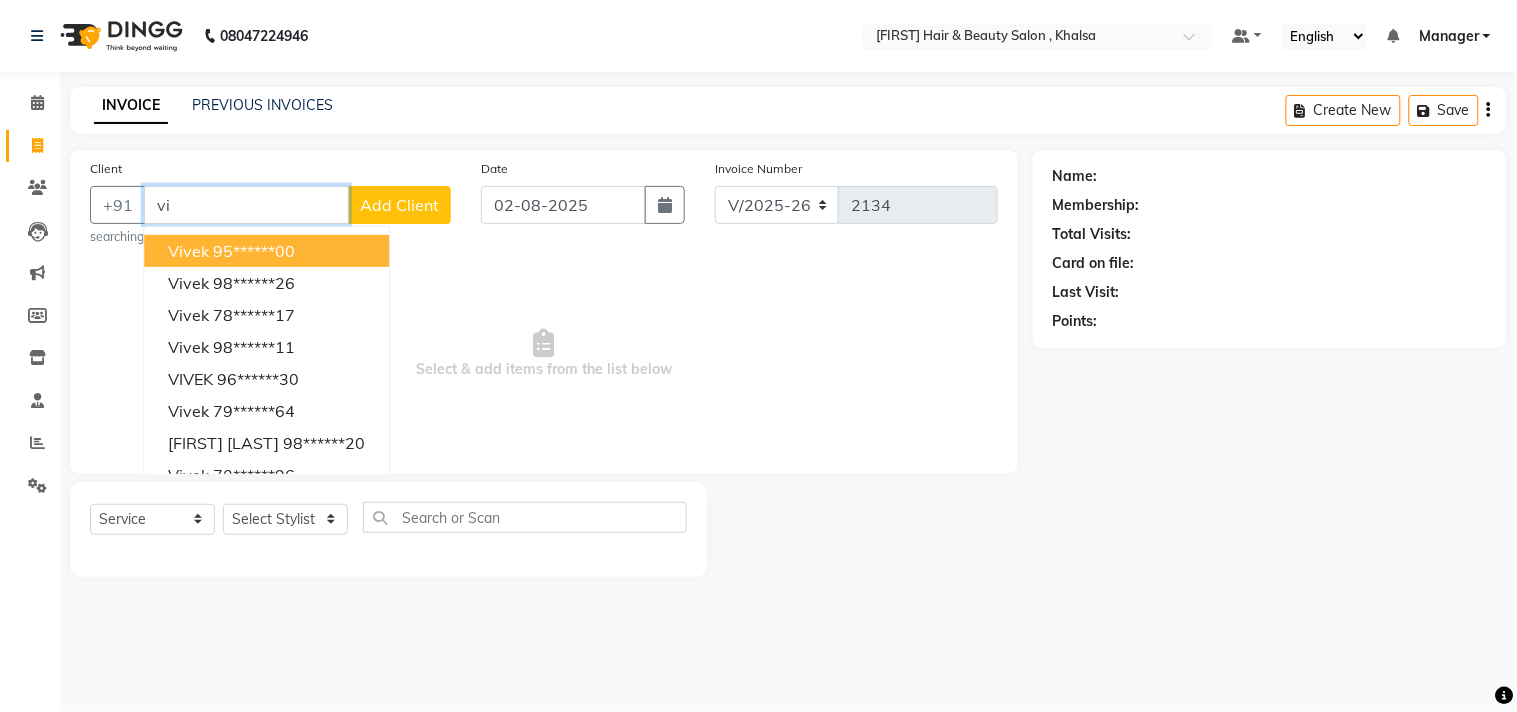 type on "v" 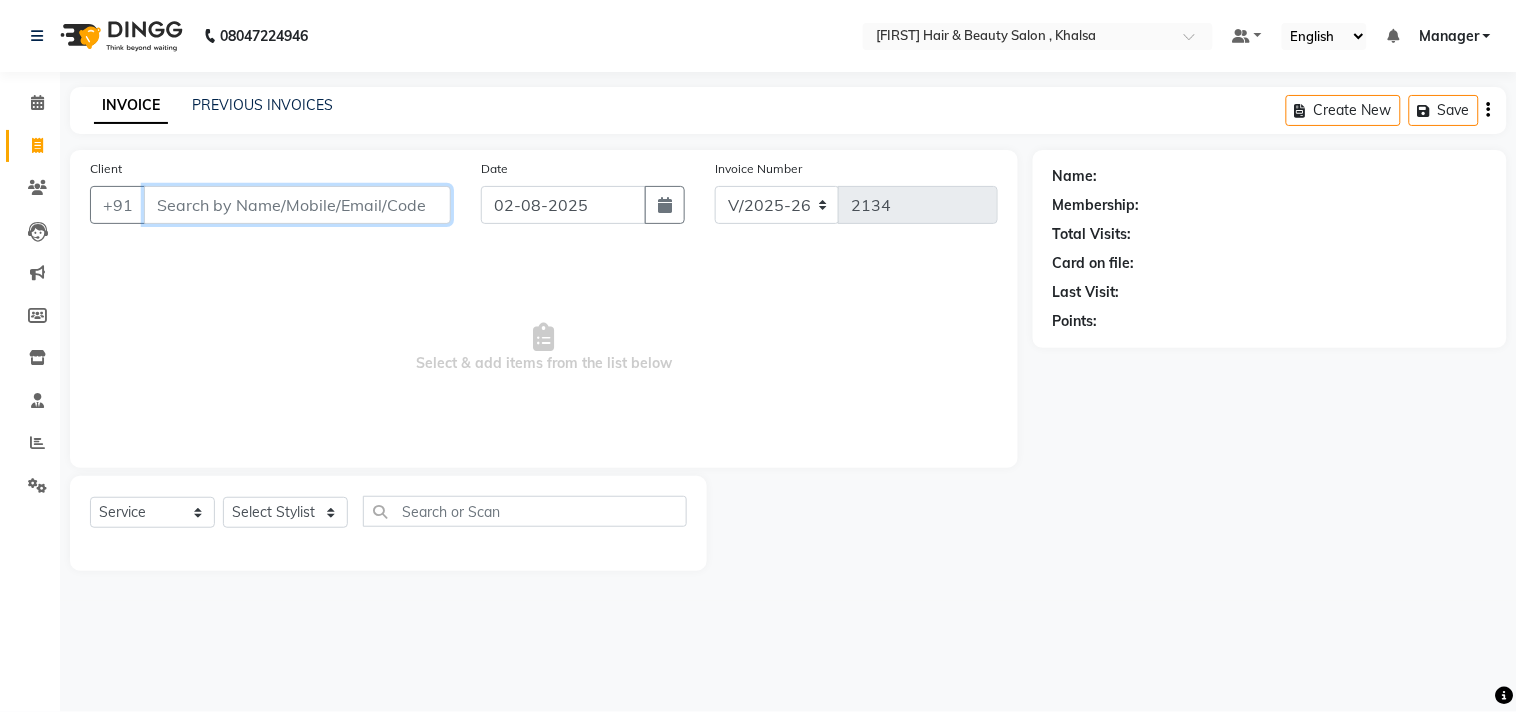 type 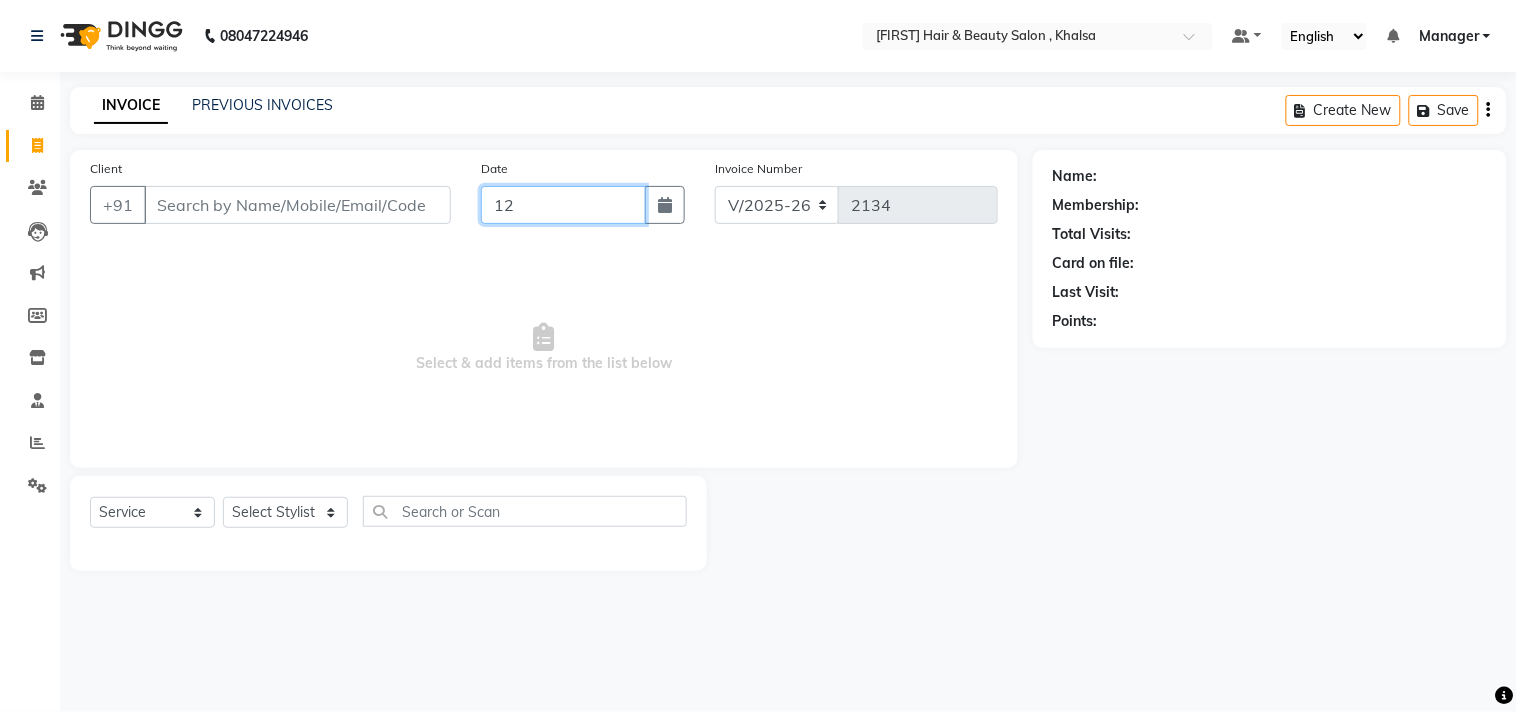 type on "1" 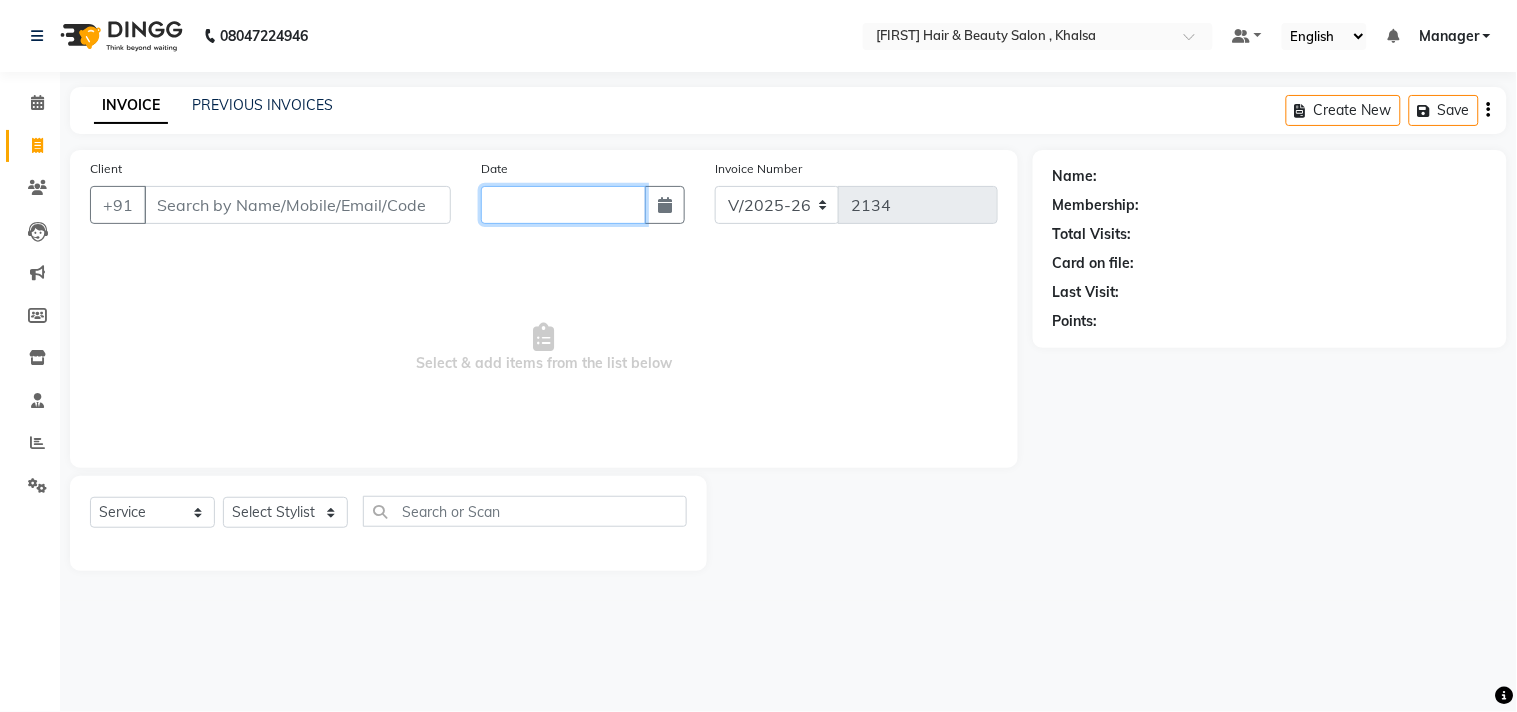type 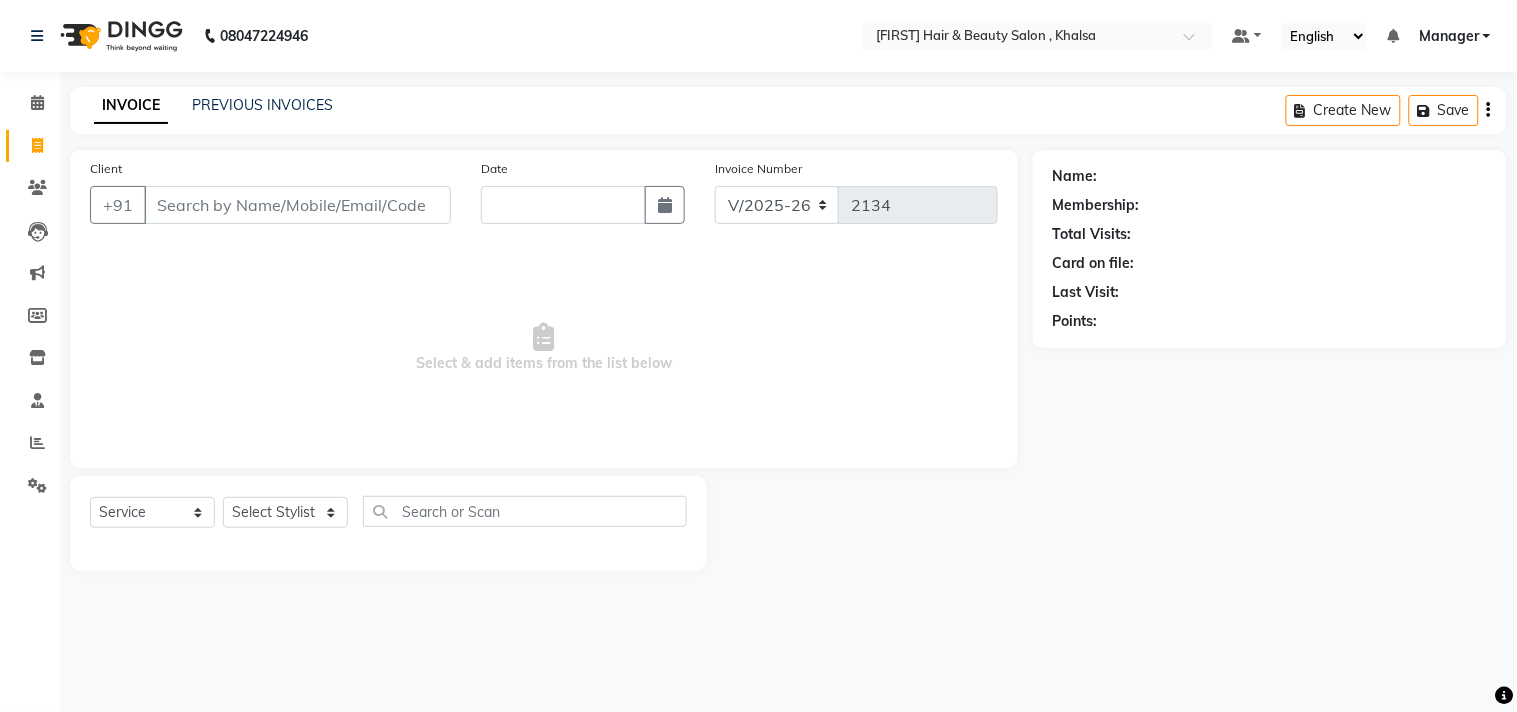 click on "Select & add items from the list below" at bounding box center (544, 348) 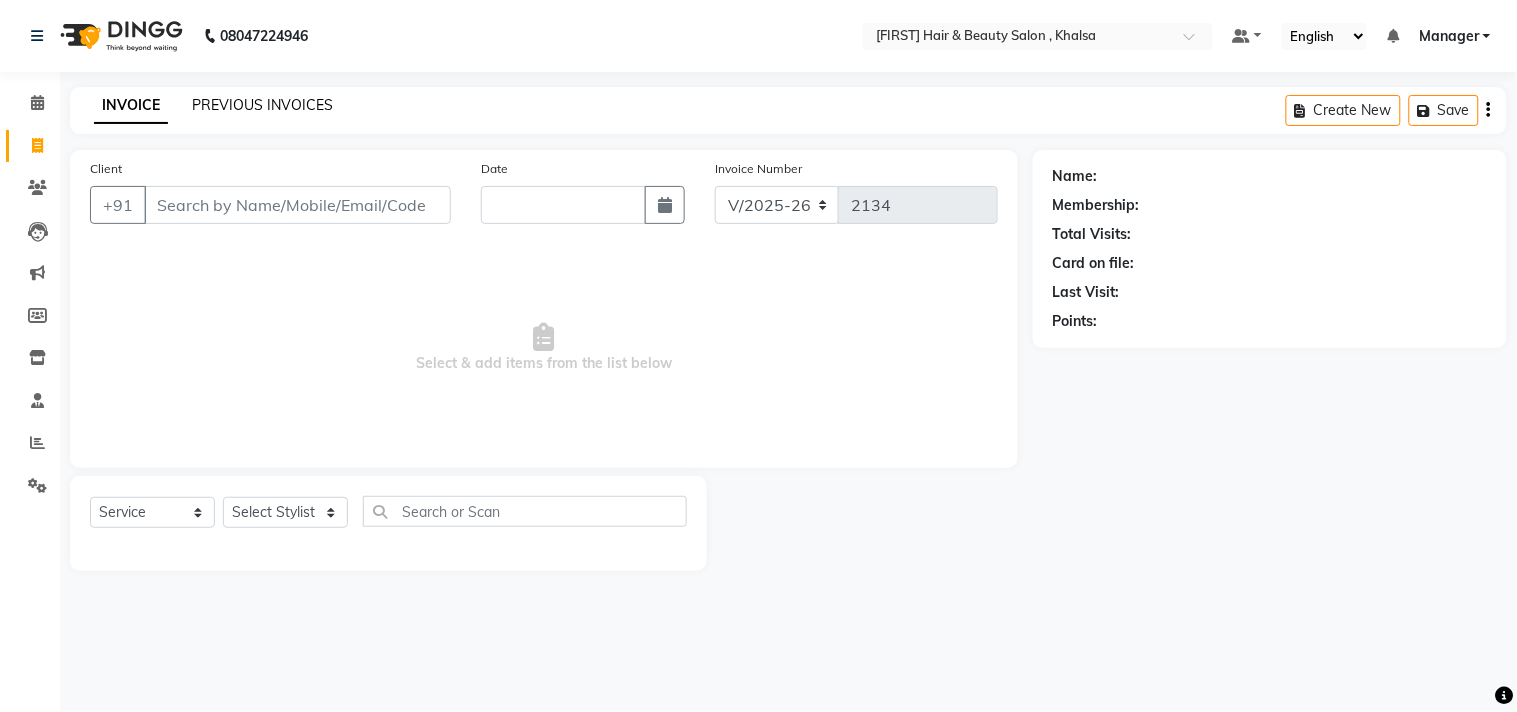 click on "PREVIOUS INVOICES" 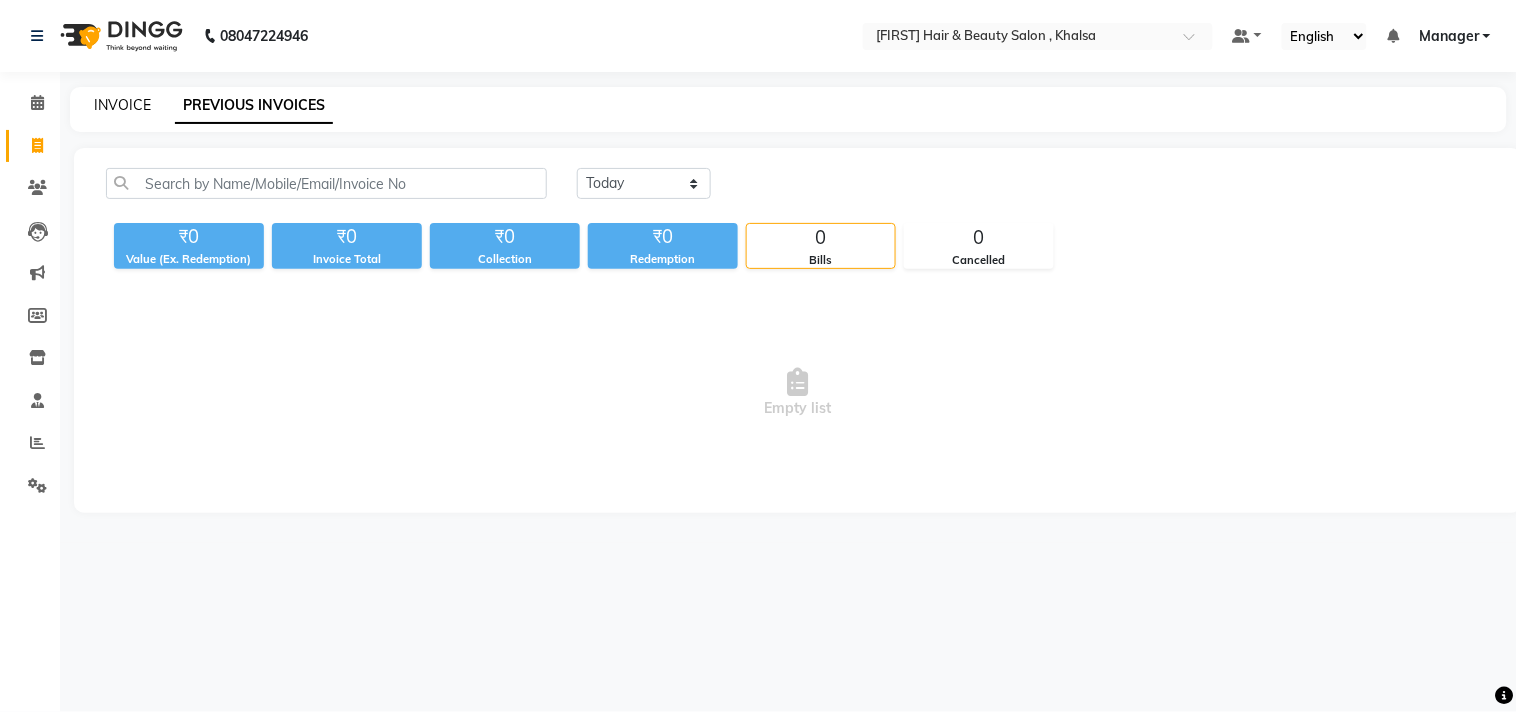 click on "INVOICE" 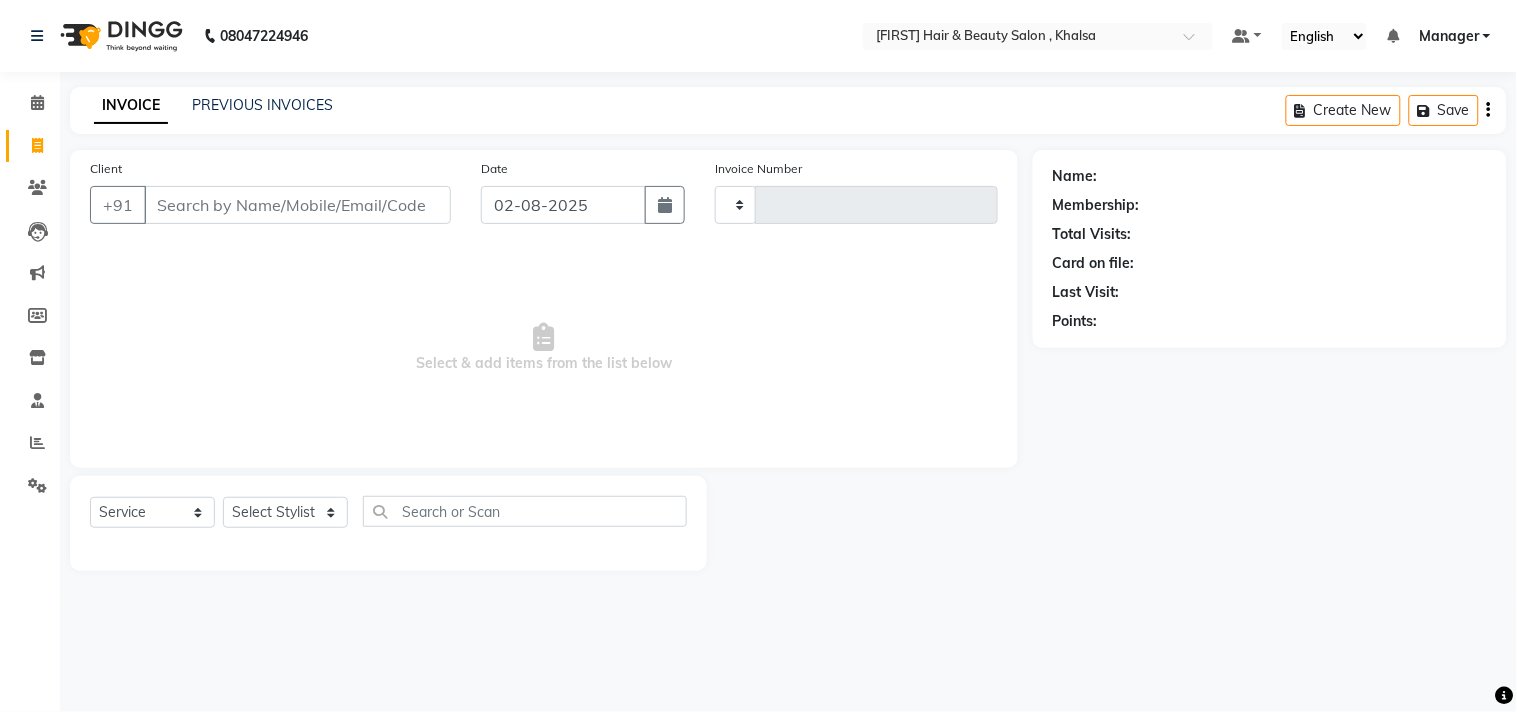 type on "2134" 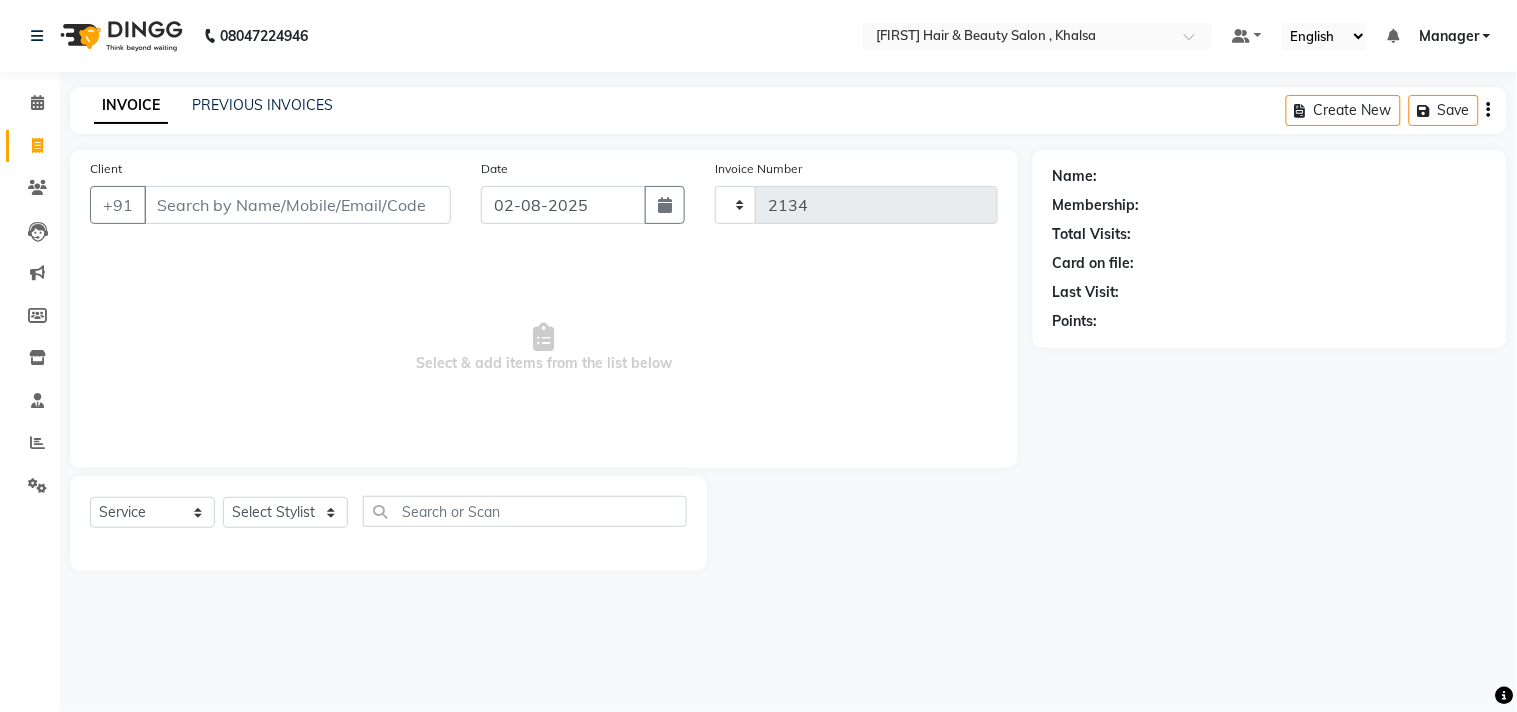 select on "4838" 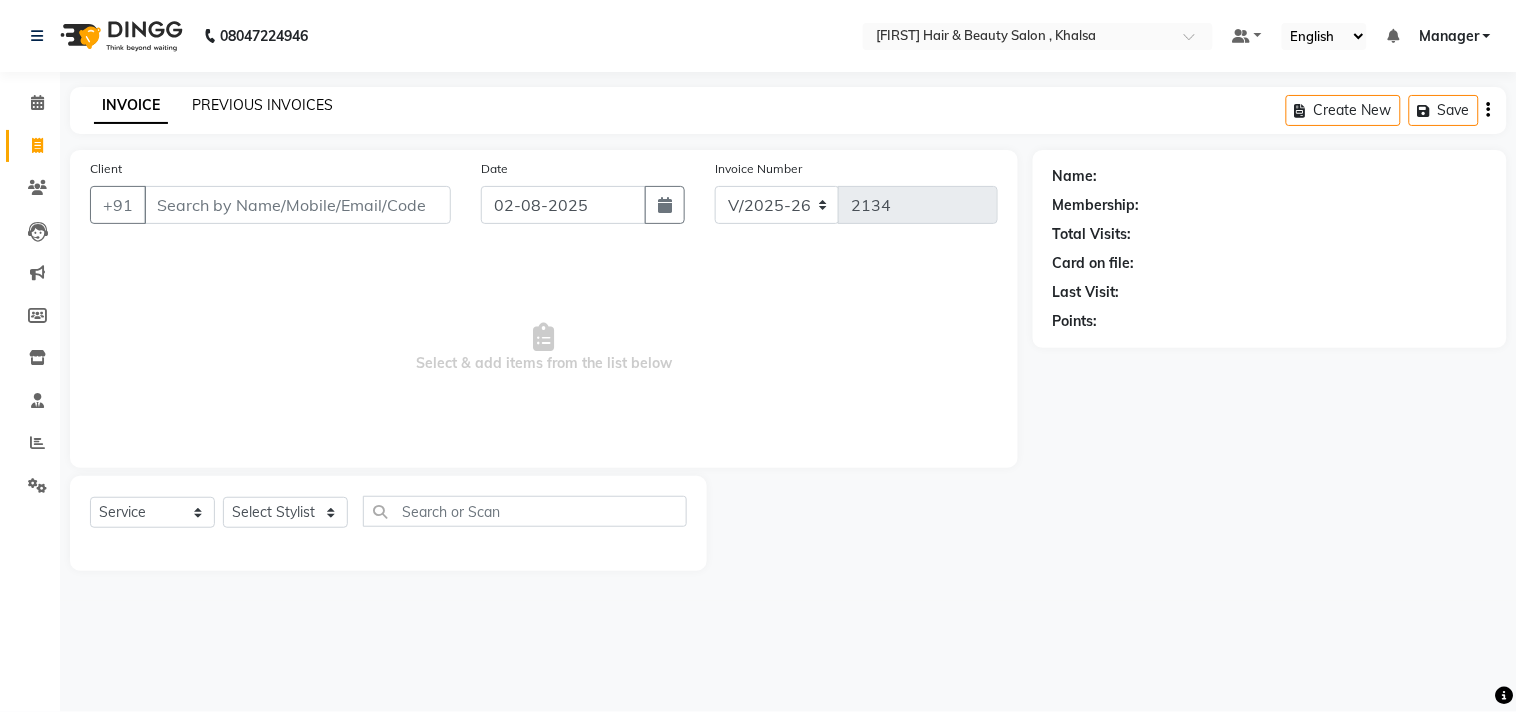 click on "PREVIOUS INVOICES" 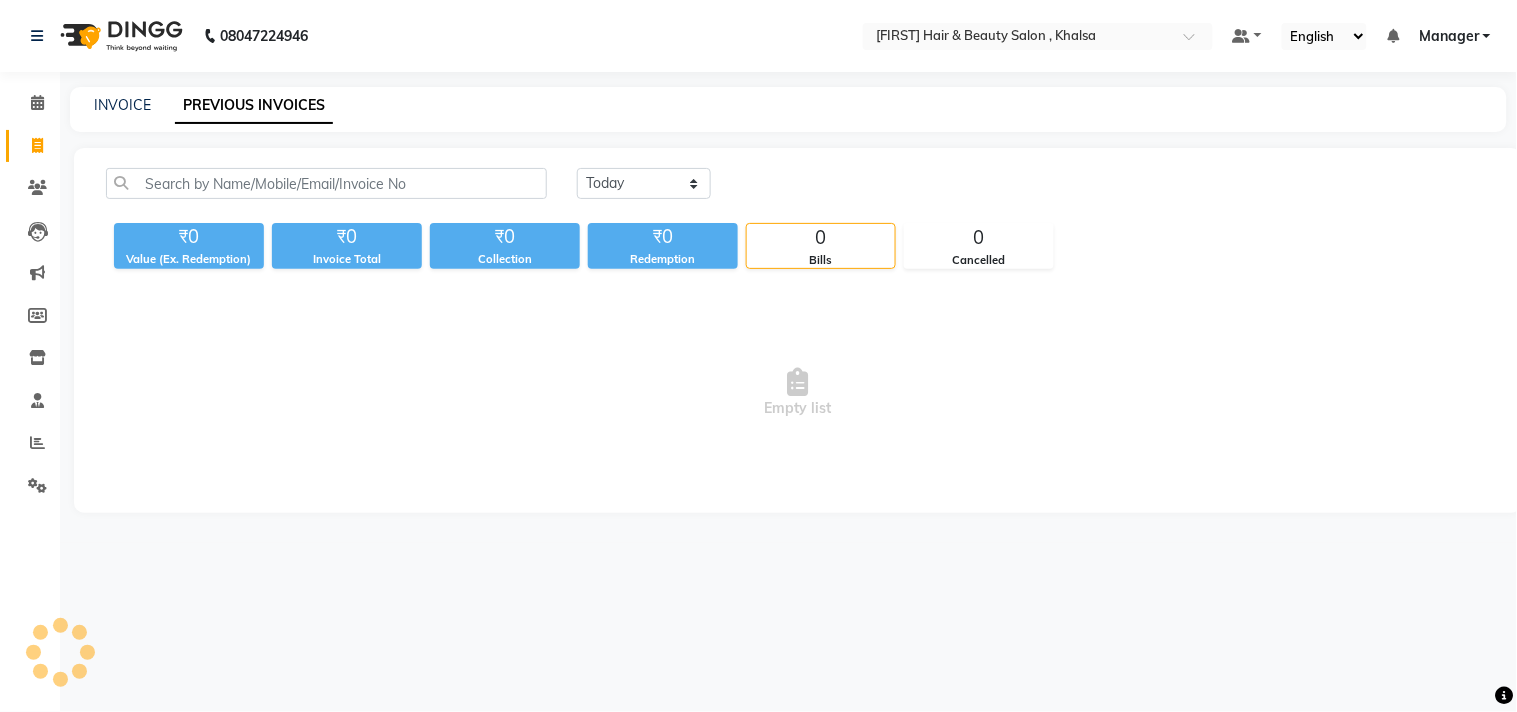 click on "INVOICE" 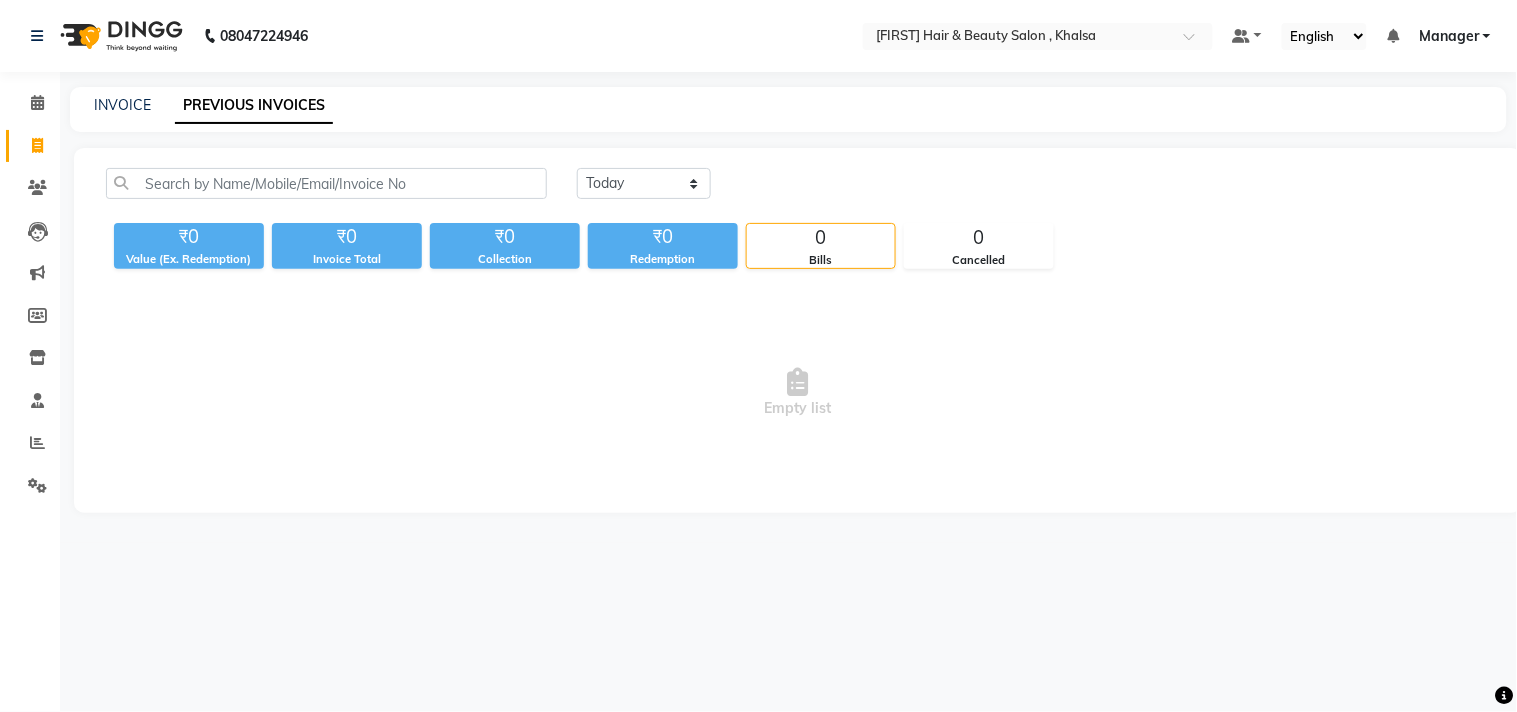 click on "INVOICE" 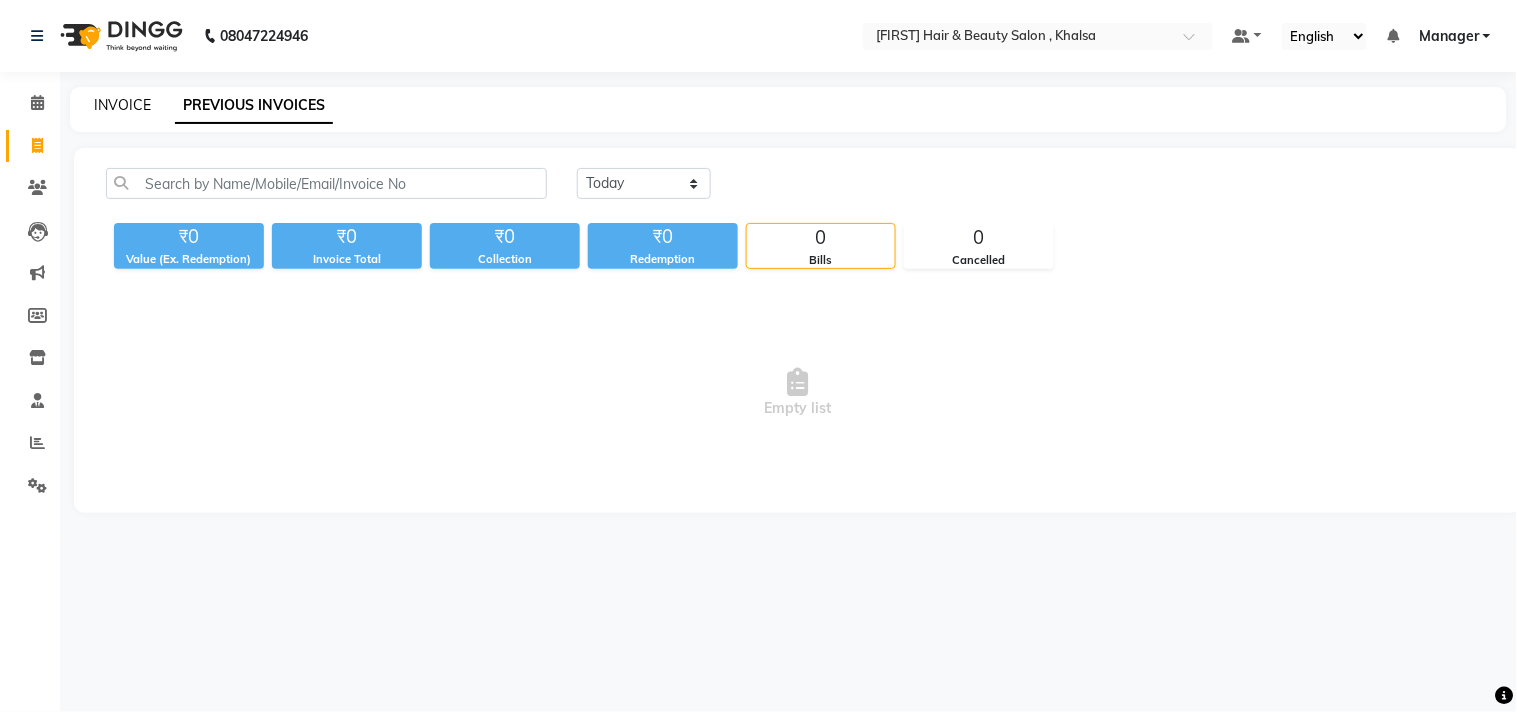 click on "INVOICE" 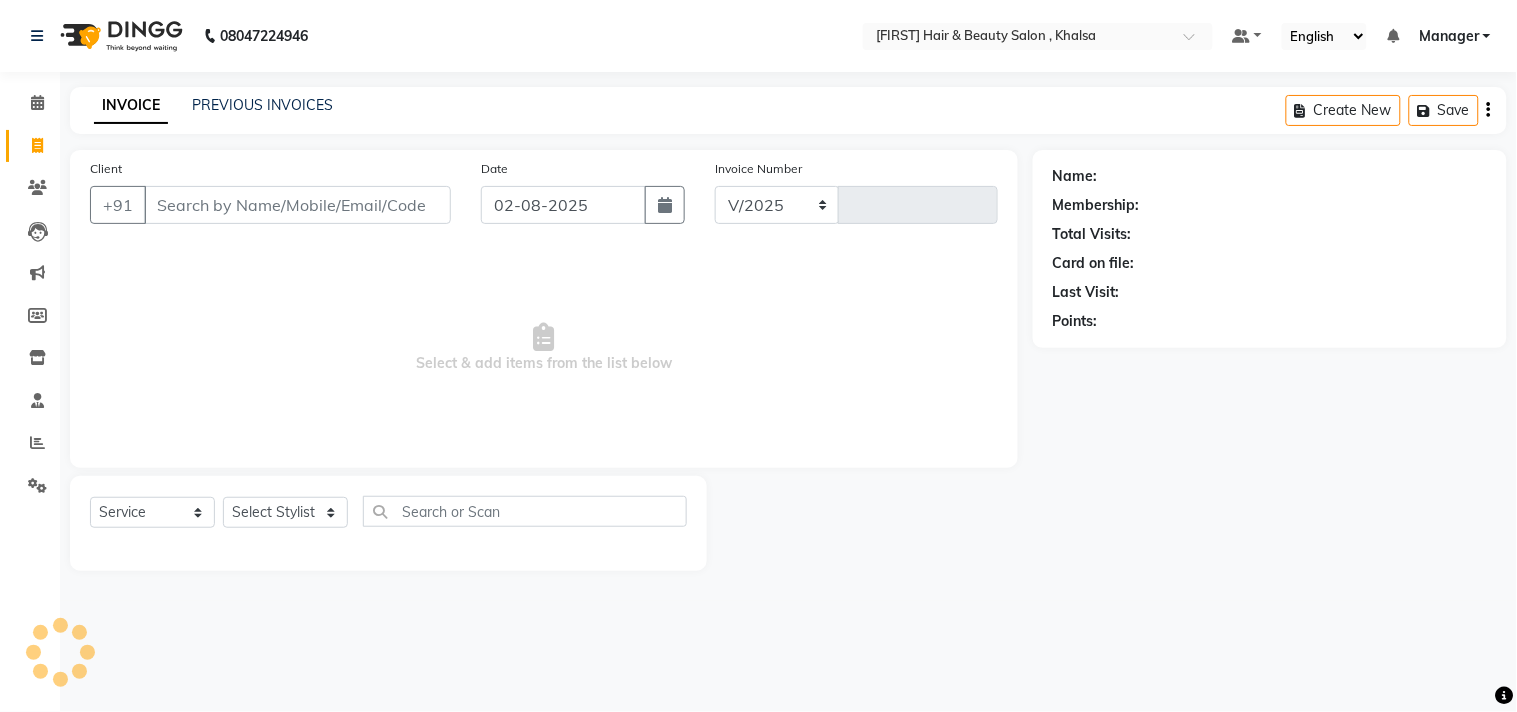 select on "4838" 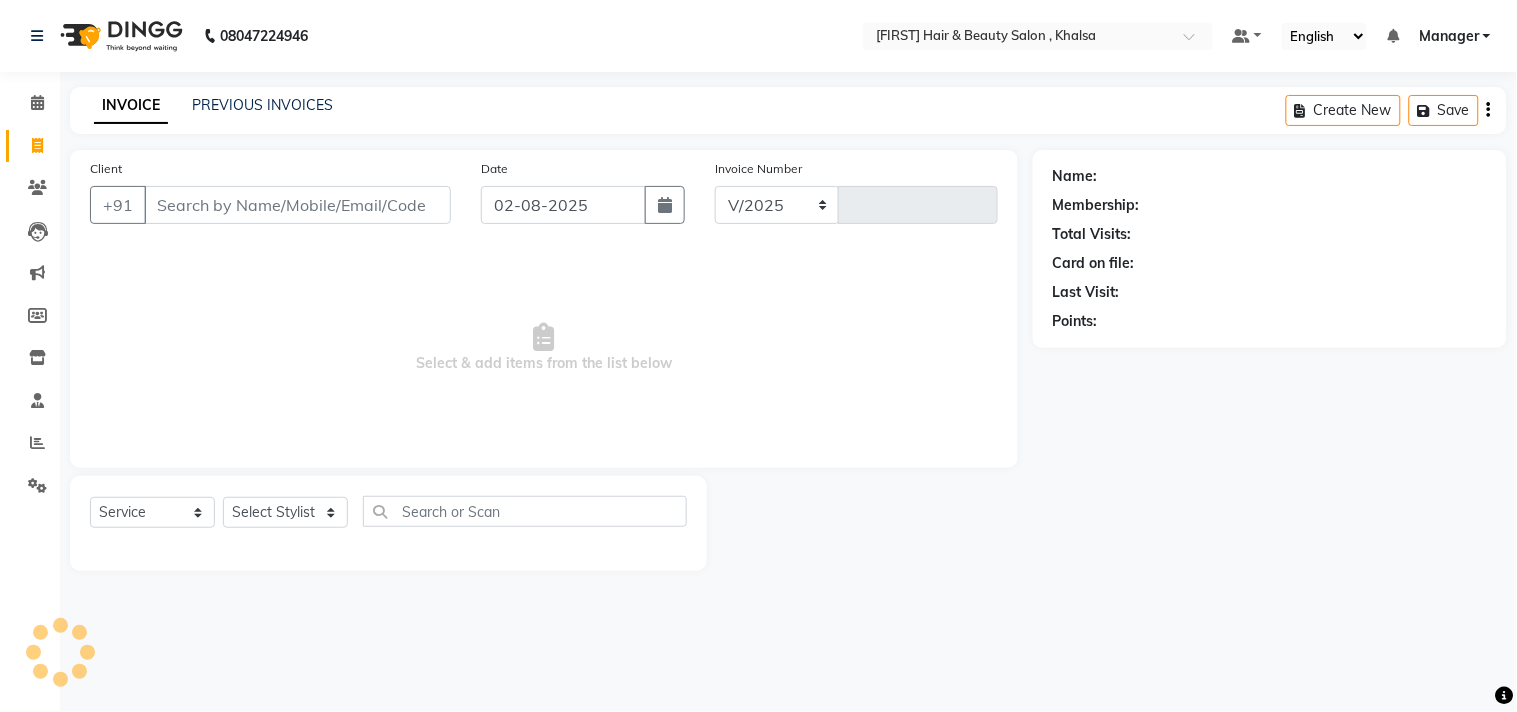 type on "2134" 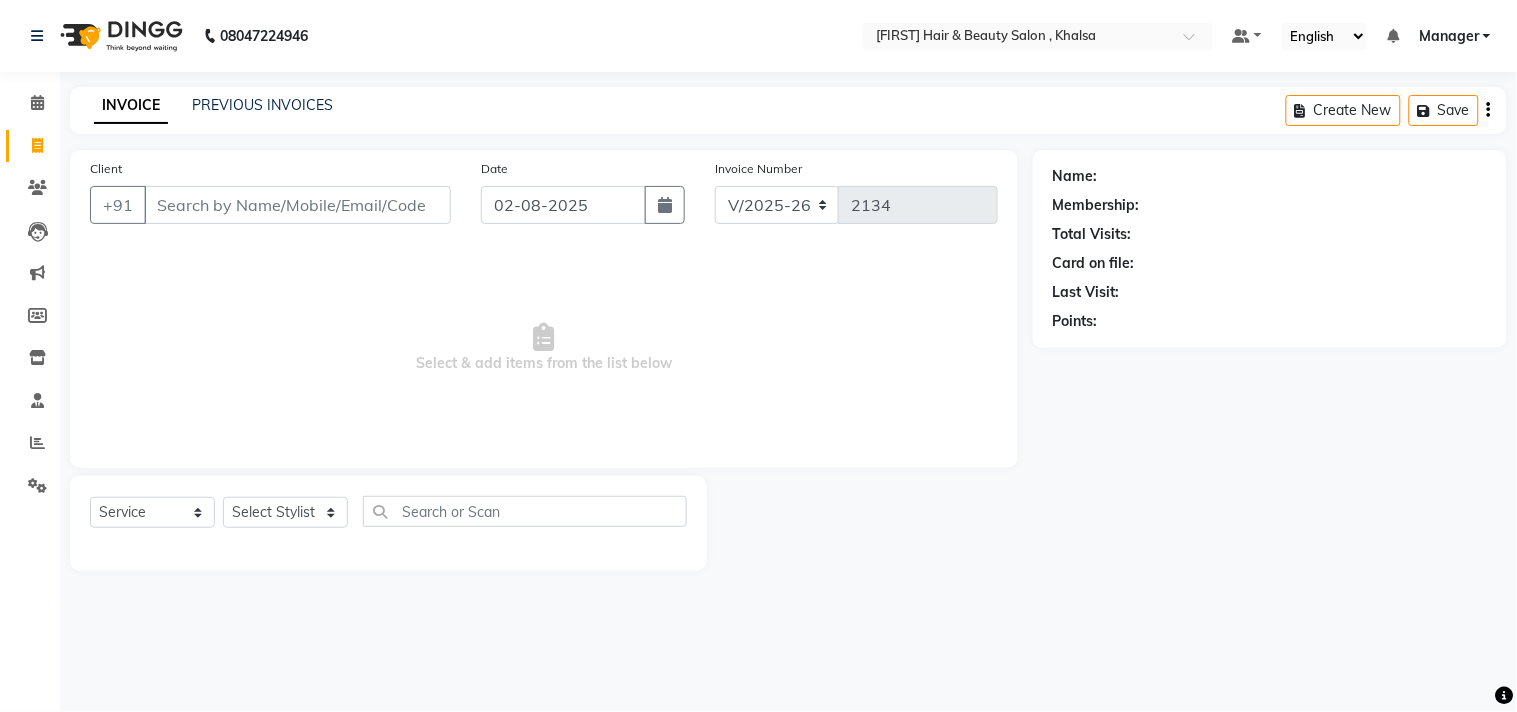 click on "INVOICE PREVIOUS INVOICES Create New   Save  Client +91 [PHONE] Date 02-08-2025 Invoice Number V/2025 V/2025-26 2134  Select & add items from the list below  Select  Service  Product  Membership  Package Voucher Prepaid Gift Card  Select Stylist Ajam ARIF Asif Manager M M Neelam Niyaz Salman Sameer Sayali Shahid Shahnawaz Vidya Zubair Name: Membership: Total Visits: Card on file: Last Visit:  Points:" 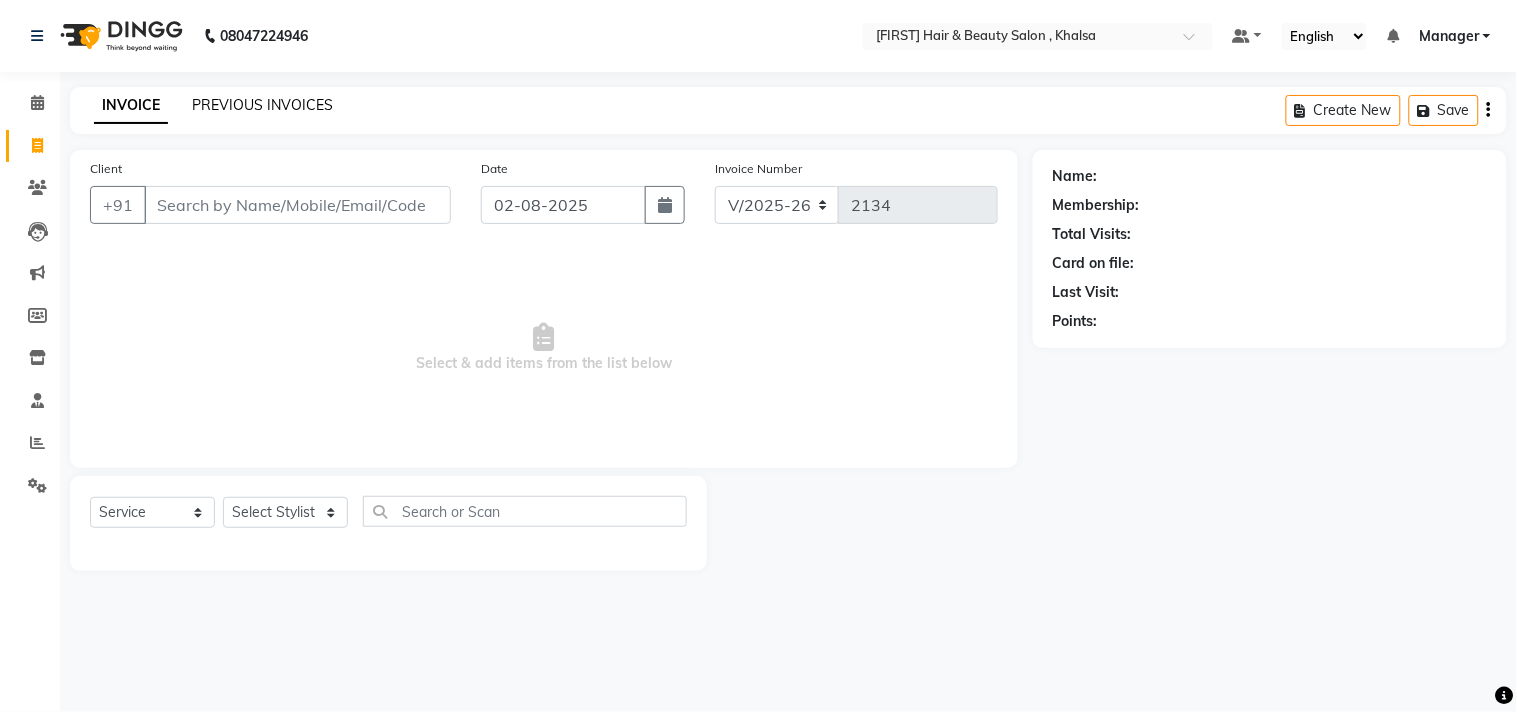 click on "PREVIOUS INVOICES" 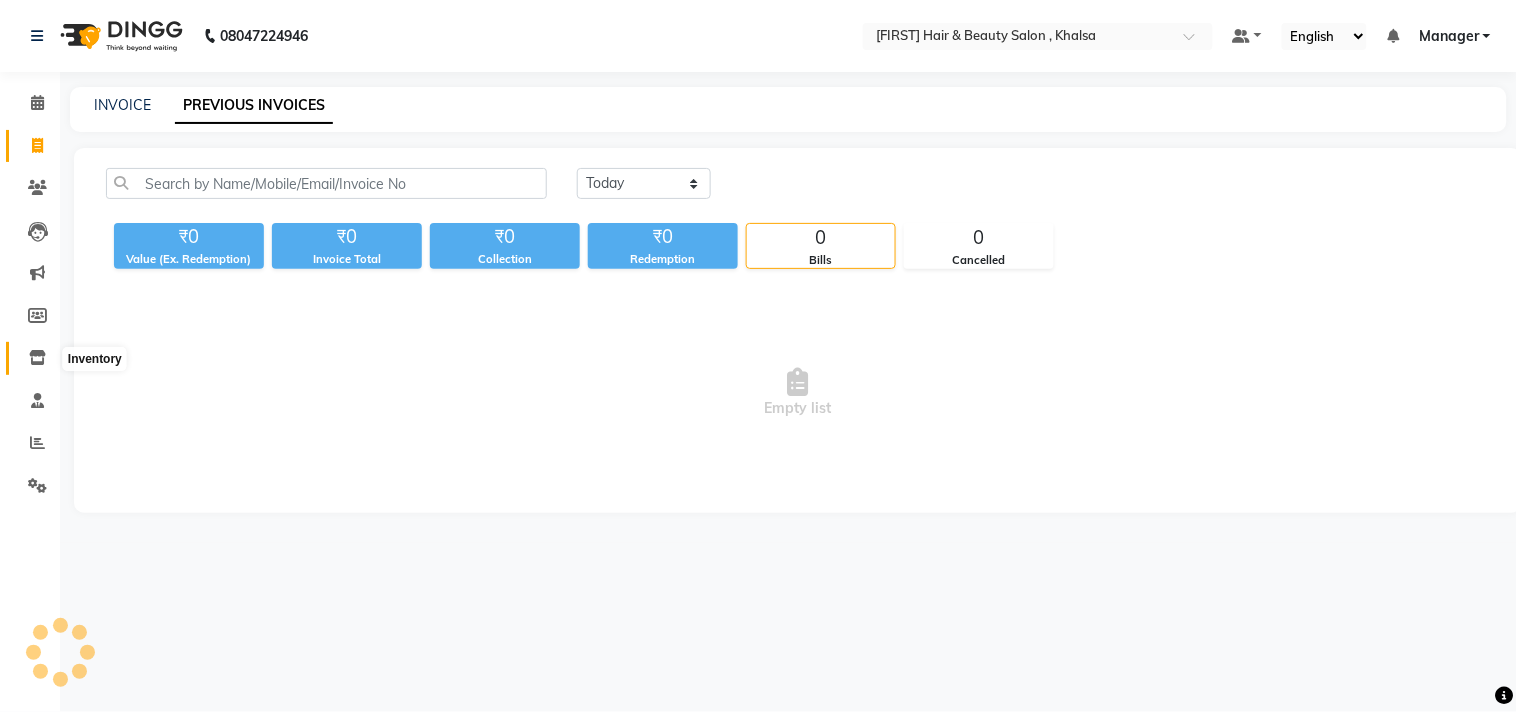 click 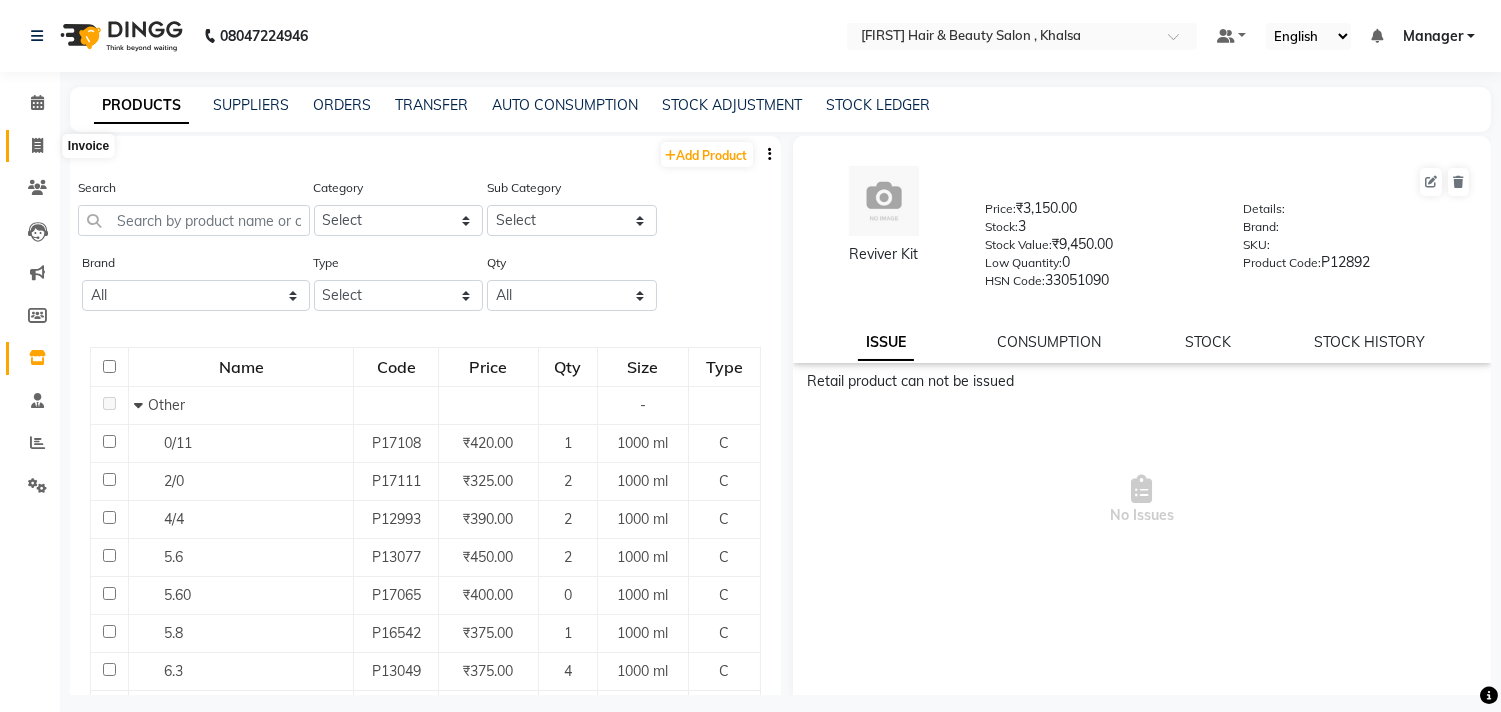 click 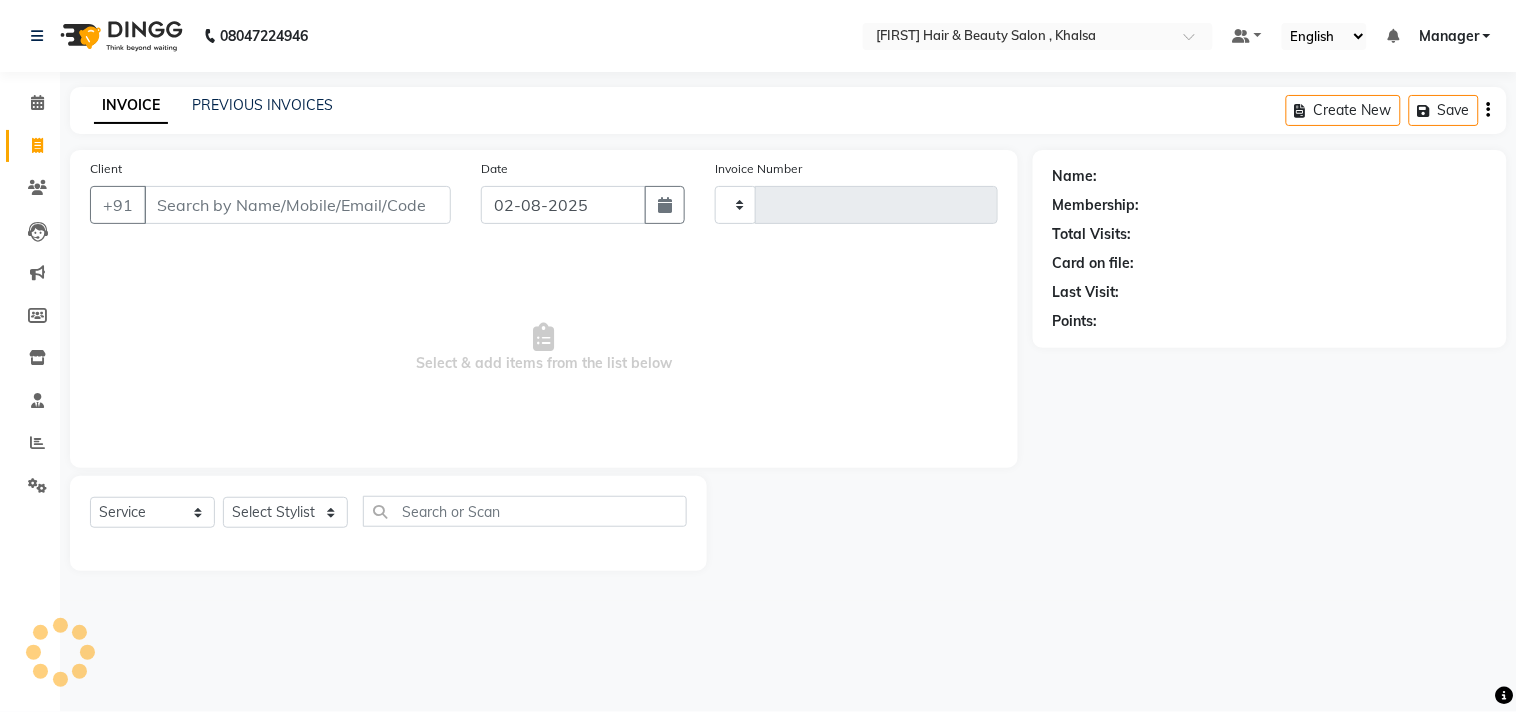 type on "2134" 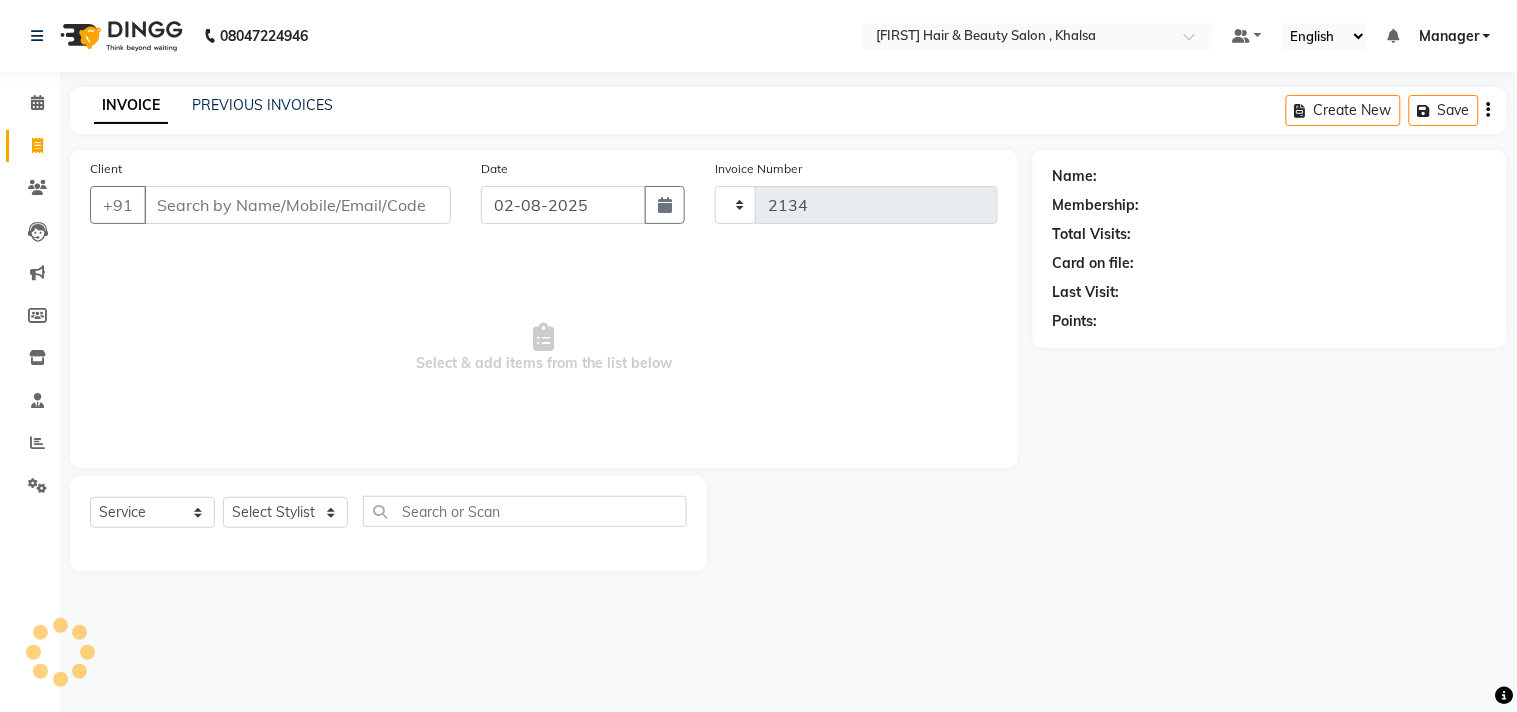 select on "4838" 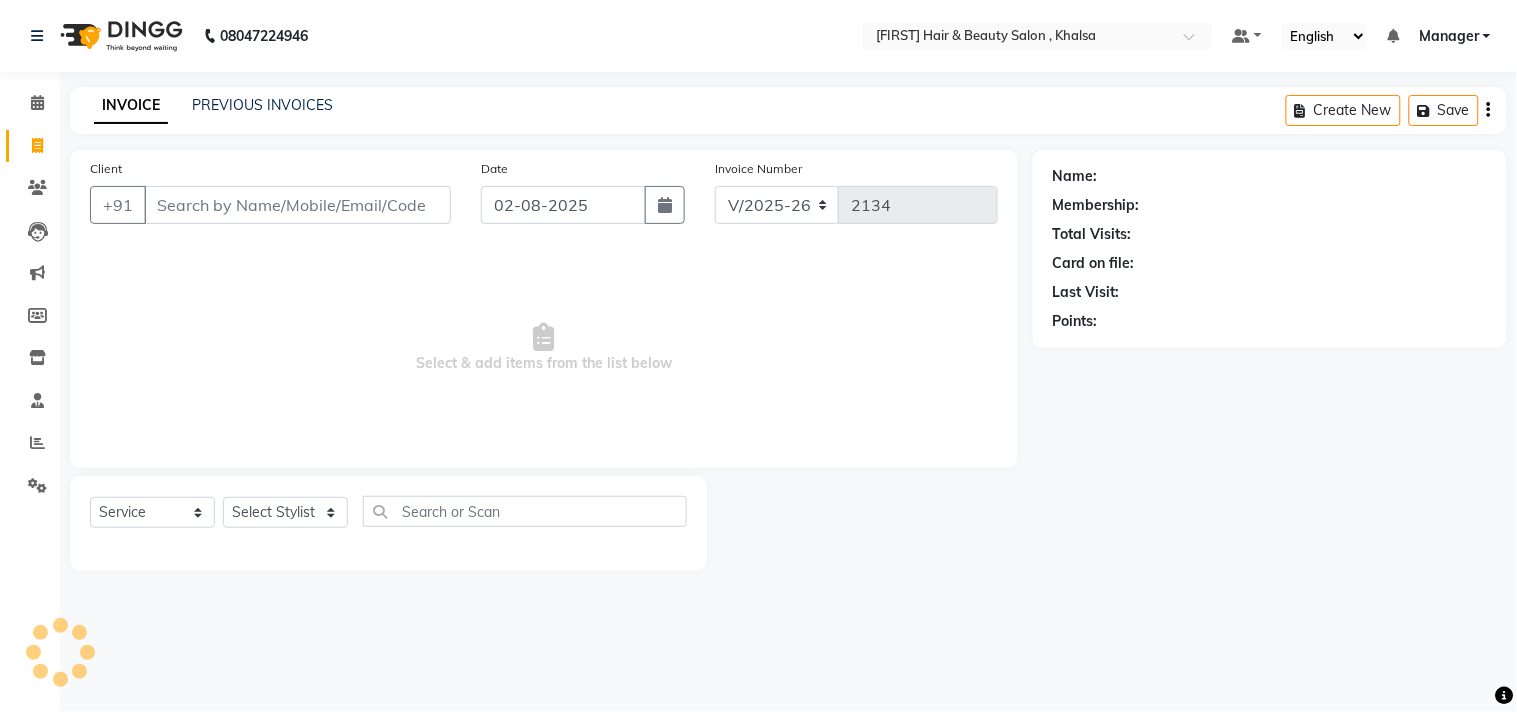 click on "INVOICE PREVIOUS INVOICES Create New   Save  Client +91 [PHONE] Date 02-08-2025 Invoice Number V/2025 V/2025-26 2134  Select & add items from the list below  Select  Service  Product  Membership  Package Voucher Prepaid Gift Card  Select Stylist Name: Membership: Total Visits: Card on file: Last Visit:  Points:" 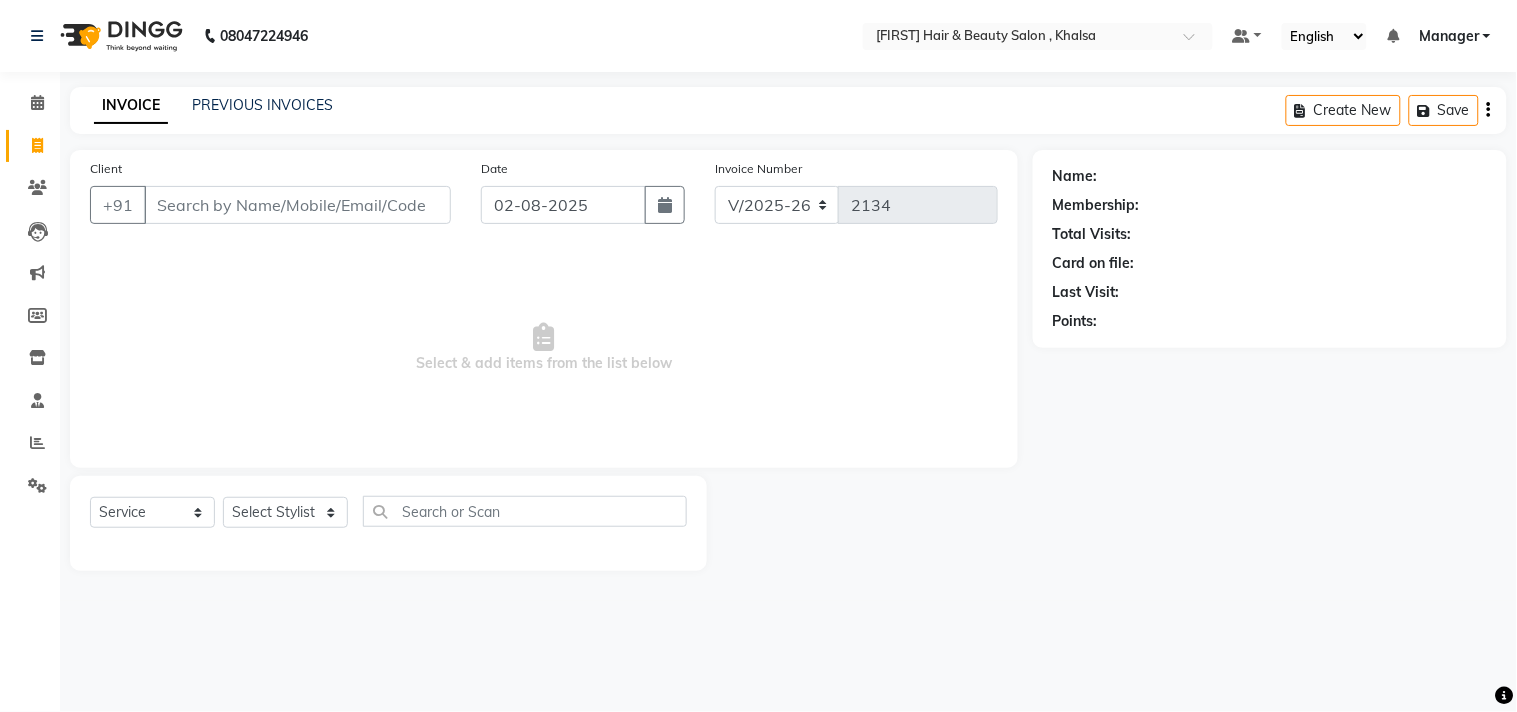 click on "INVOICE PREVIOUS INVOICES" 